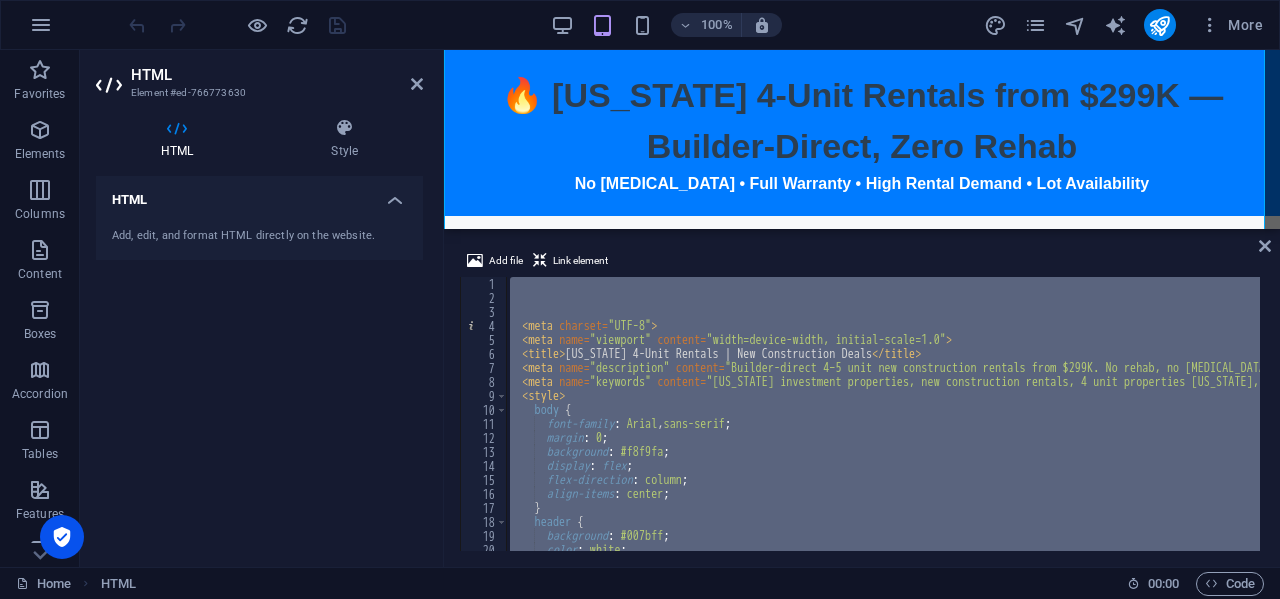 scroll, scrollTop: 351, scrollLeft: 0, axis: vertical 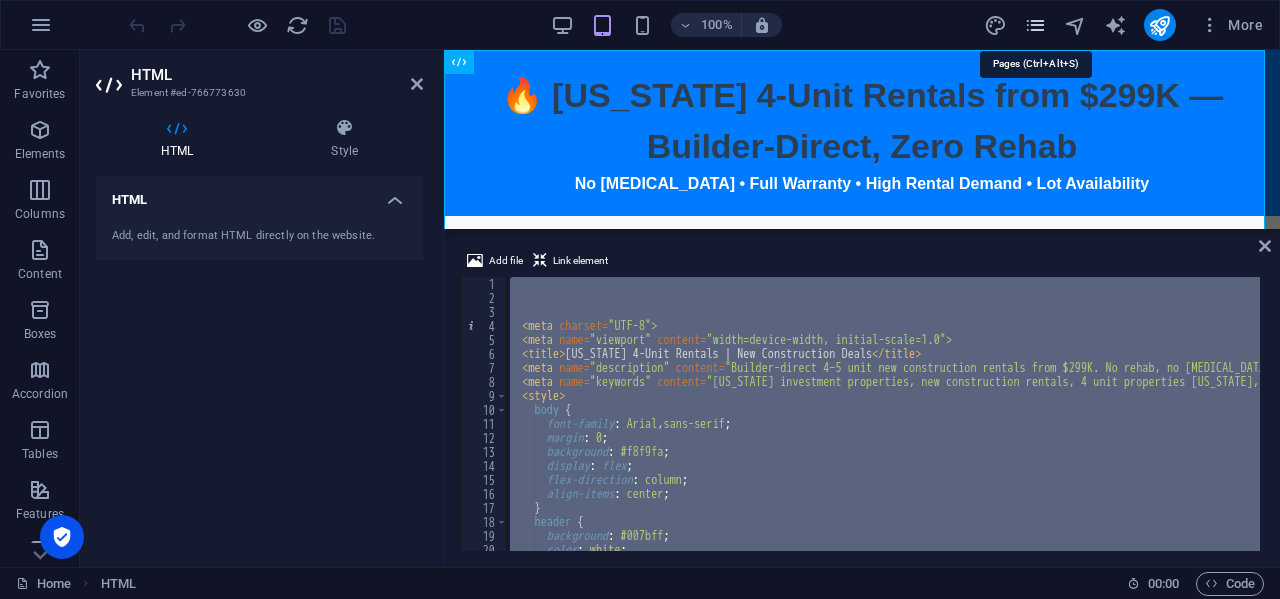 click at bounding box center [1035, 25] 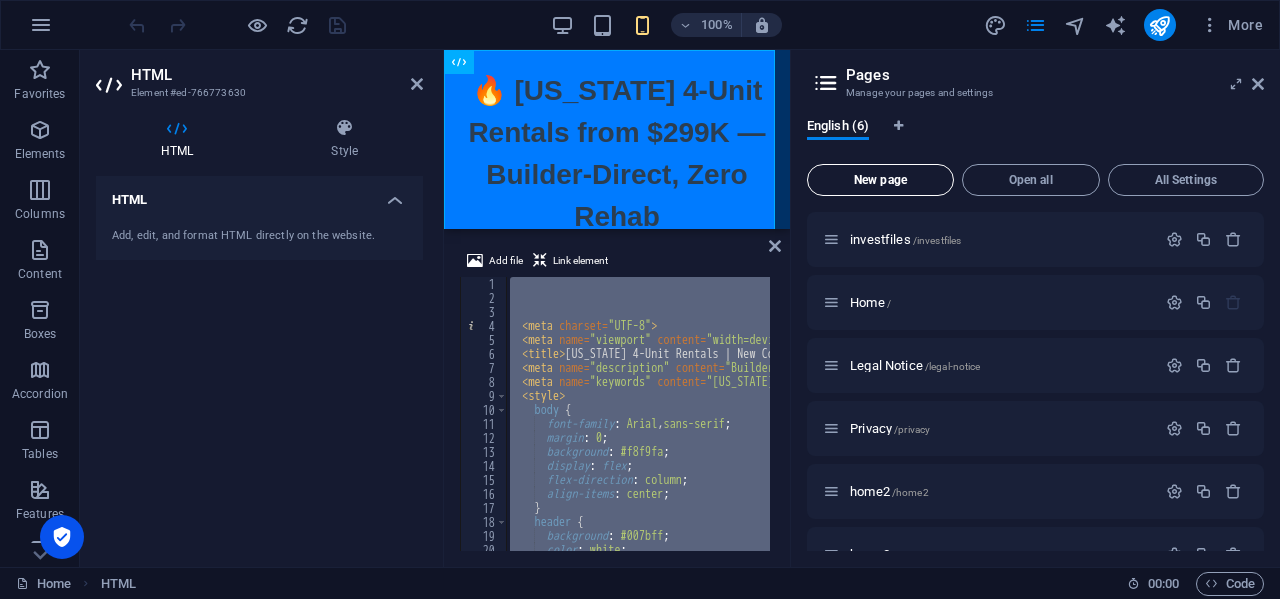 click on "New page" at bounding box center (880, 180) 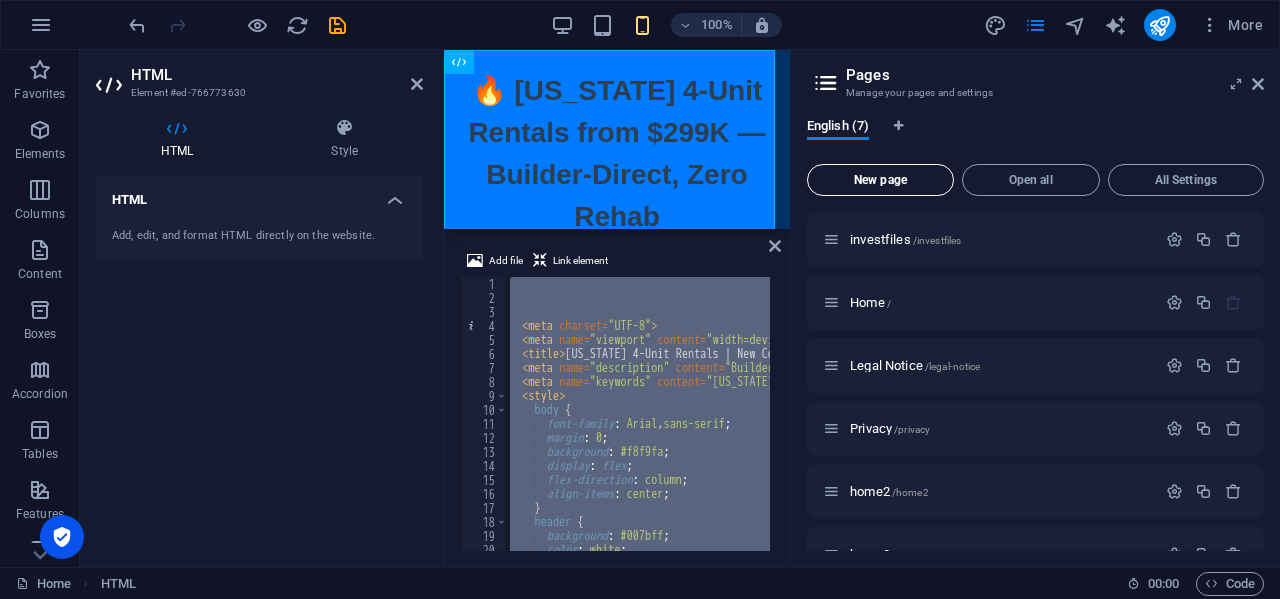 scroll, scrollTop: 312, scrollLeft: 0, axis: vertical 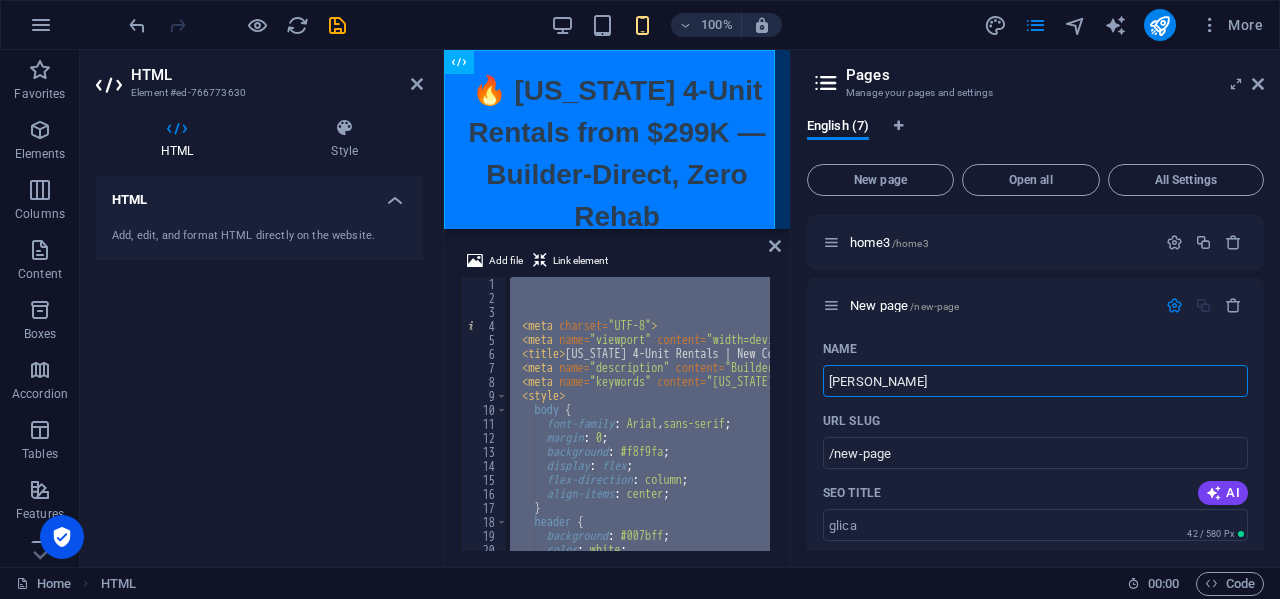 type on "[PERSON_NAME]" 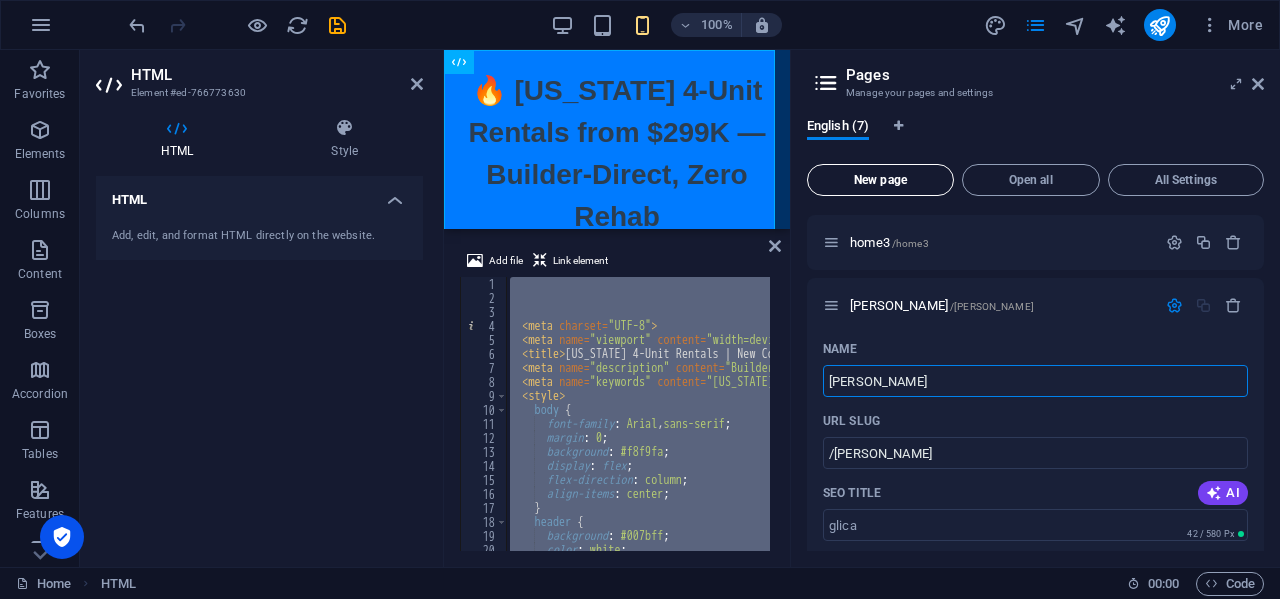 type on "[PERSON_NAME]" 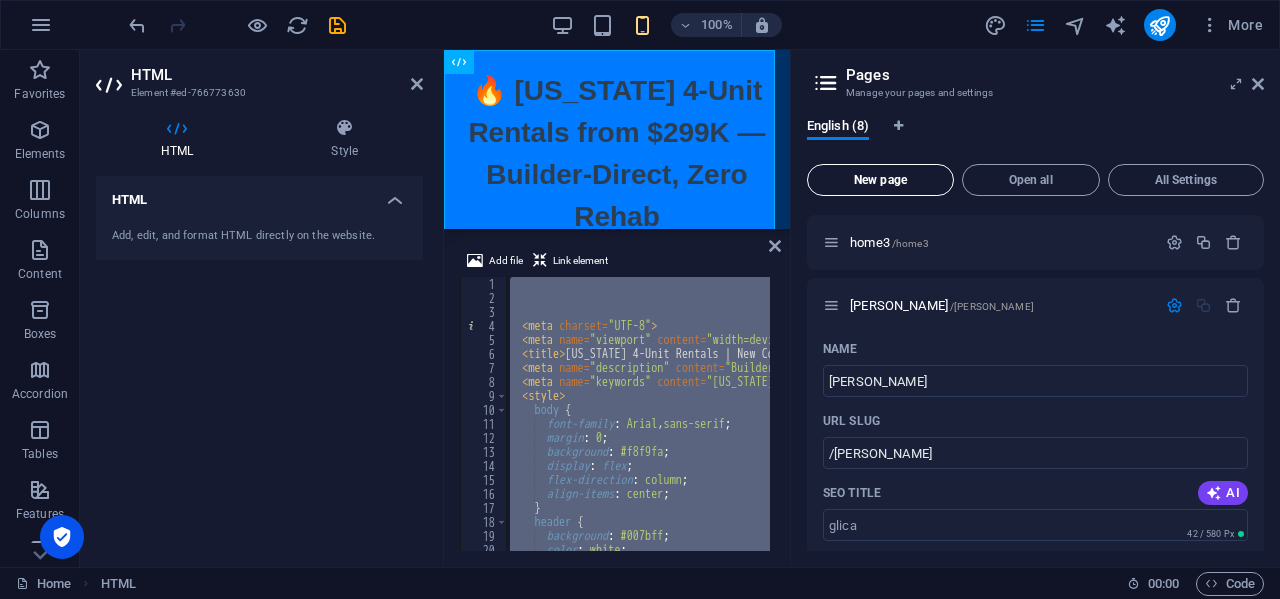 scroll, scrollTop: 1072, scrollLeft: 0, axis: vertical 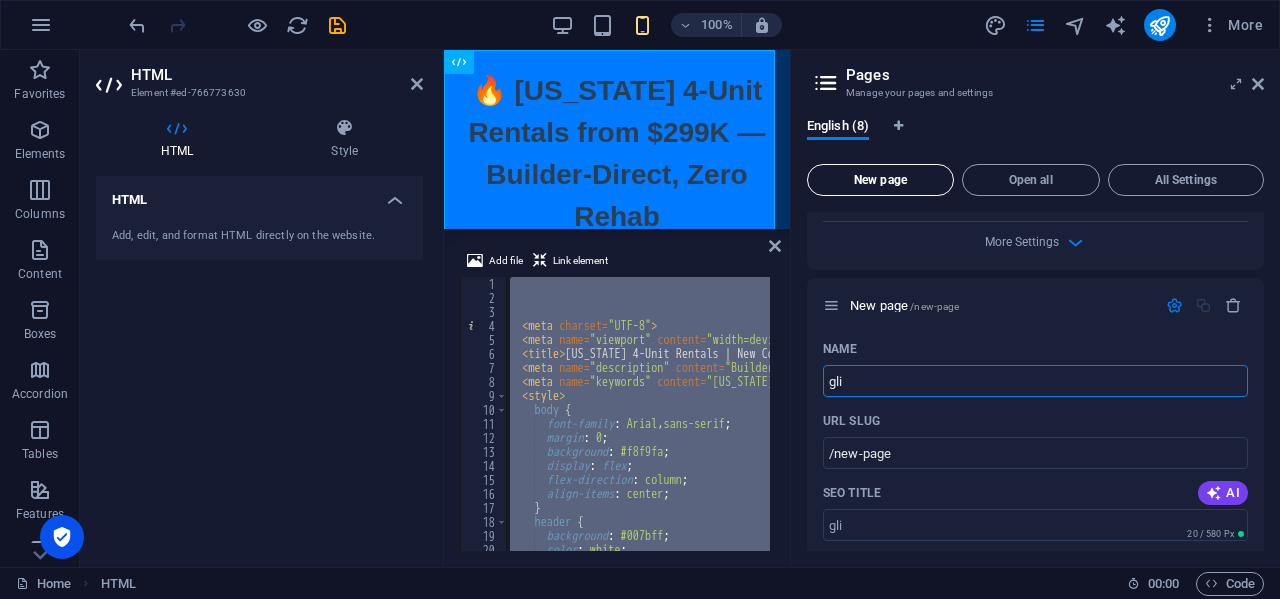 type on "gli" 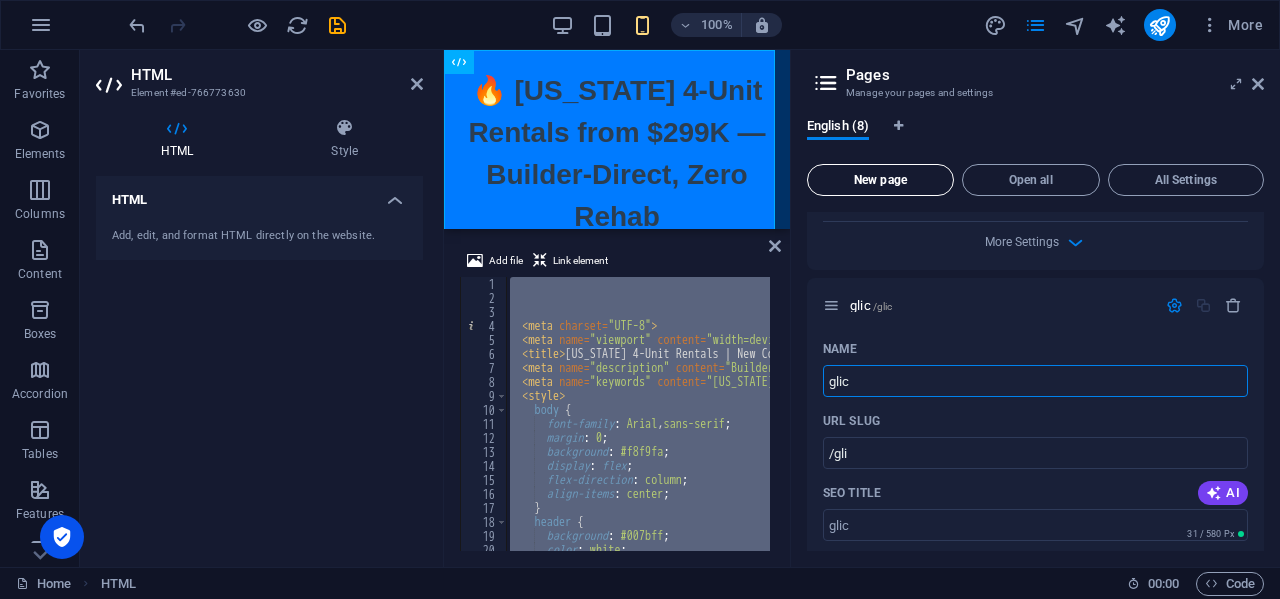 type on "glic" 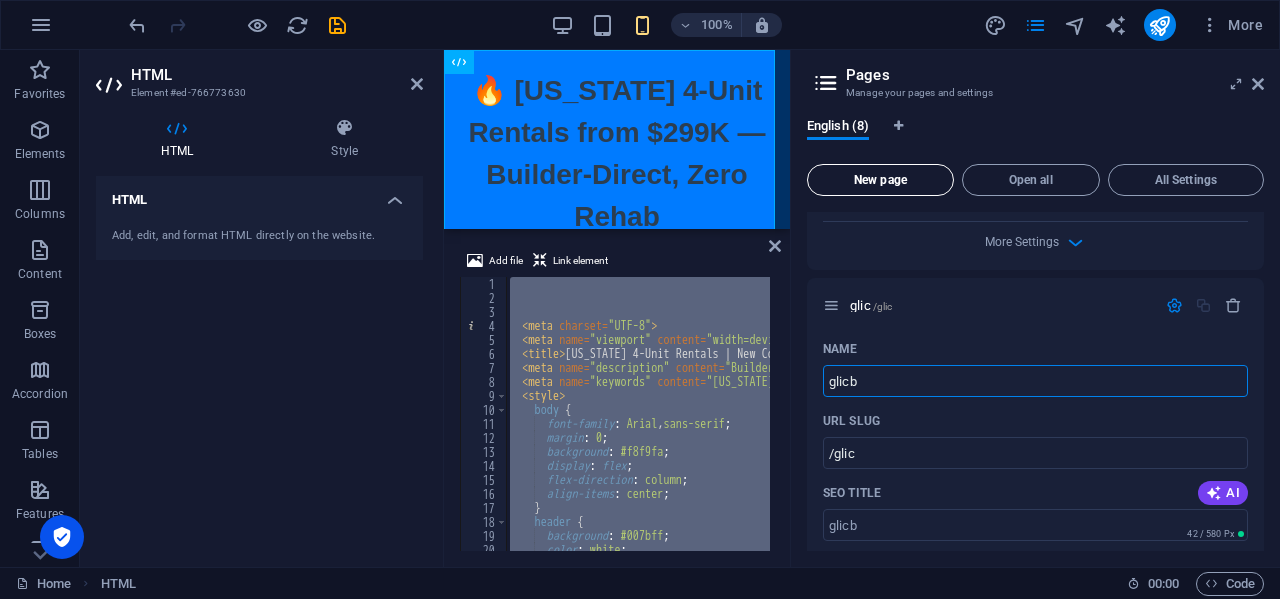 type on "glicb" 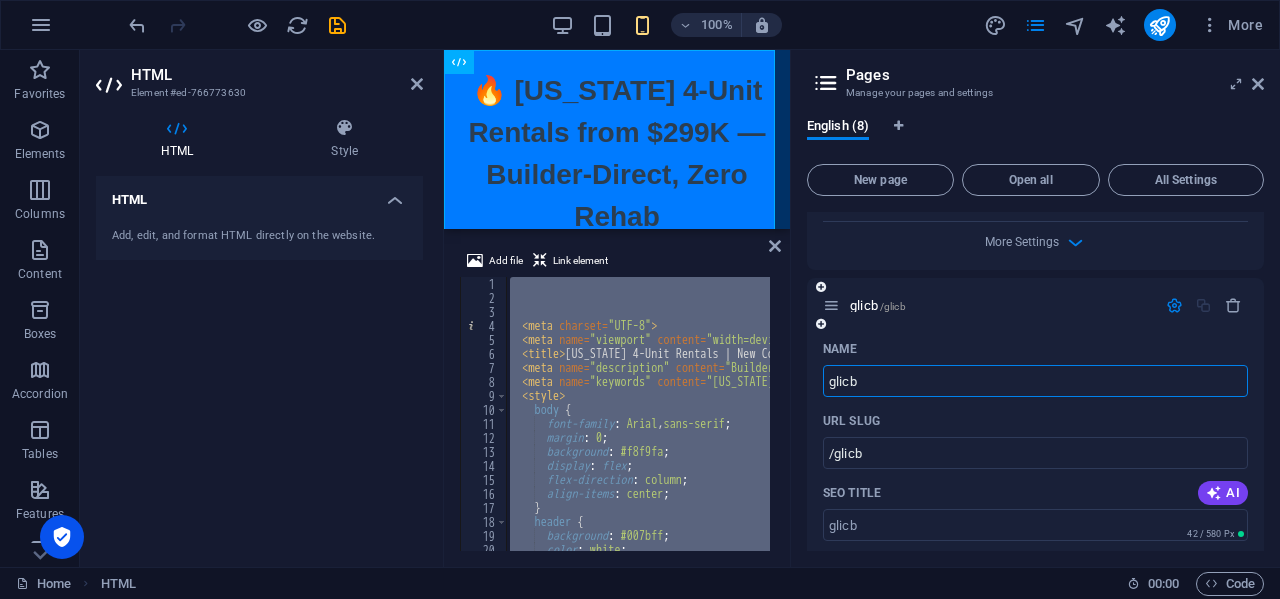 type on "glicb" 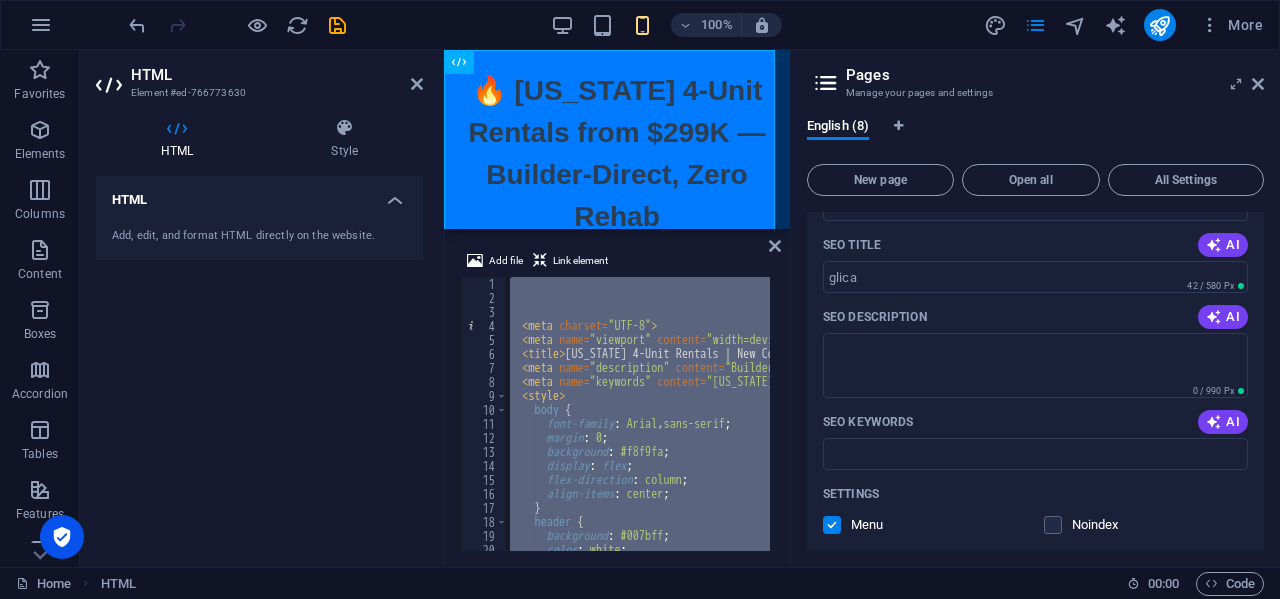 scroll, scrollTop: 0, scrollLeft: 0, axis: both 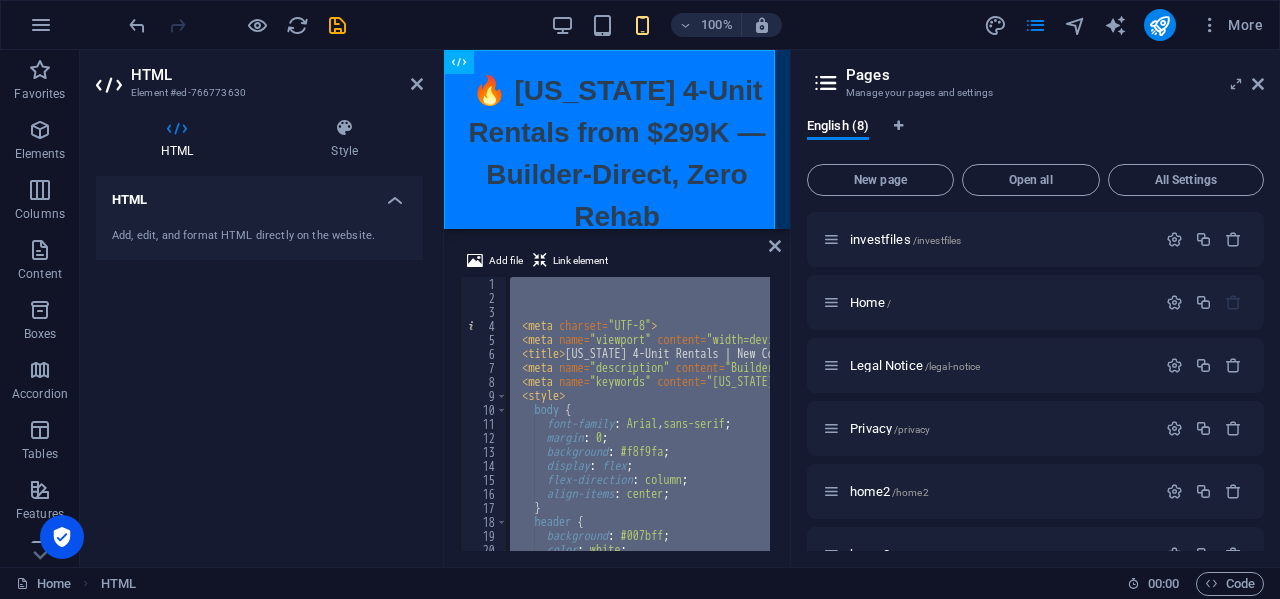 click on "Pages" at bounding box center [1055, 75] 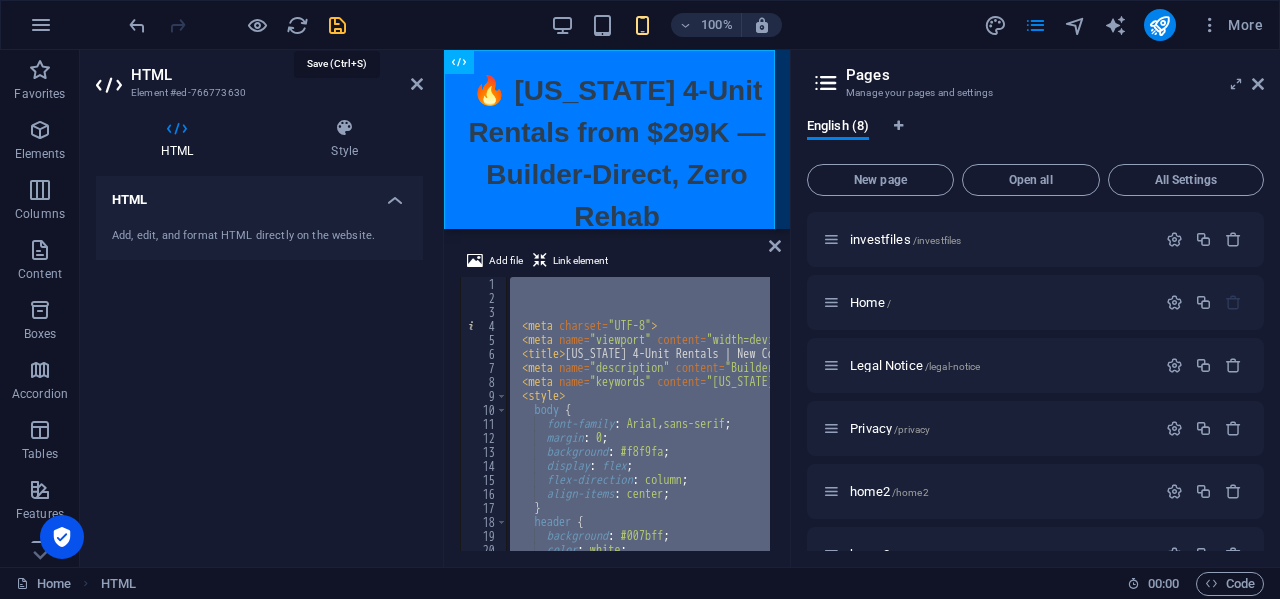 click at bounding box center [337, 25] 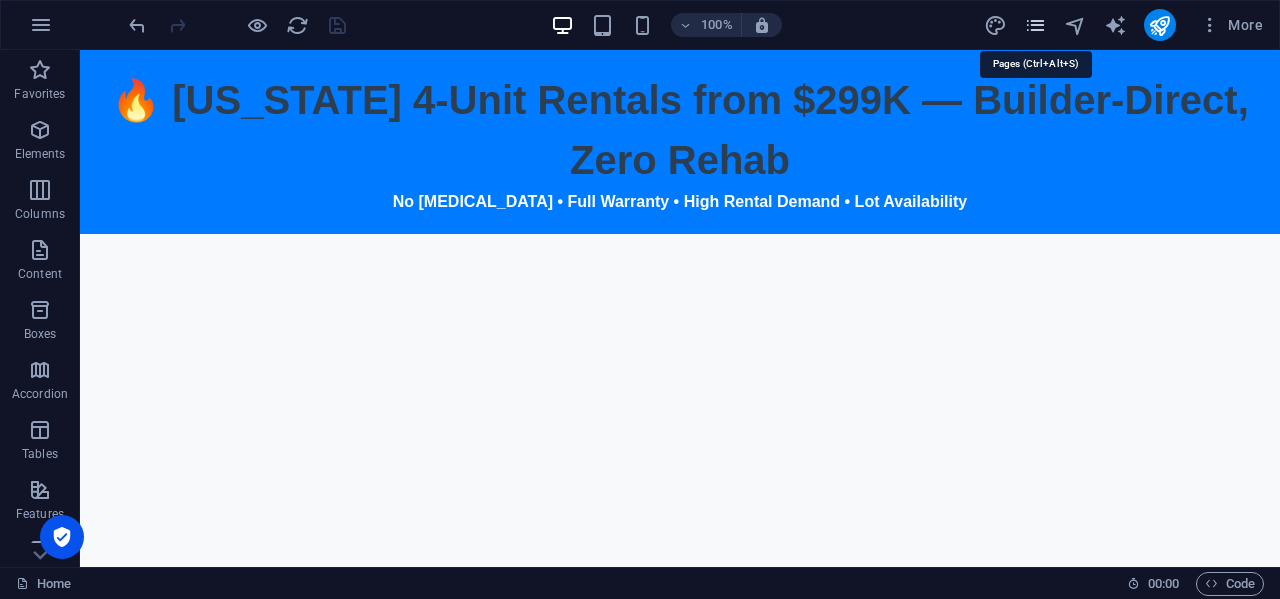 click at bounding box center (1035, 25) 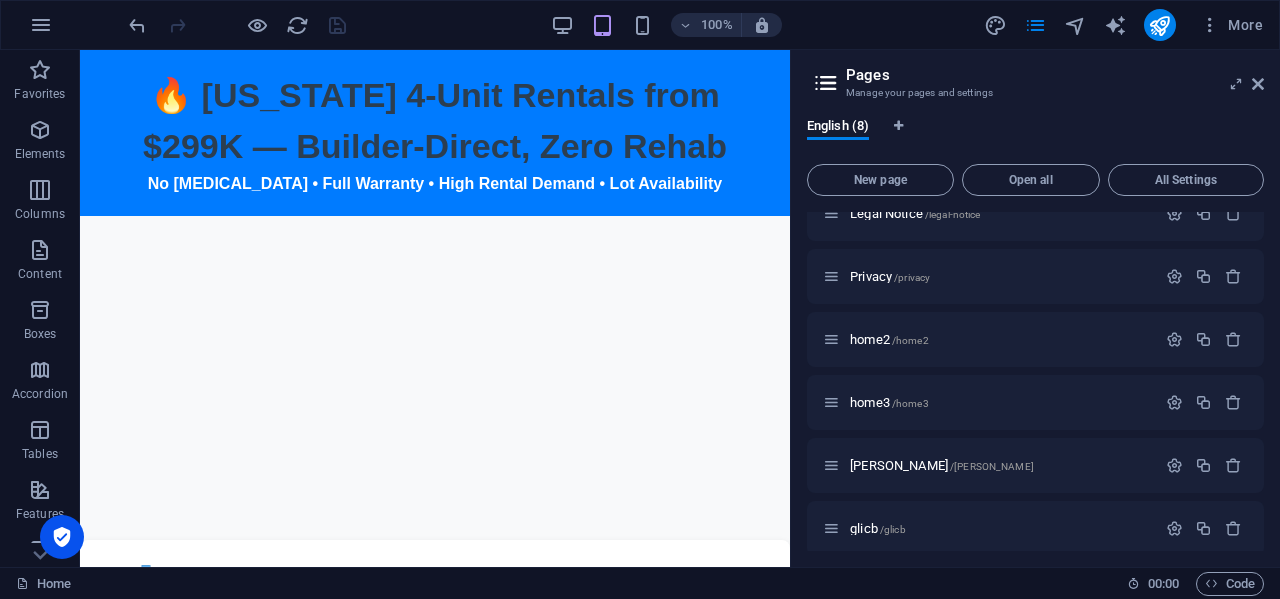 scroll, scrollTop: 165, scrollLeft: 0, axis: vertical 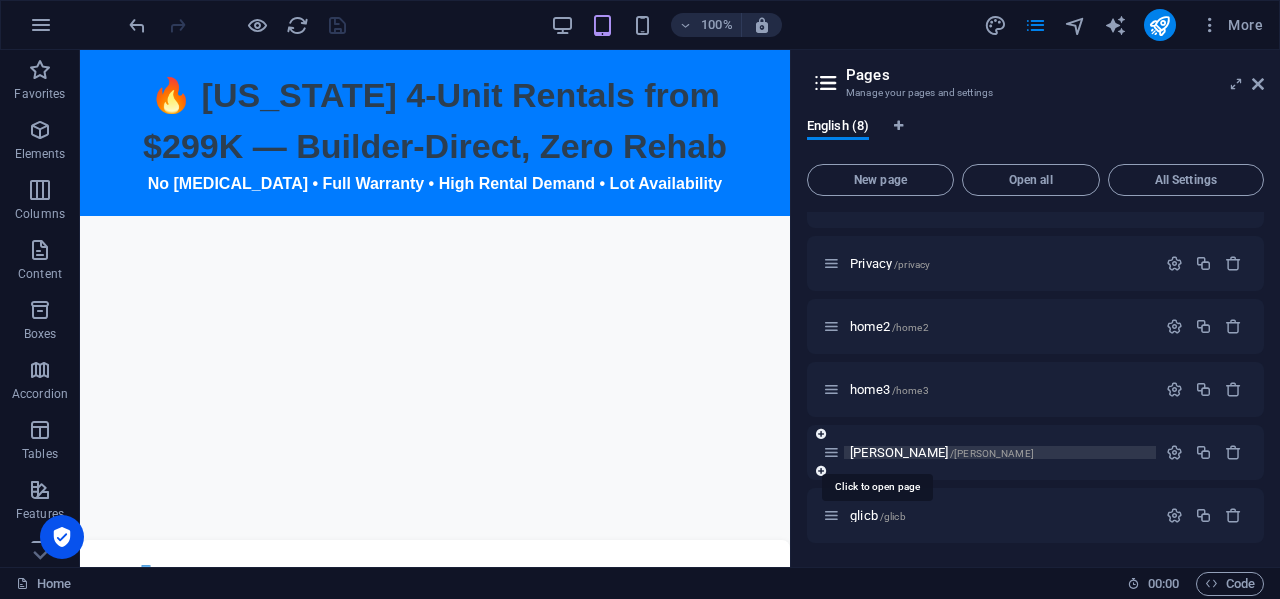 click on "[PERSON_NAME] /[PERSON_NAME]" at bounding box center [942, 452] 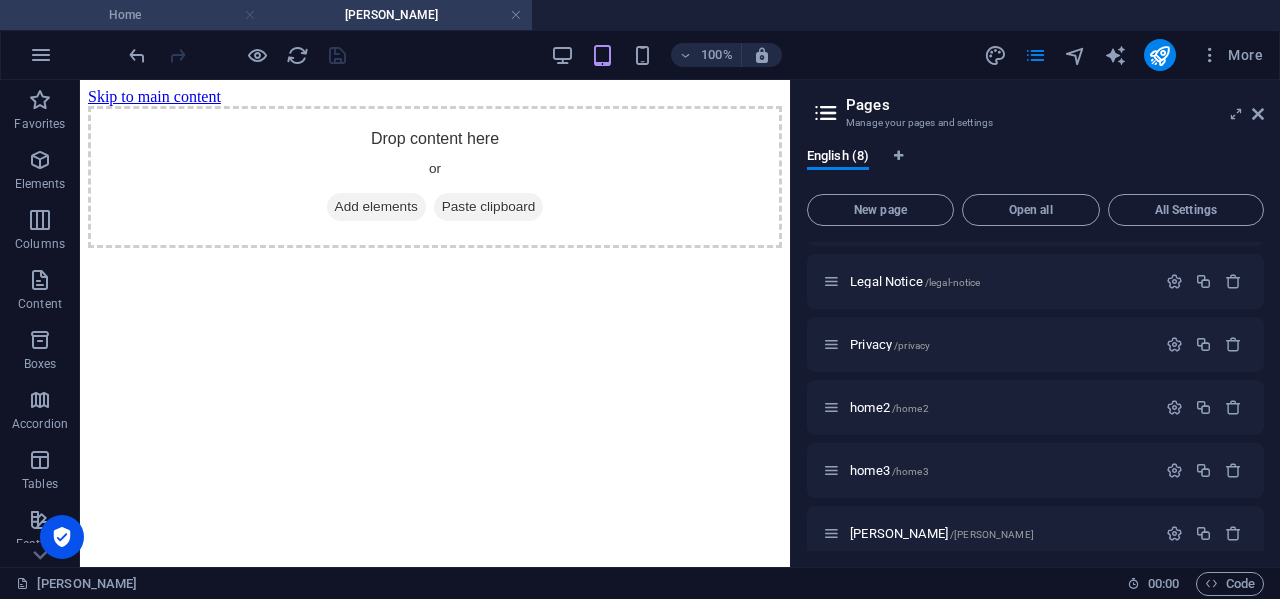 scroll, scrollTop: 0, scrollLeft: 0, axis: both 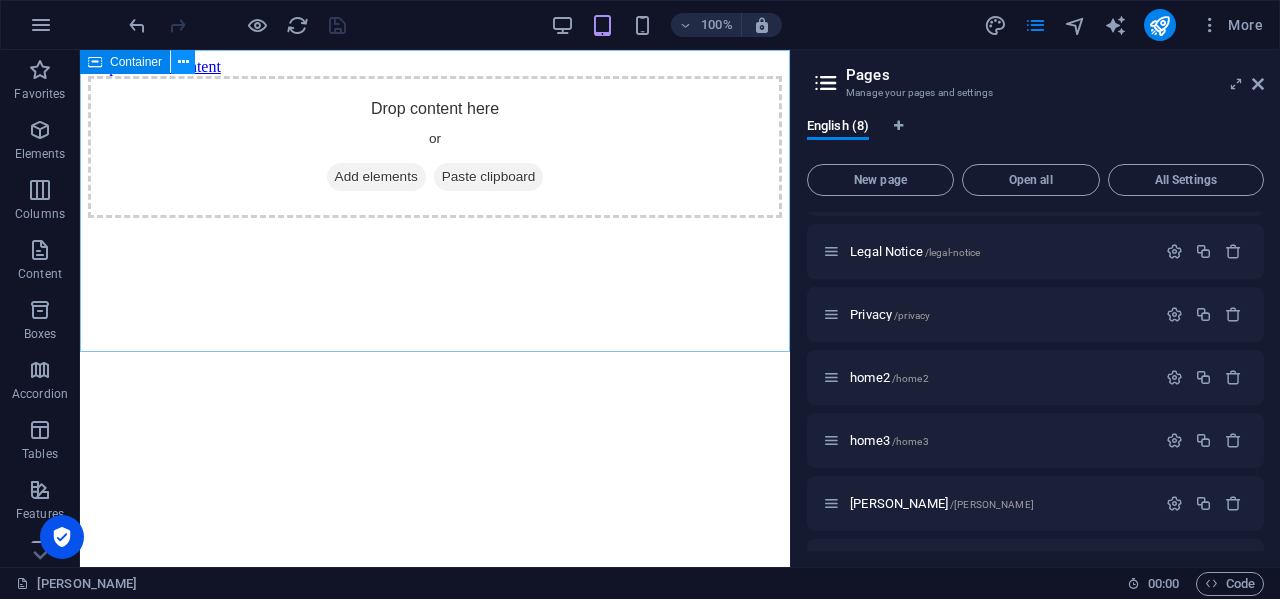 click at bounding box center (183, 62) 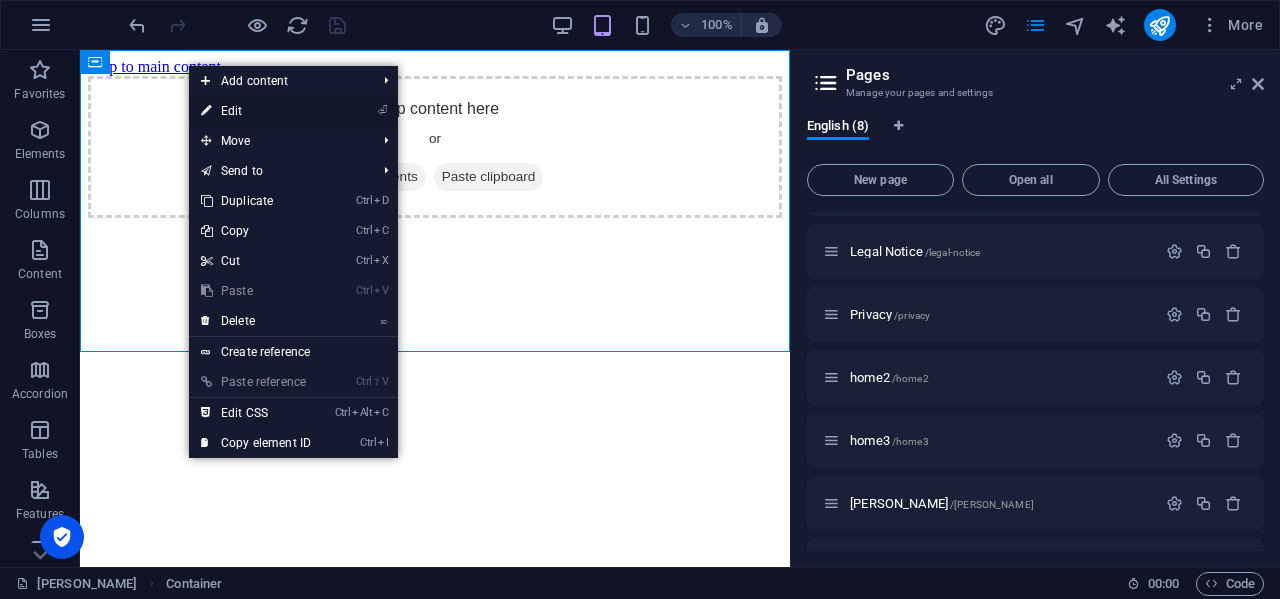 click on "⏎  Edit" at bounding box center [256, 111] 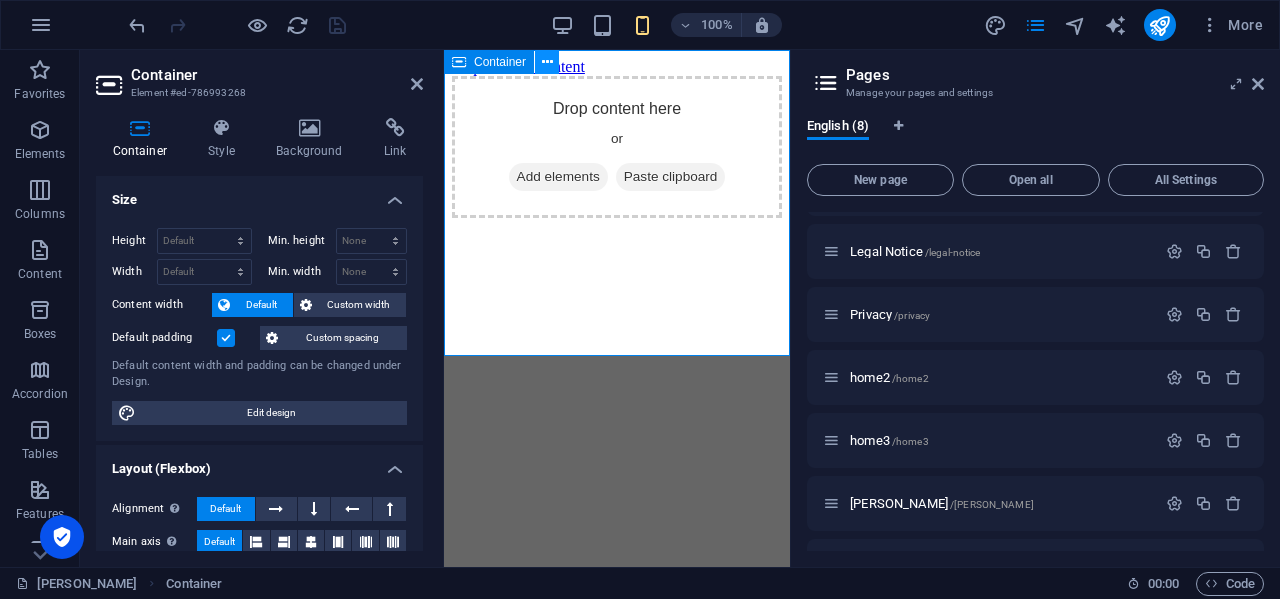 click at bounding box center [547, 62] 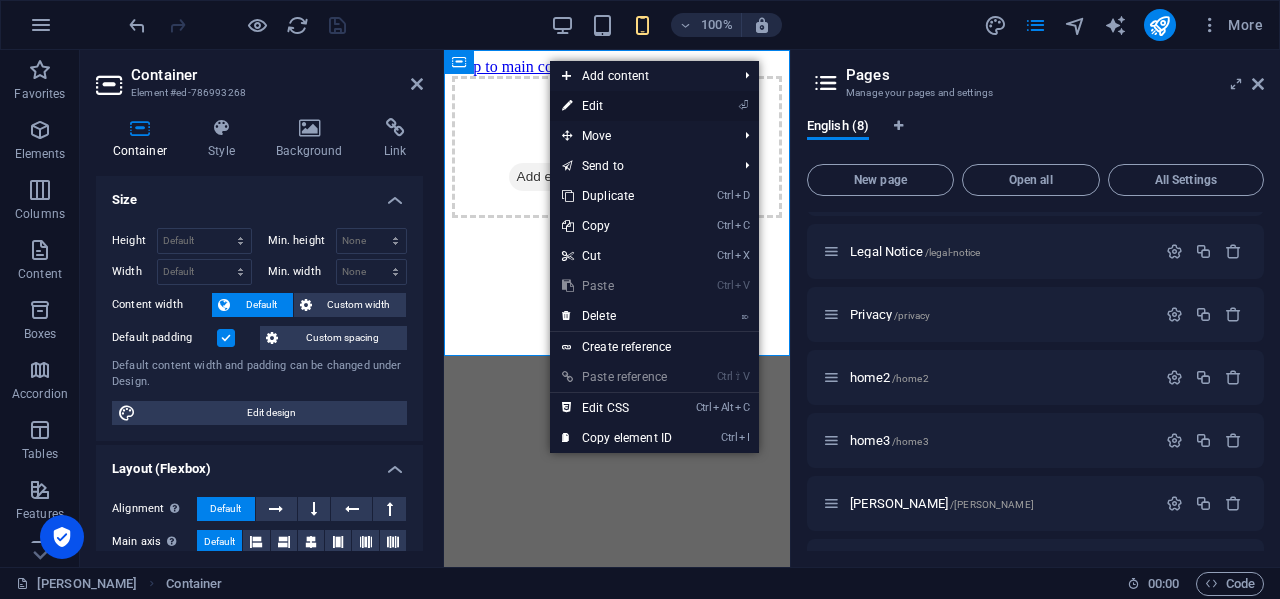 click on "⏎  Edit" at bounding box center [617, 106] 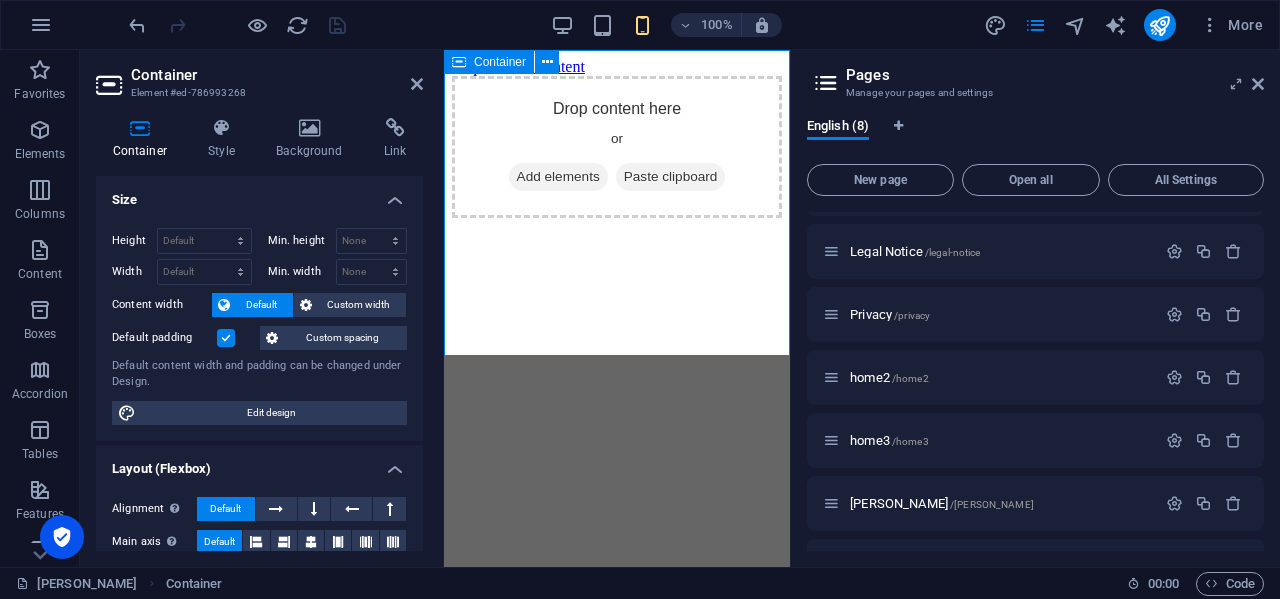 click on "Add elements" at bounding box center [558, 177] 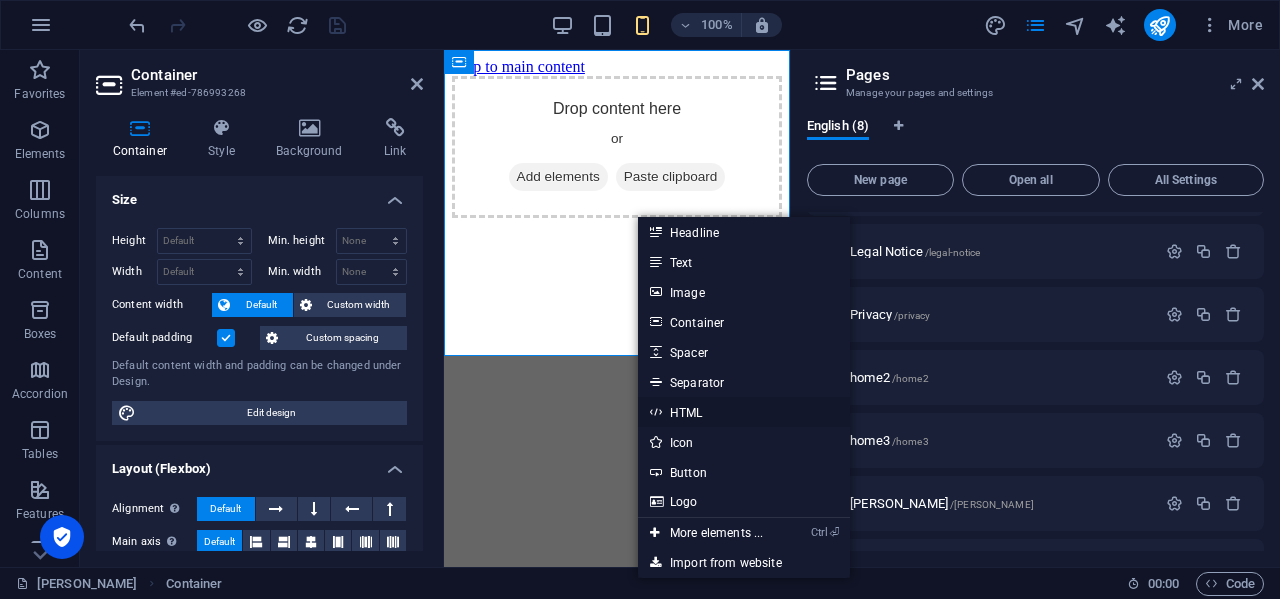 click on "HTML" at bounding box center [744, 412] 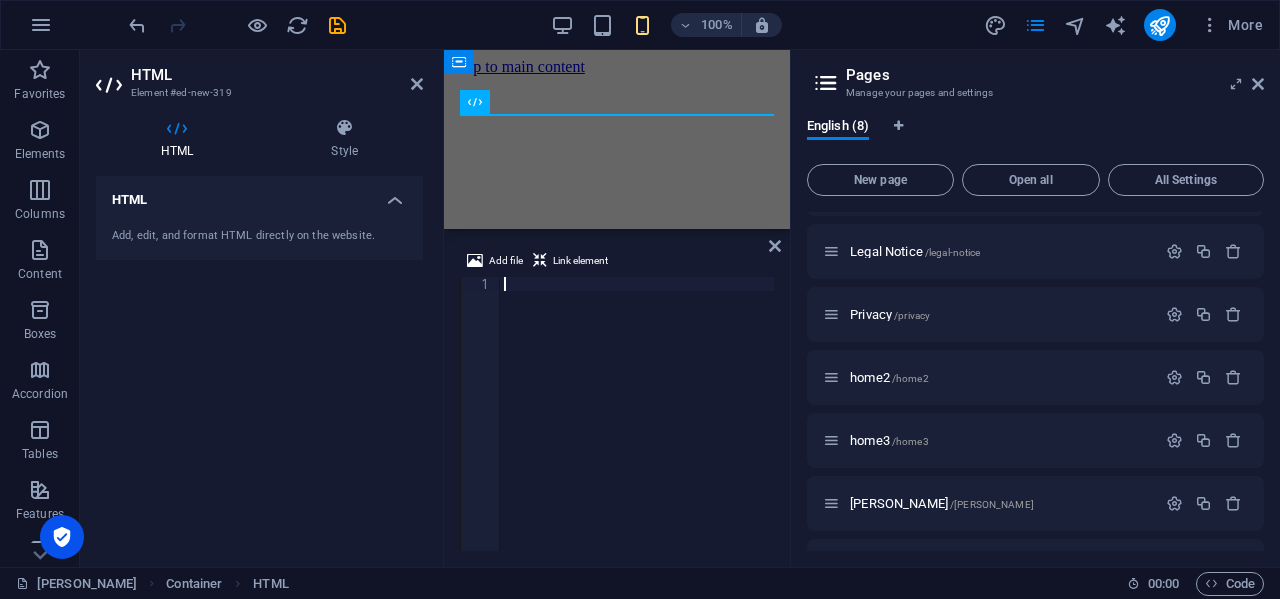 click at bounding box center (637, 428) 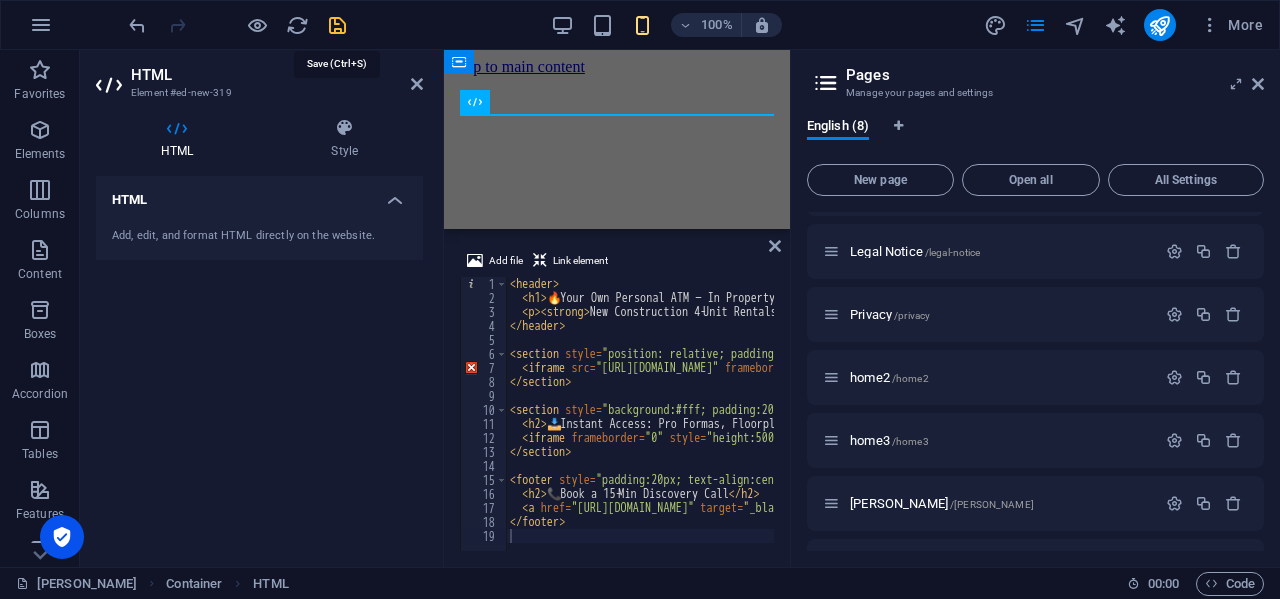 click at bounding box center [337, 25] 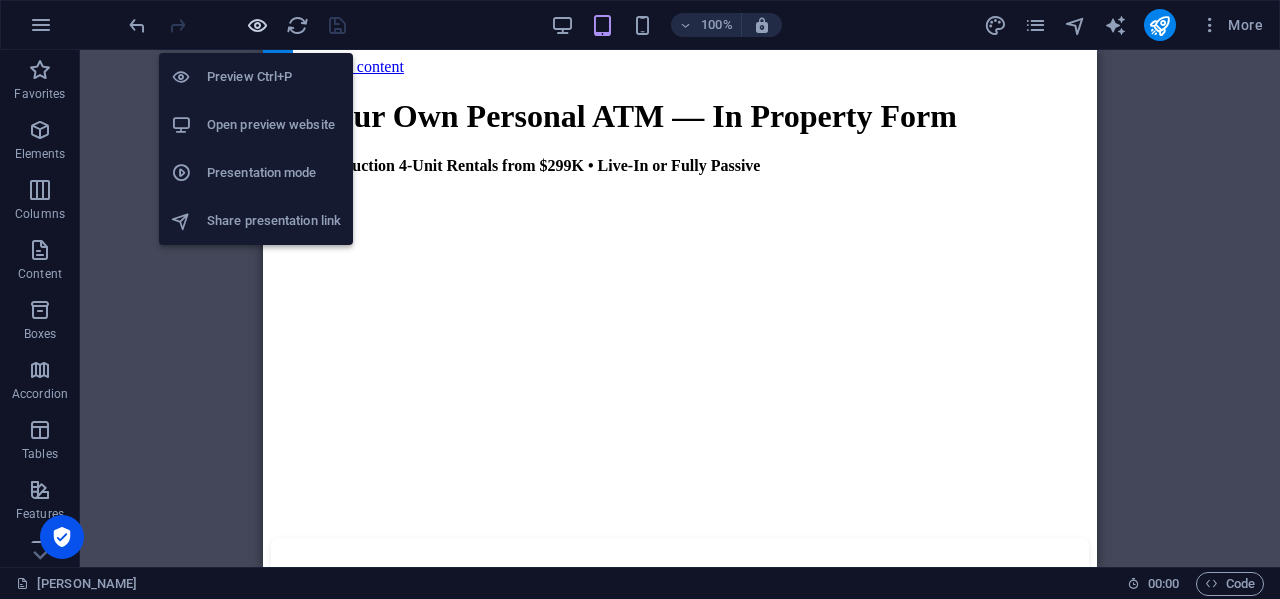 click at bounding box center [257, 25] 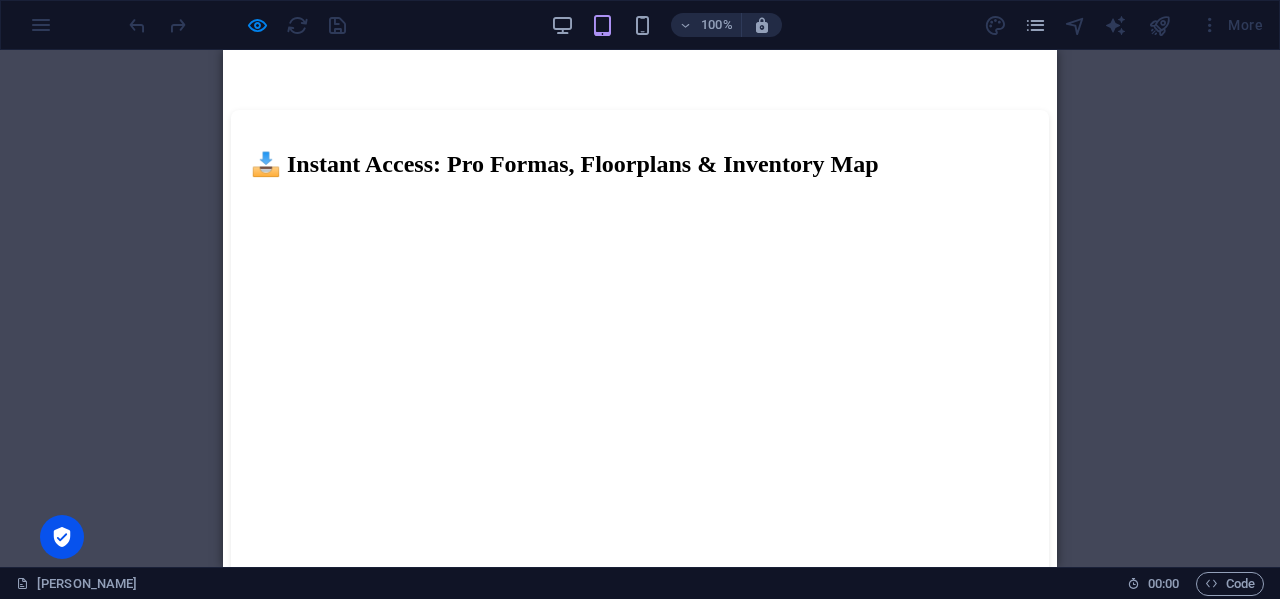 scroll, scrollTop: 28, scrollLeft: 0, axis: vertical 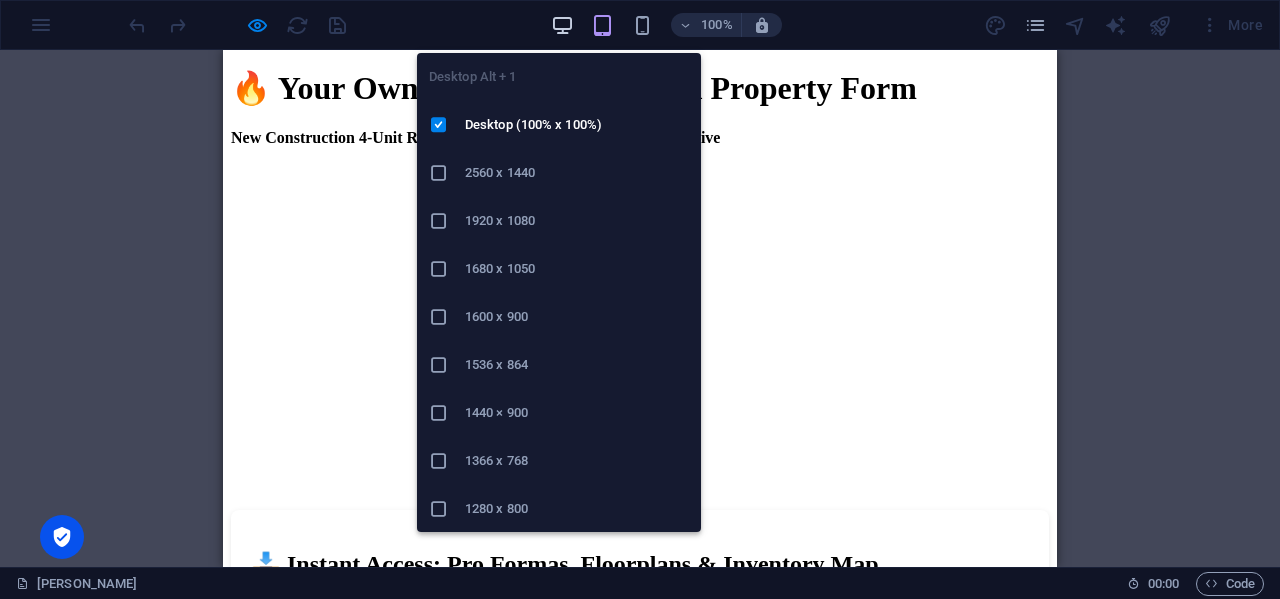 click at bounding box center (562, 25) 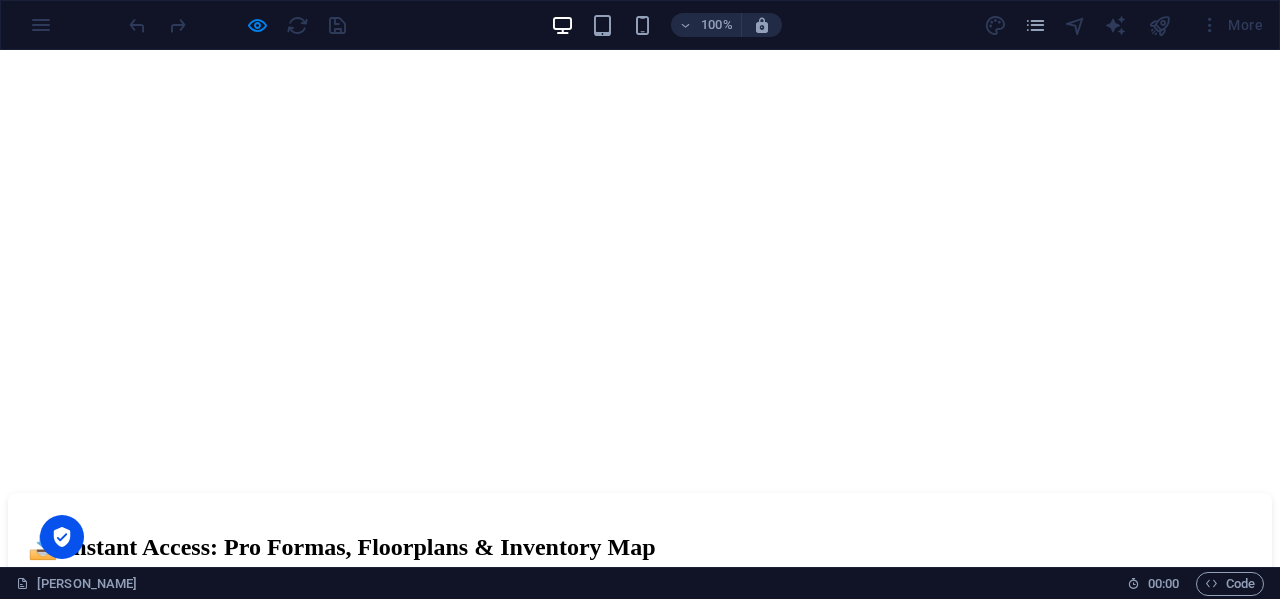 scroll, scrollTop: 0, scrollLeft: 0, axis: both 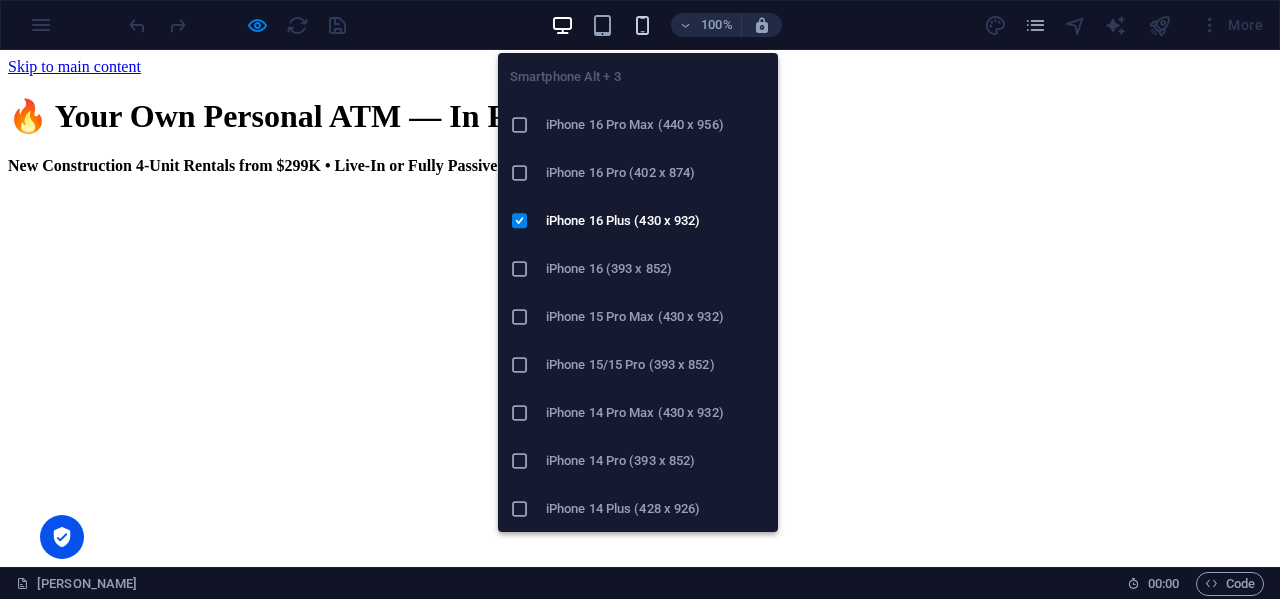 click at bounding box center (642, 25) 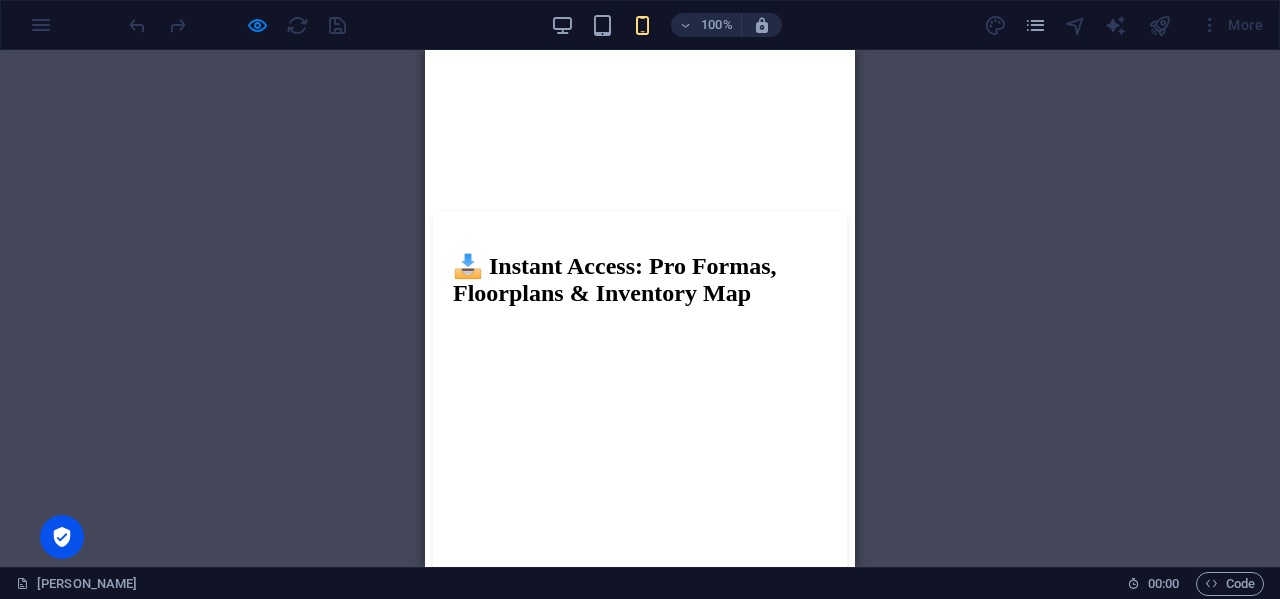 scroll, scrollTop: 0, scrollLeft: 0, axis: both 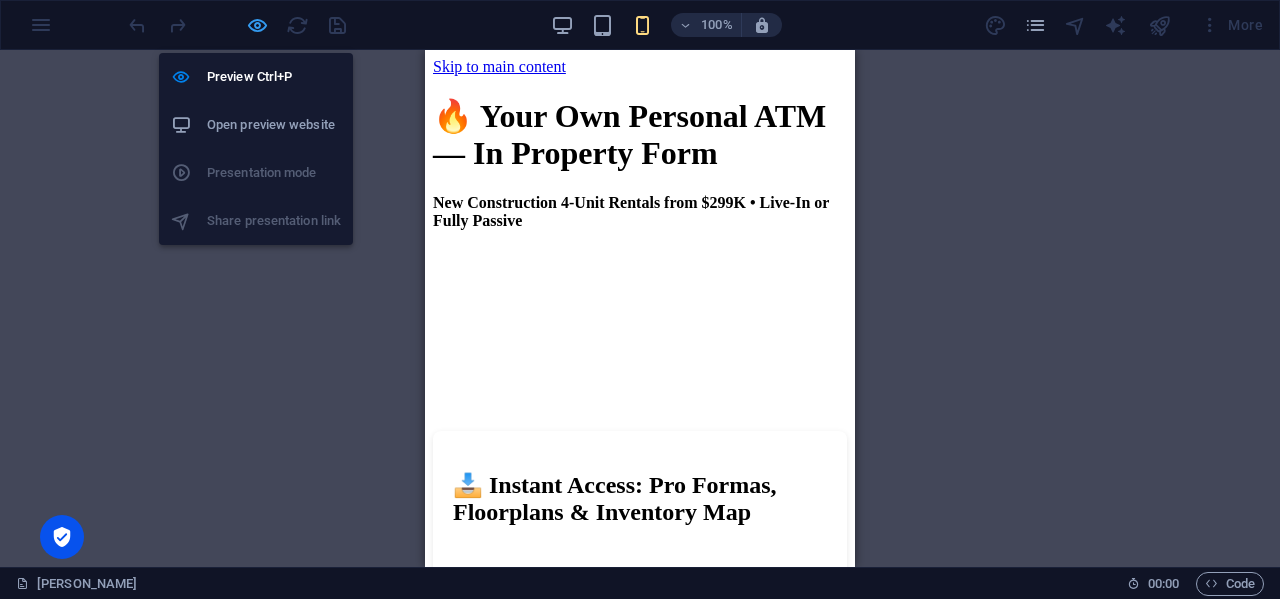 click at bounding box center (257, 25) 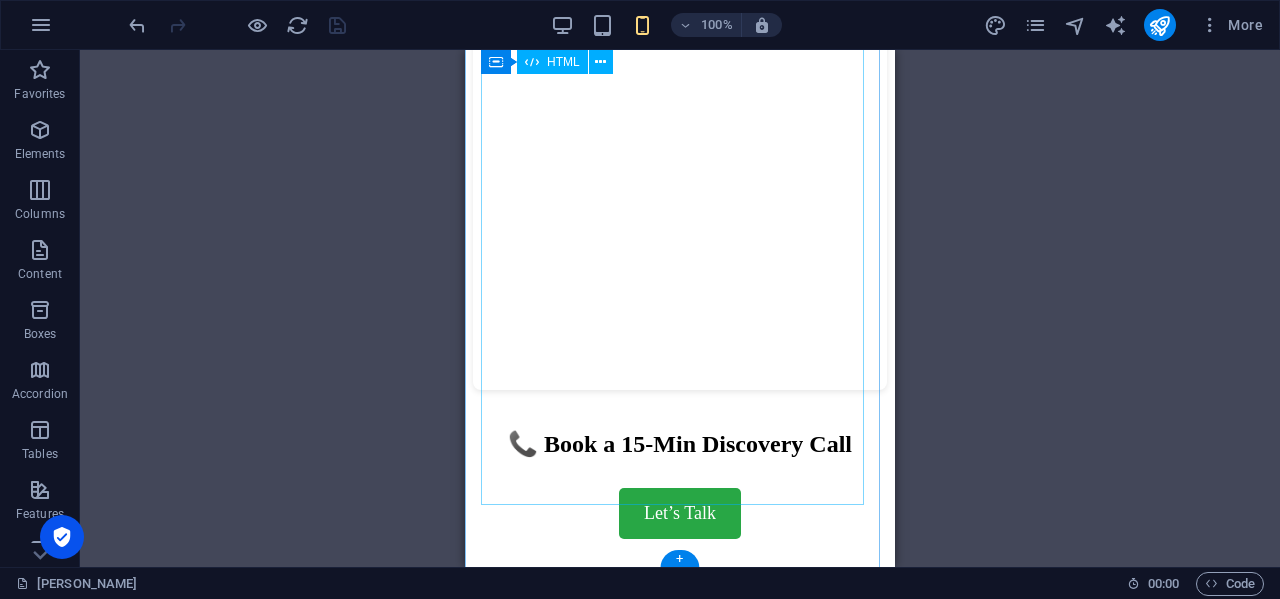 scroll, scrollTop: 702, scrollLeft: 0, axis: vertical 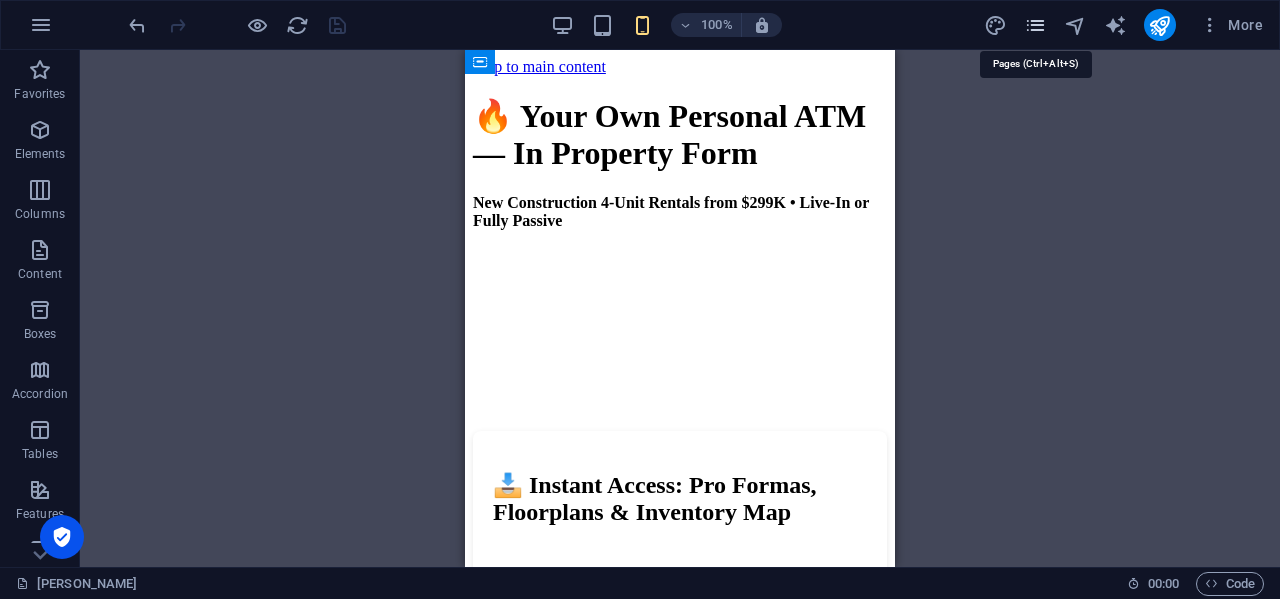 click at bounding box center (1035, 25) 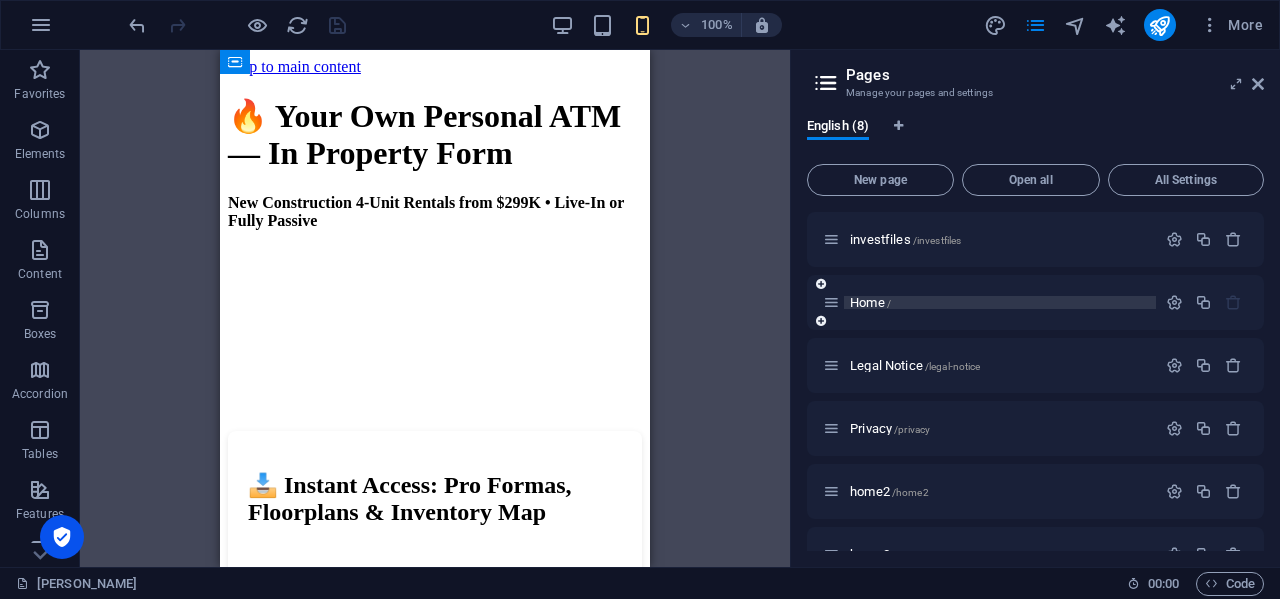 click on "Home /" at bounding box center (870, 302) 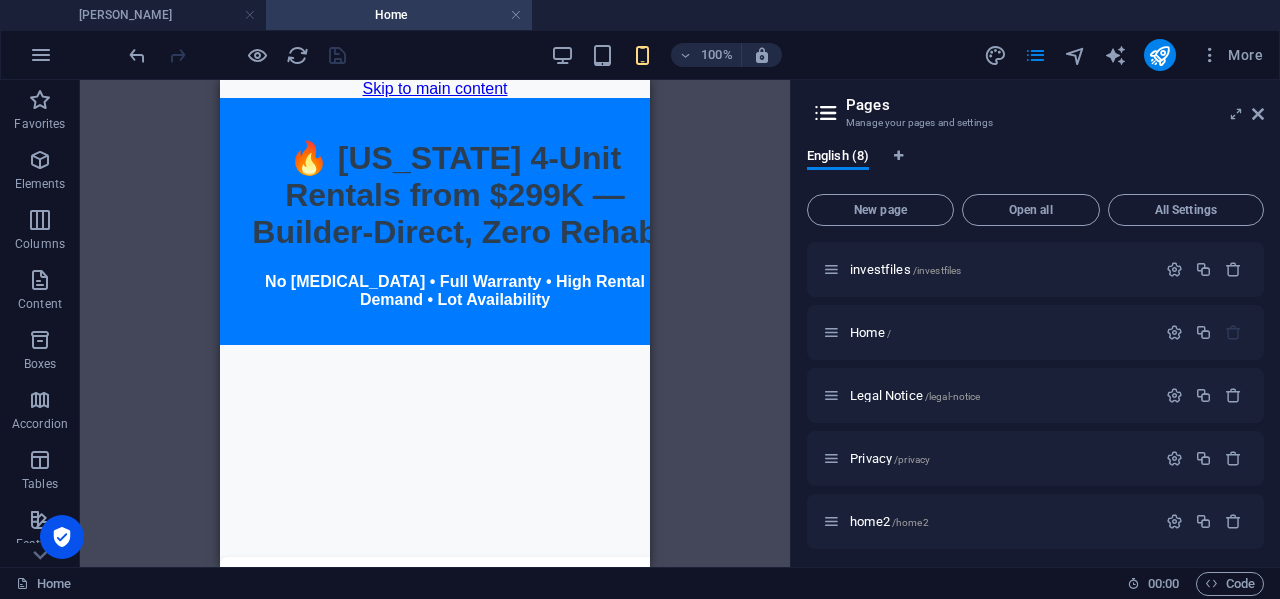 scroll, scrollTop: 0, scrollLeft: 0, axis: both 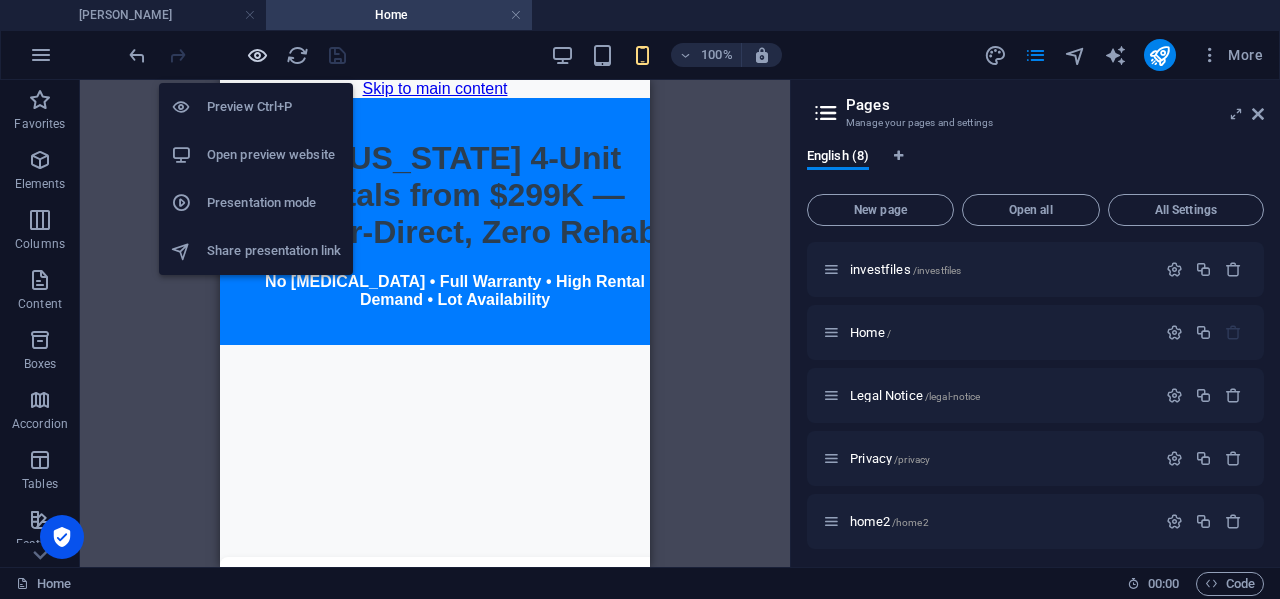 click at bounding box center (257, 55) 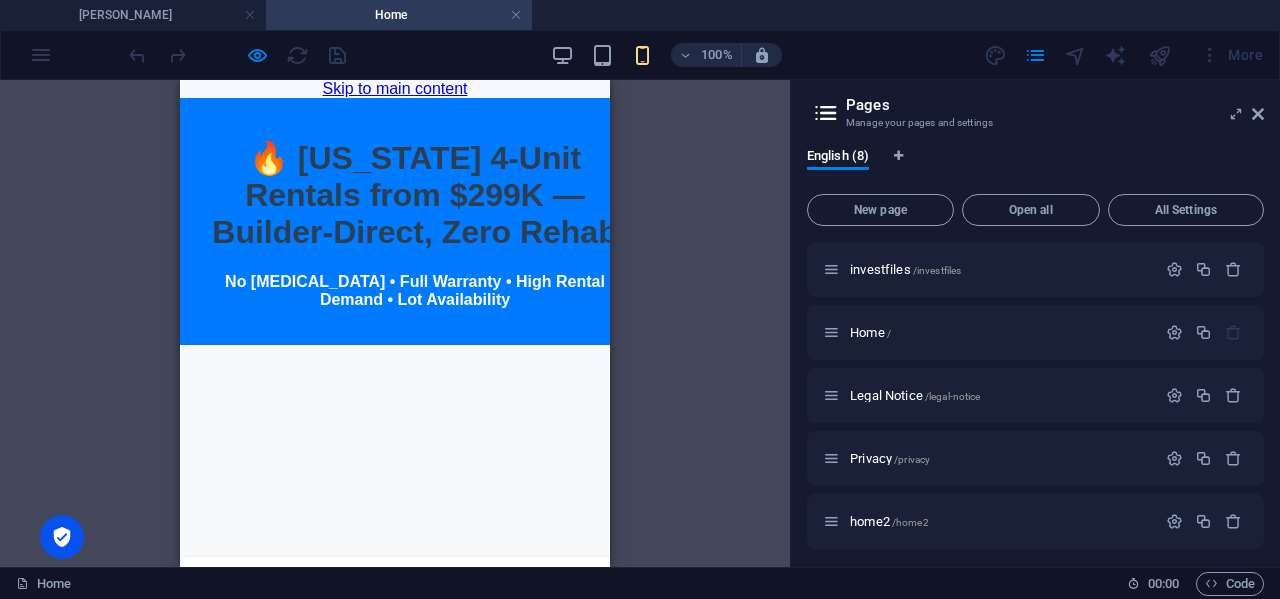 type 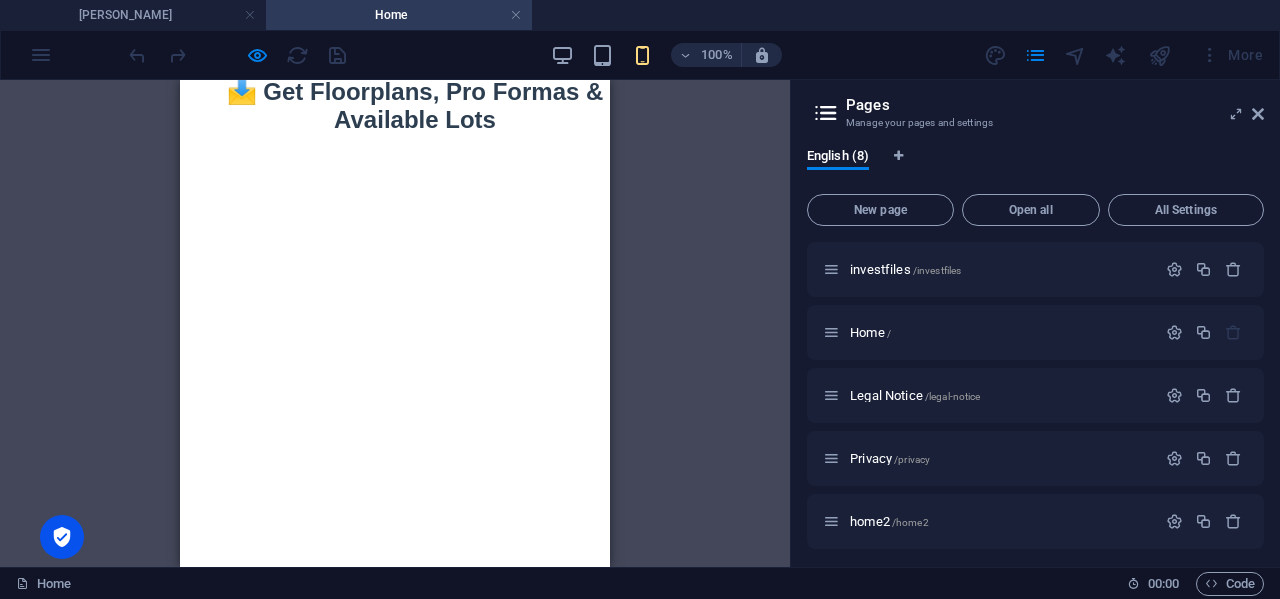 scroll, scrollTop: 369, scrollLeft: 0, axis: vertical 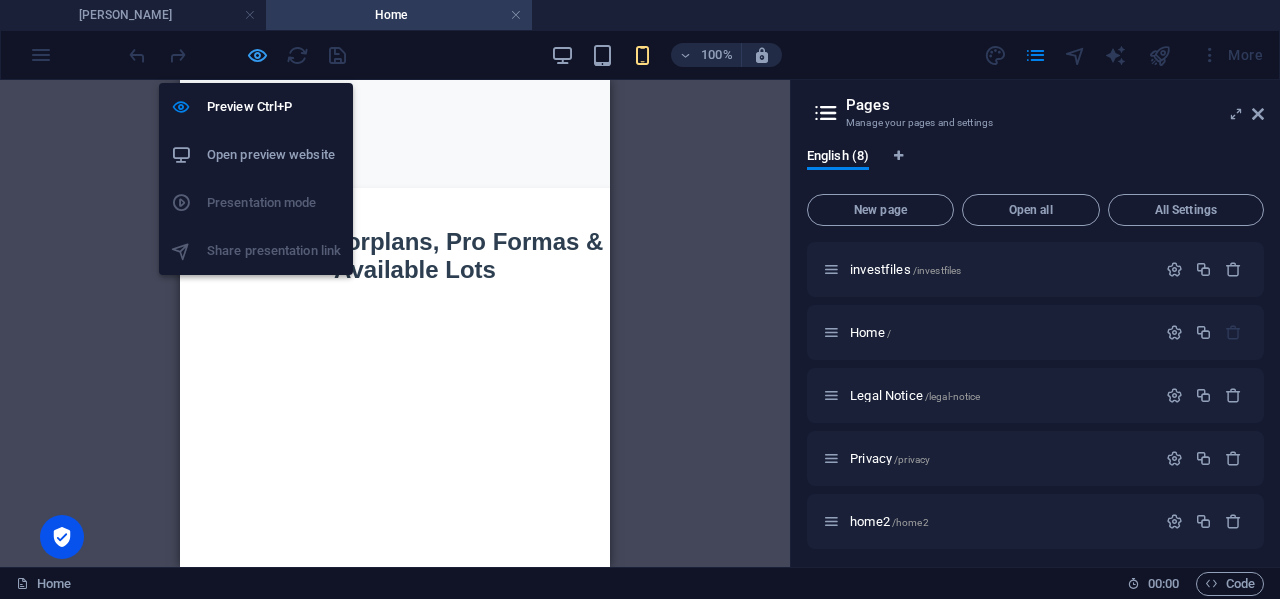 click at bounding box center [257, 55] 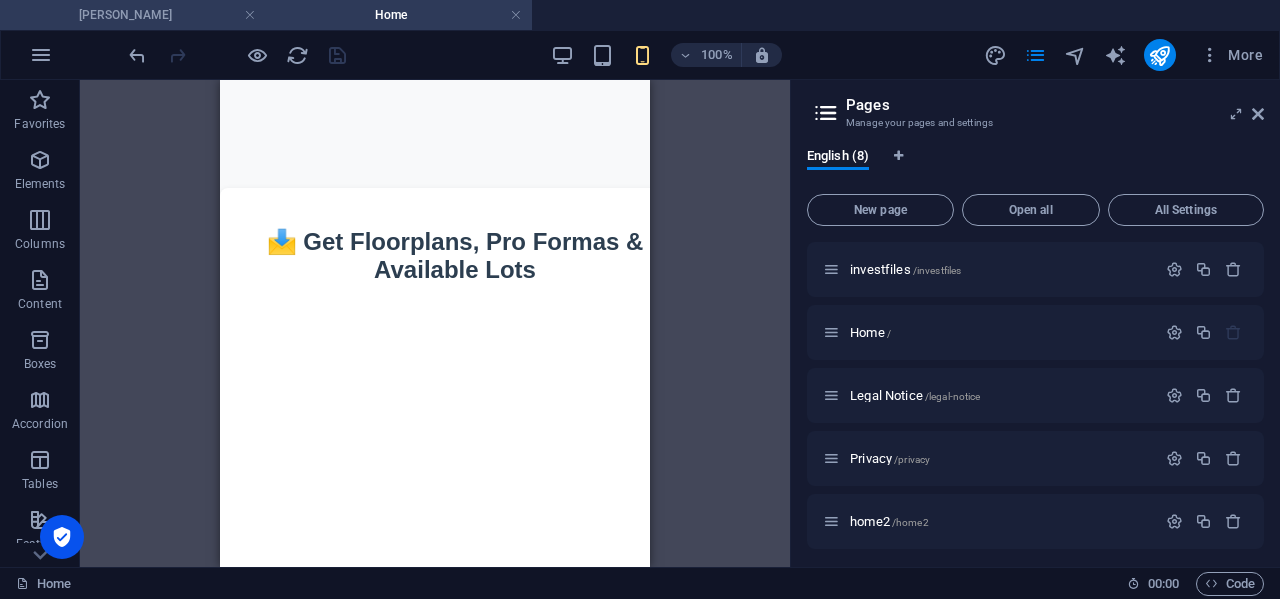click on "[PERSON_NAME]" at bounding box center (133, 15) 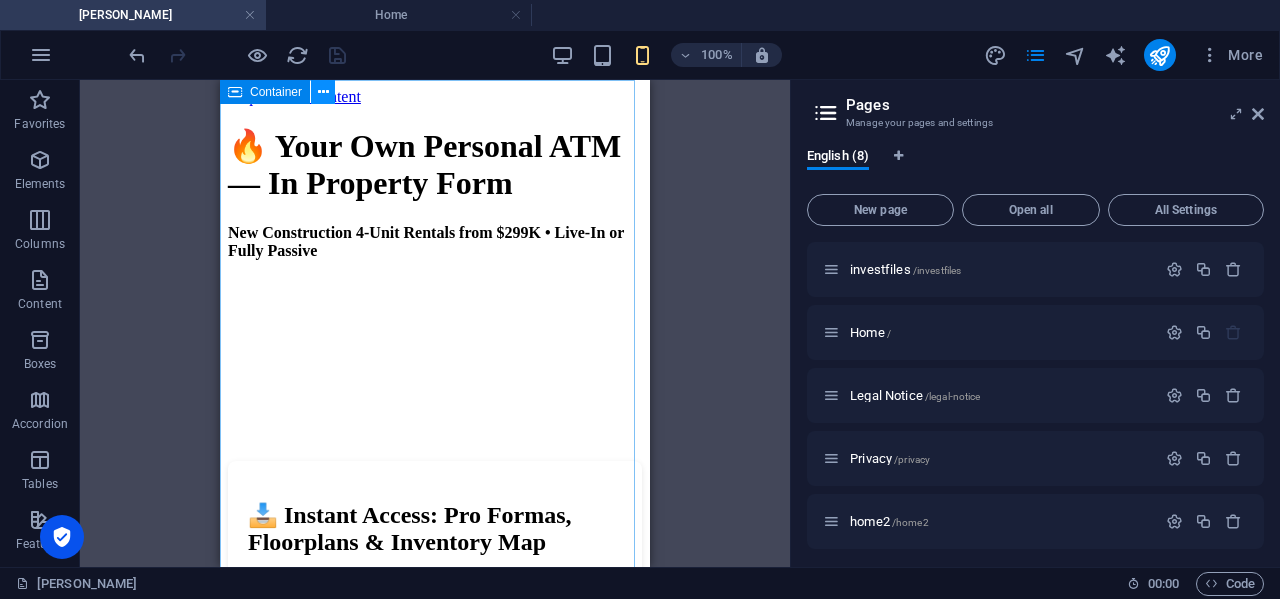 click at bounding box center (323, 92) 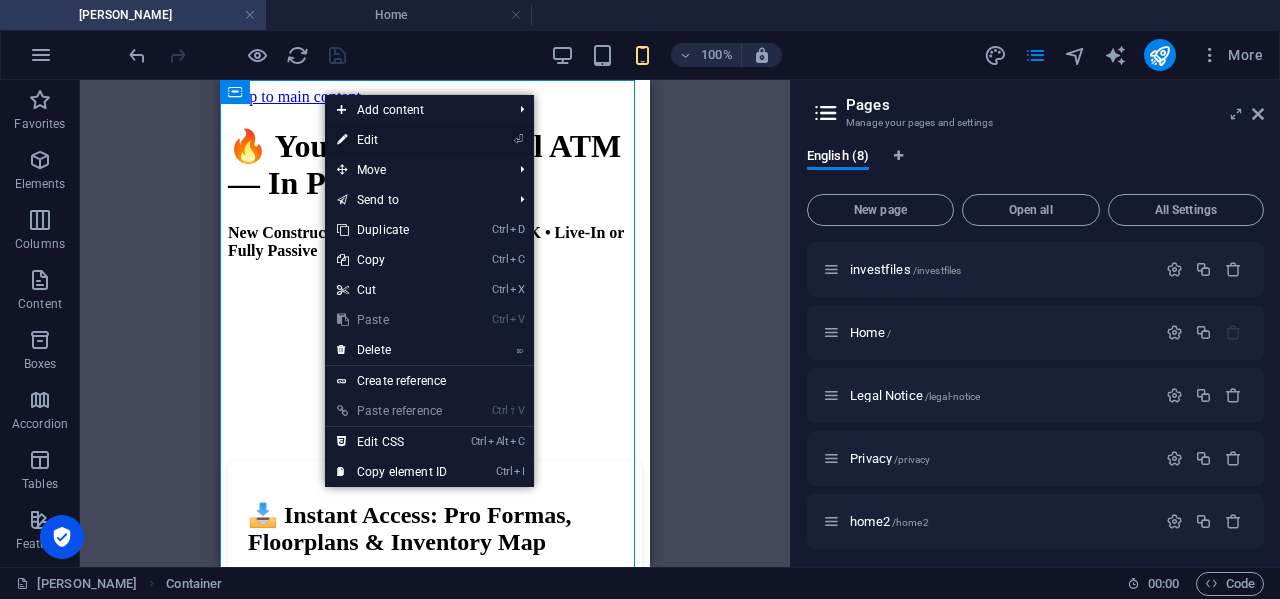click on "⏎  Edit" at bounding box center (392, 140) 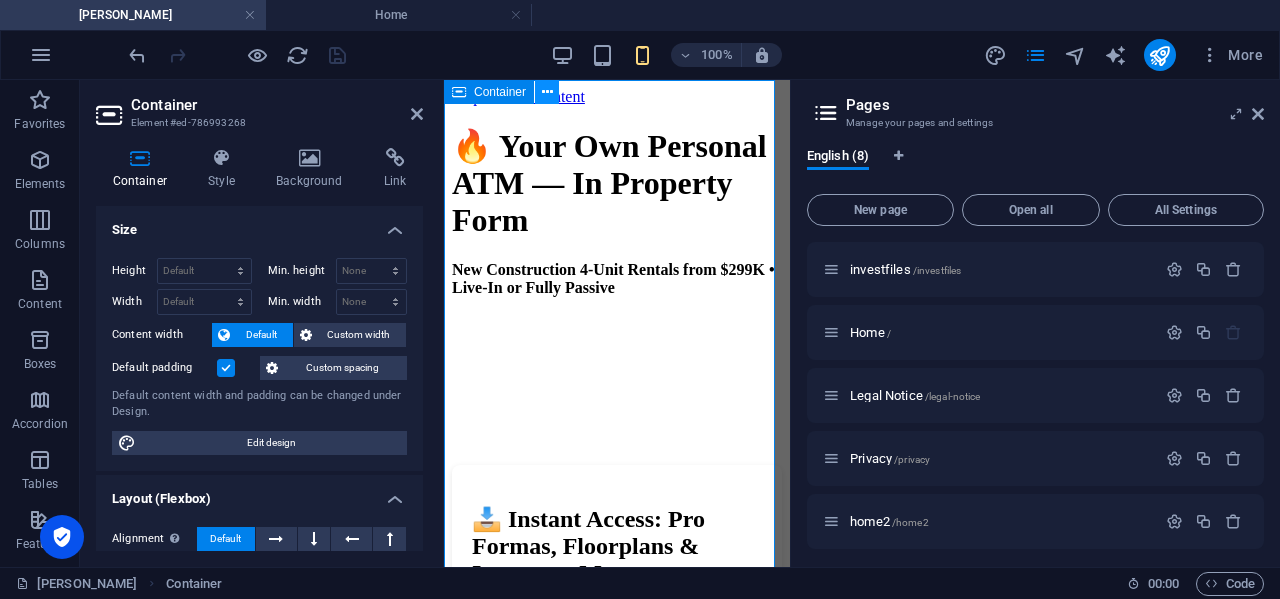 click at bounding box center (547, 92) 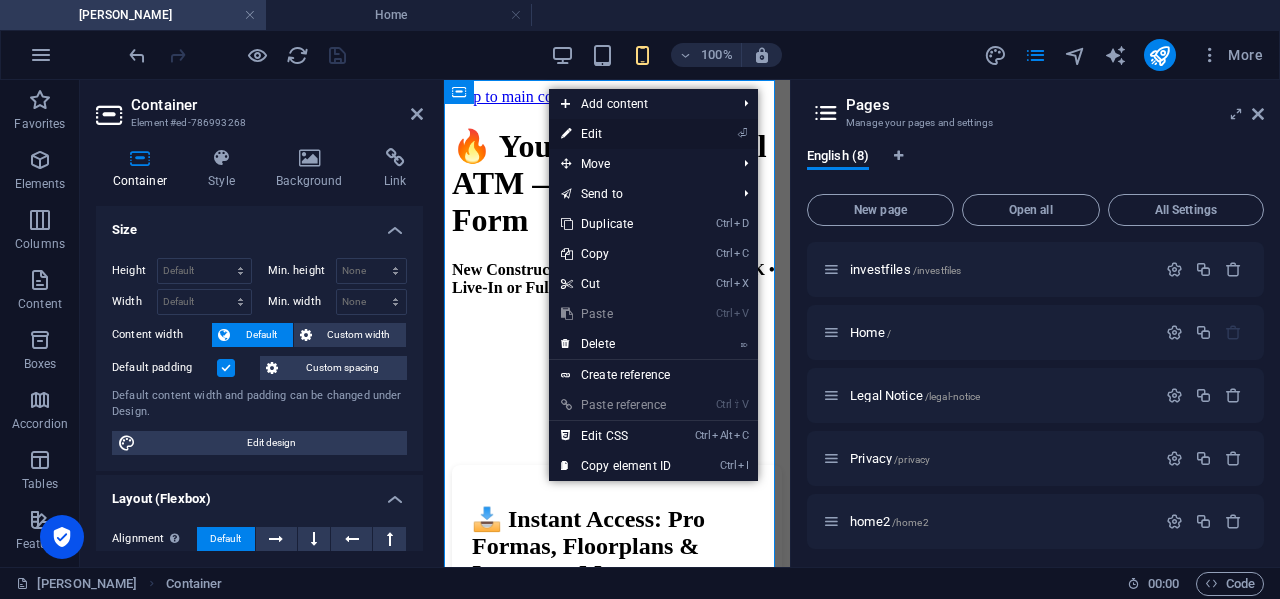 click on "⏎  Edit" at bounding box center [616, 134] 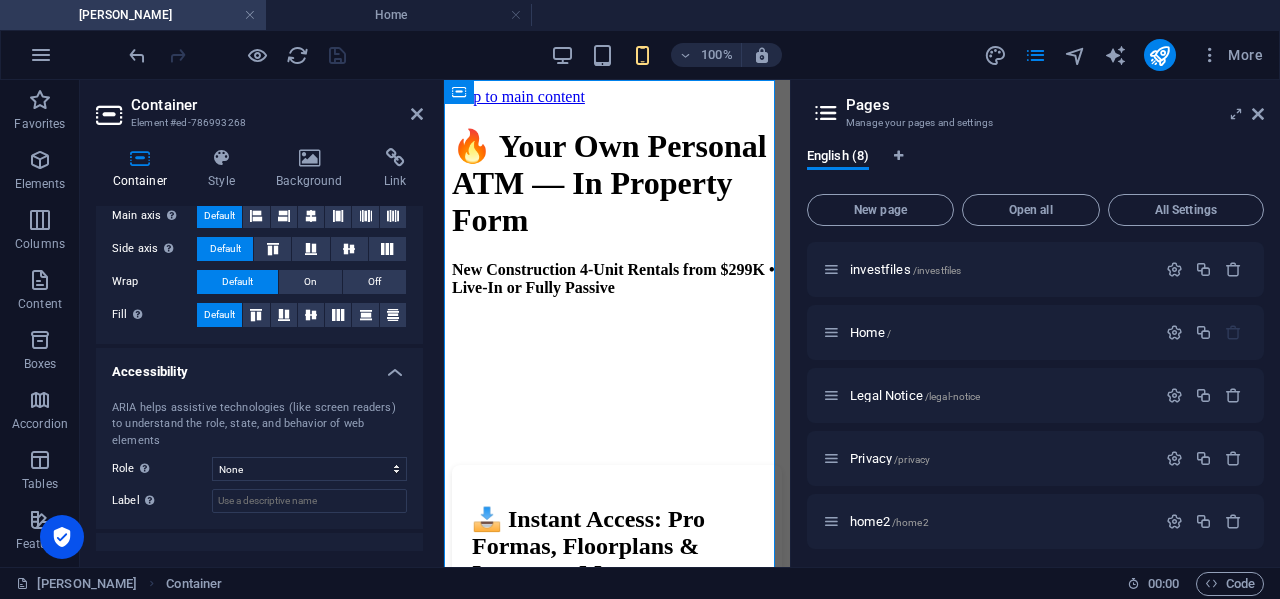 scroll, scrollTop: 414, scrollLeft: 0, axis: vertical 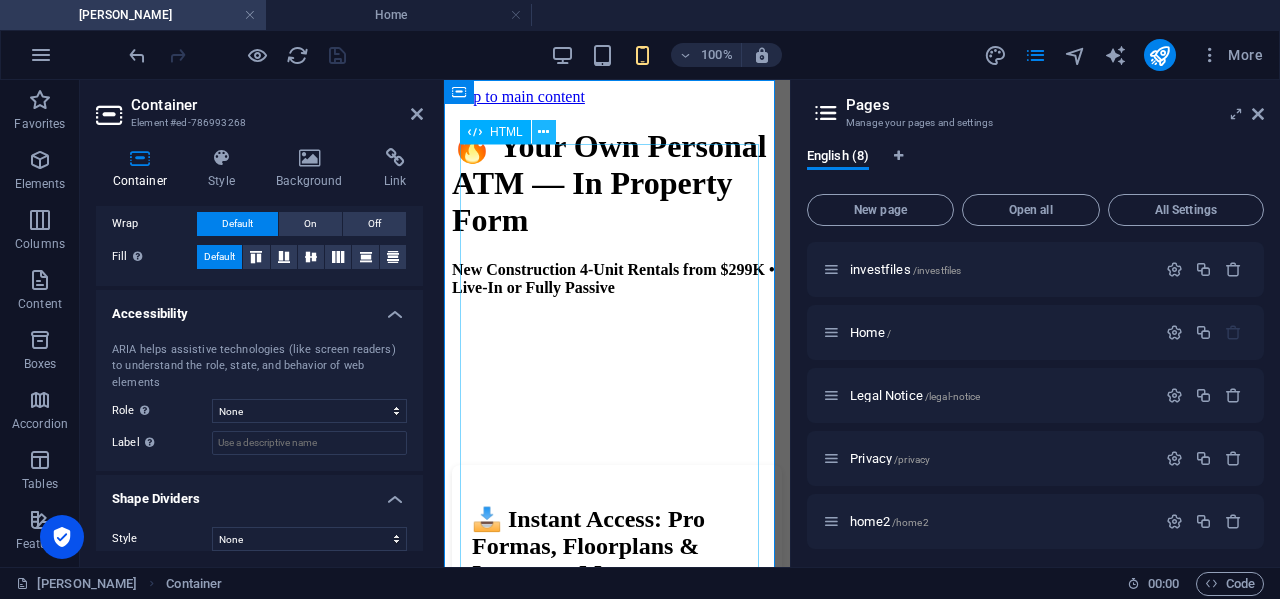 click at bounding box center [543, 132] 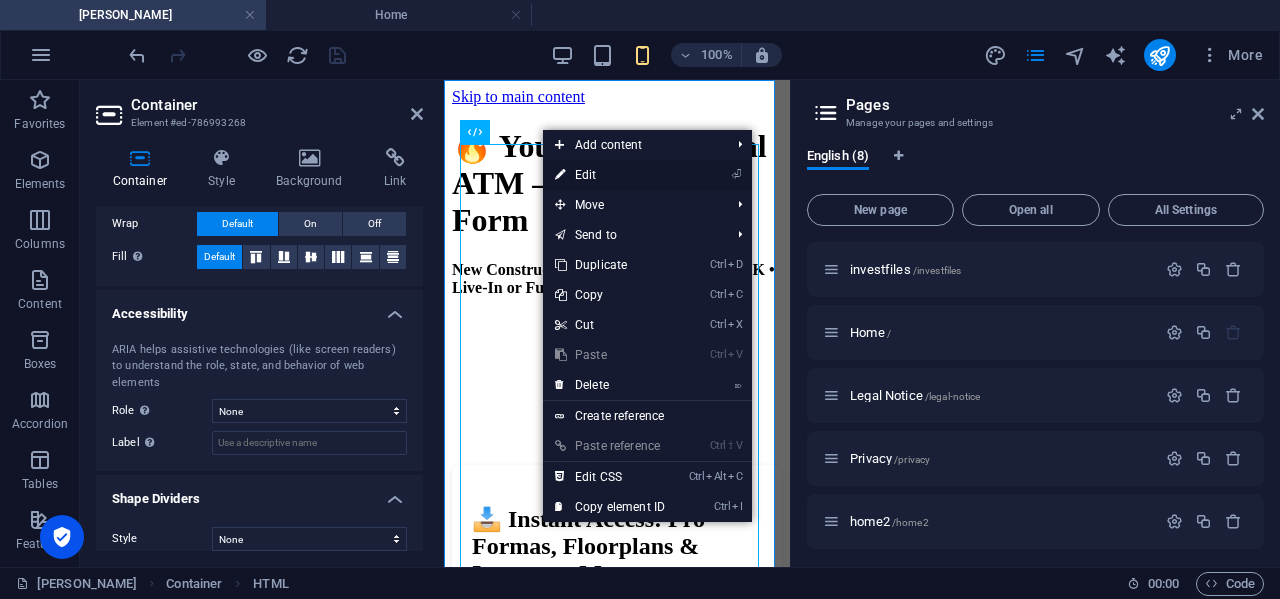 click on "⏎  Edit" at bounding box center [610, 175] 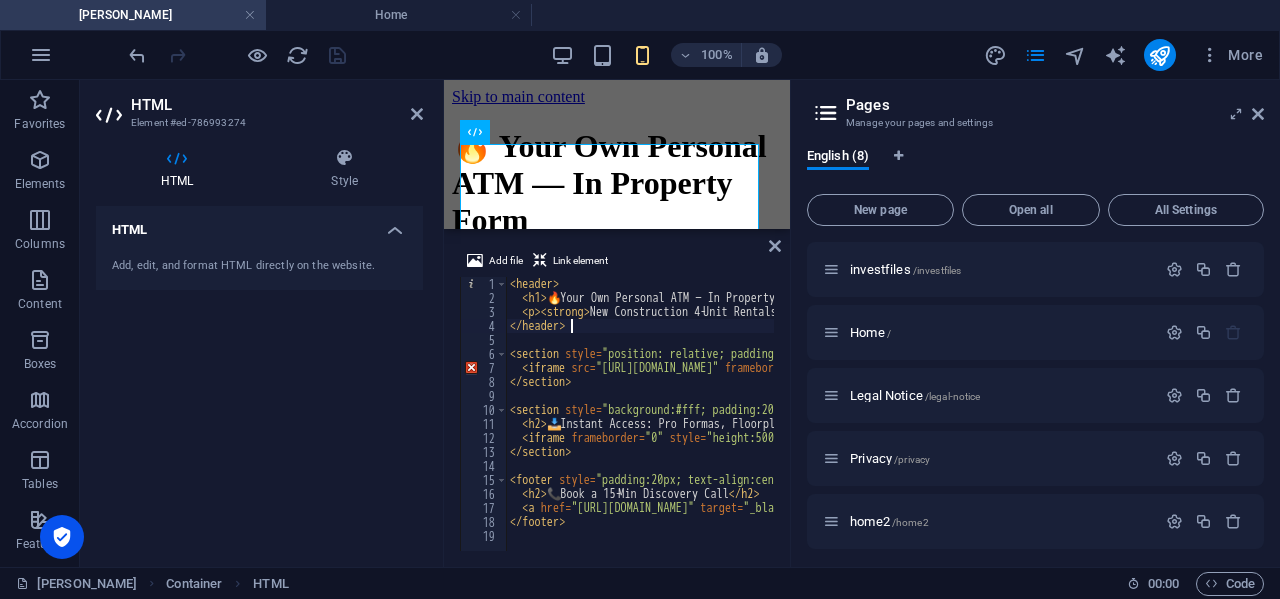 click on "< header >    < h1 > 🔥  Your Own Personal ATM — In Property Form </ h1 >    < p > < strong > New Construction 4‑Unit Rentals from $299K • Live-In or Fully Passive </ strong > </ p > </ header > < section   style = "position: relative; padding-bottom: 40%; height: 0; overflow: hidden; margin-bottom: 20px;" >    < iframe   src = "https://www.youtube.com/embed/IhVbSRWlBCY?autoplay=1&loop=1&playlist=IhVbSRWlBCY&rel=0"   frameborder = "0"   allow = "autoplay; encrypted-media"   allowfullscreen   style = "position:absolute;top:0;left:0;width:100%;height:100%;" > </ iframe > </ section > < section   style = "background:#fff; padding:20px; border-radius:8px; box-shadow:0 2px 6px rgba(0,0,0,0.1);" >    < h2 > 📥  Instant Access: Pro Formas, Floorplans & Inventory Map </ h2 >    < iframe   frameborder = "0"   style = "height:500px;width:100%;border:none;"   src = "https://forms.zohopublic.com/chrisknorrre1/form/investA/formperma/N6ReP1-neuVS3KAOoPqjooREPGNpzJ-ohIUMbSqH5Y0?Page_Variant=Glica" > </ iframe > </" at bounding box center (1426, 426) 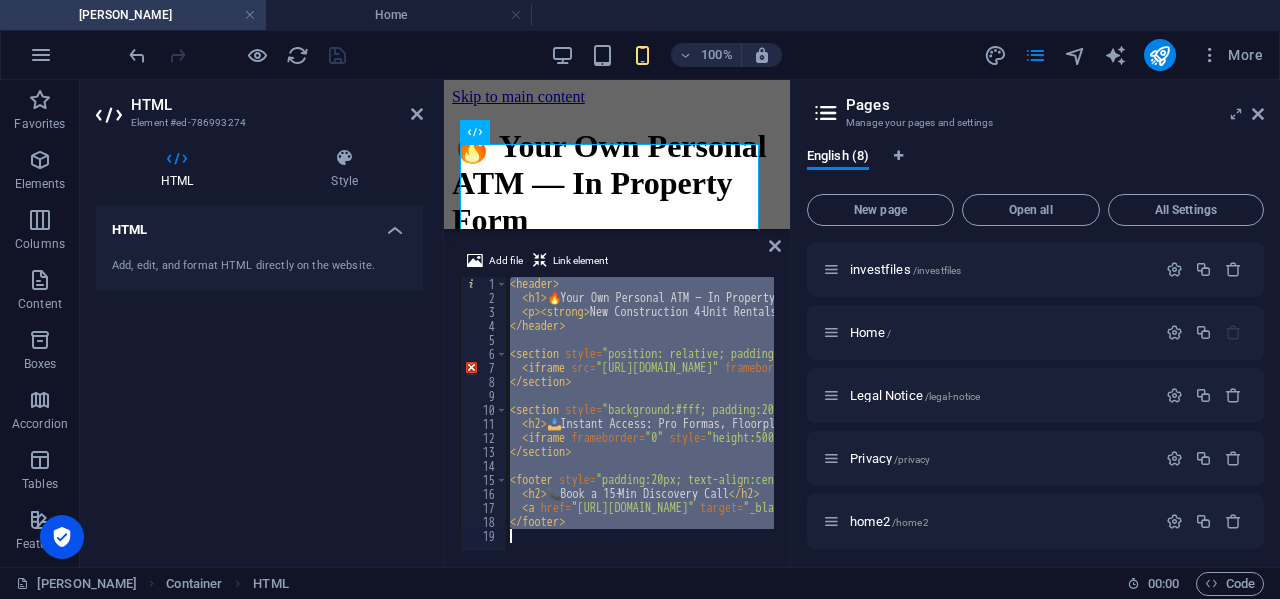 type 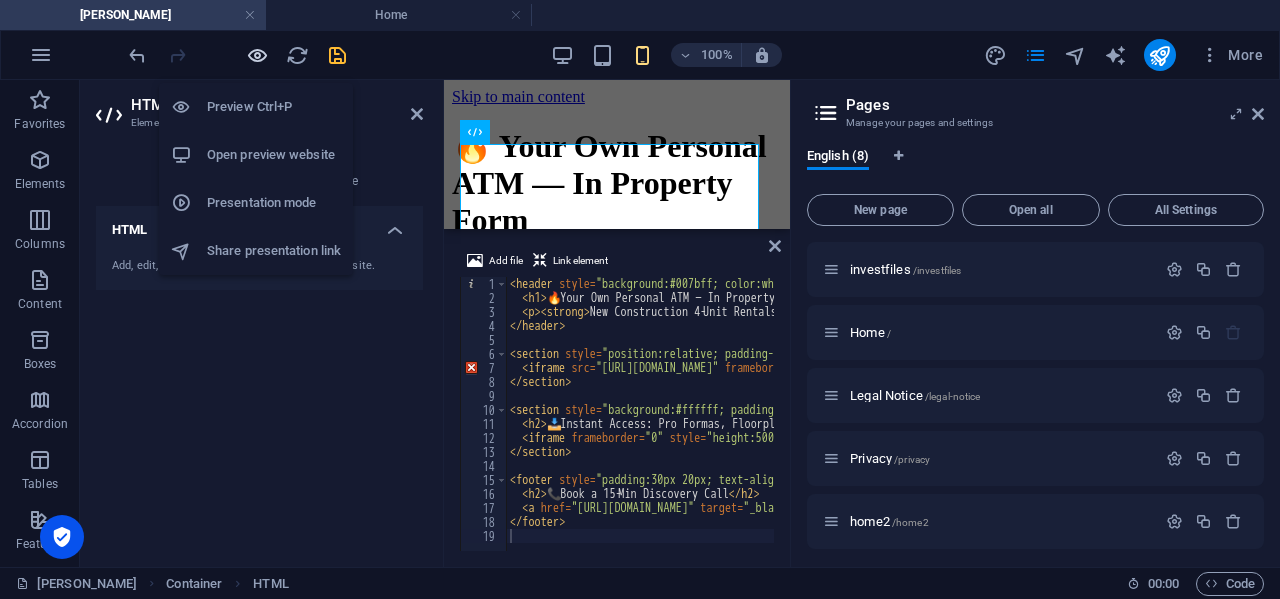 click at bounding box center (257, 55) 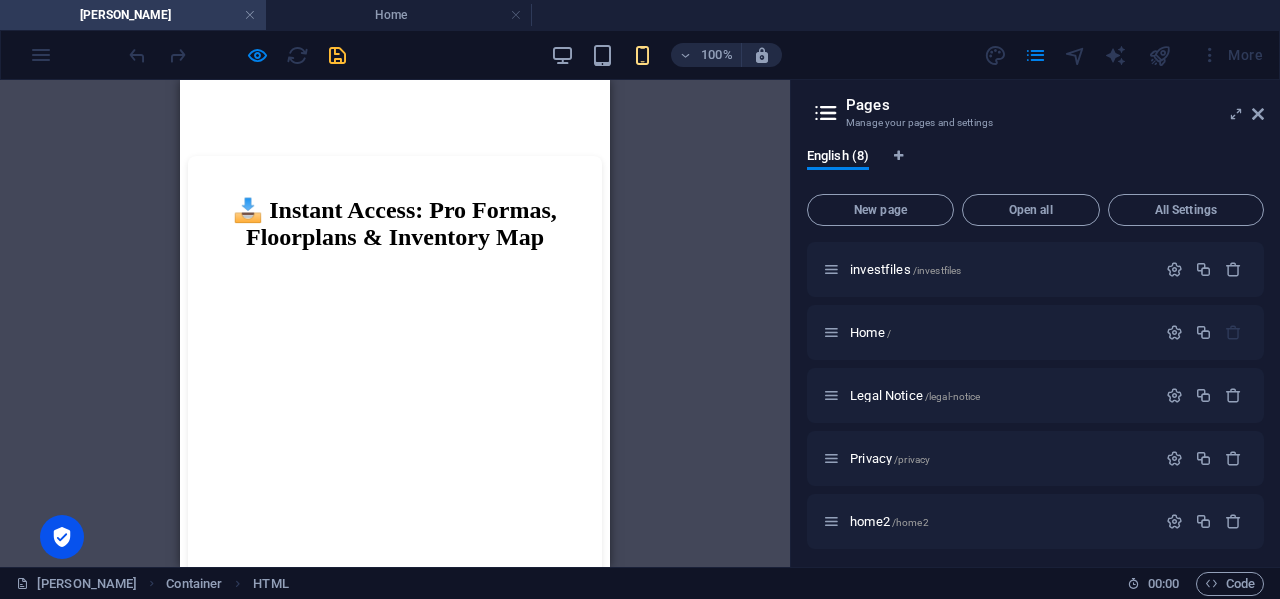 scroll, scrollTop: 400, scrollLeft: 0, axis: vertical 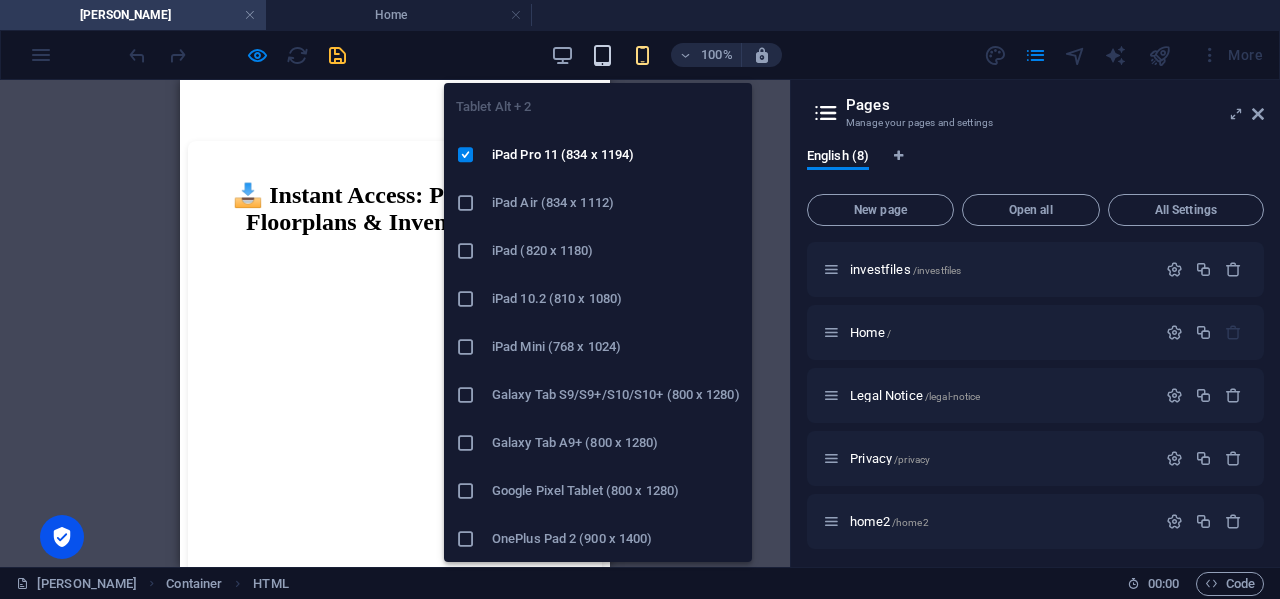 click at bounding box center (602, 55) 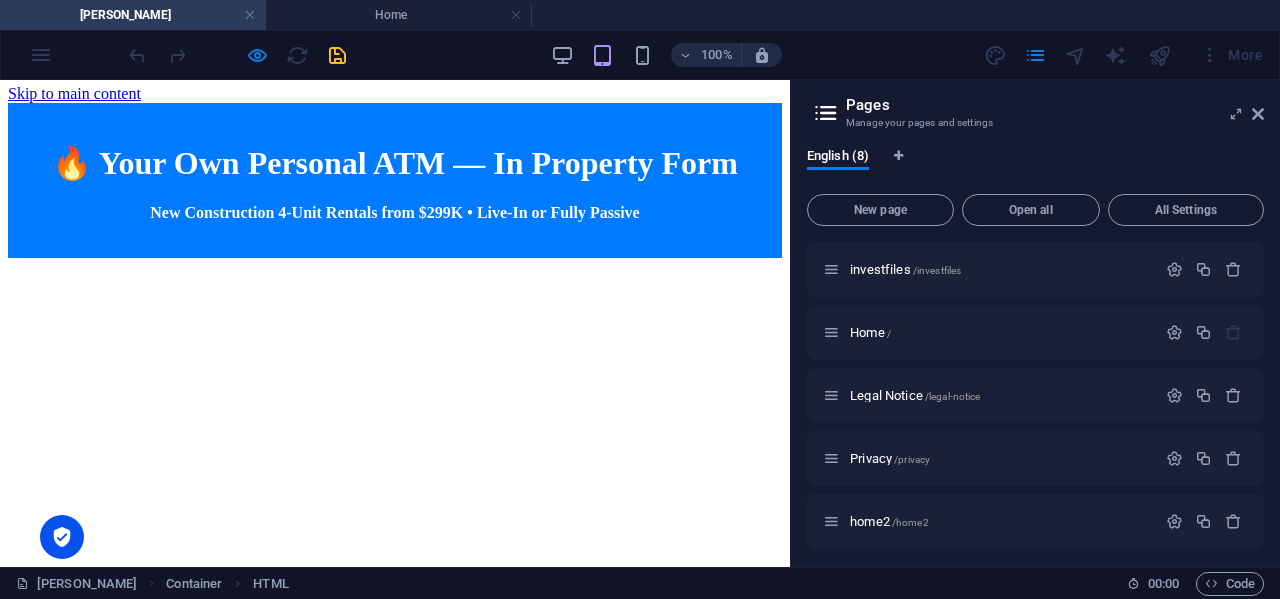 scroll, scrollTop: 0, scrollLeft: 0, axis: both 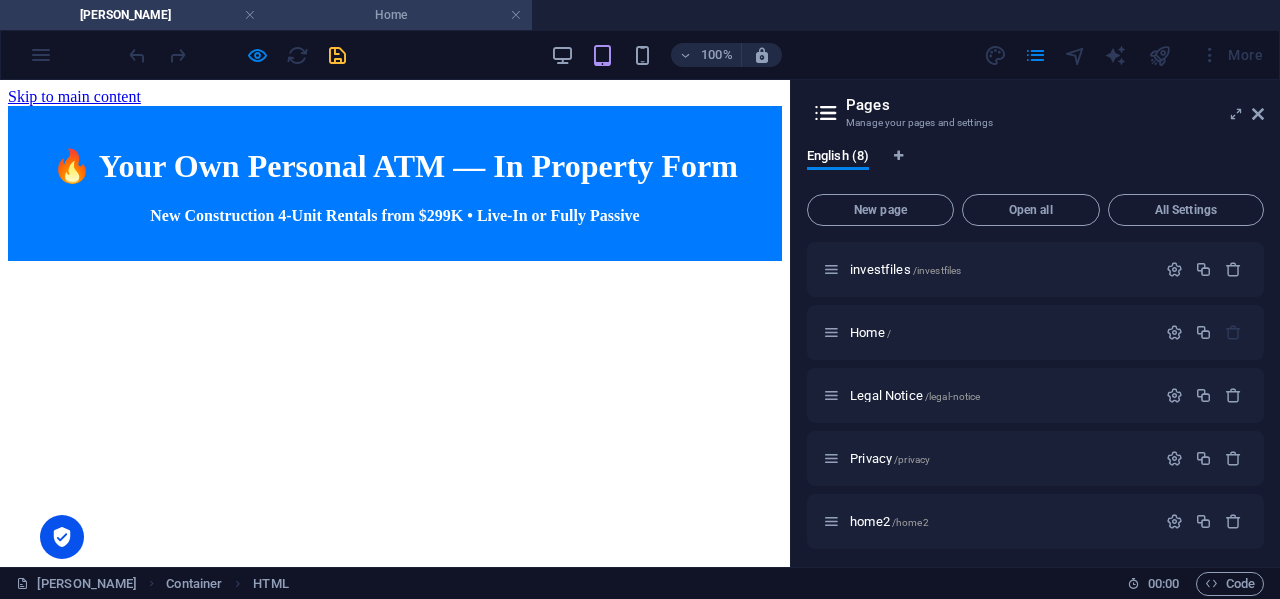 click on "Home" at bounding box center (399, 15) 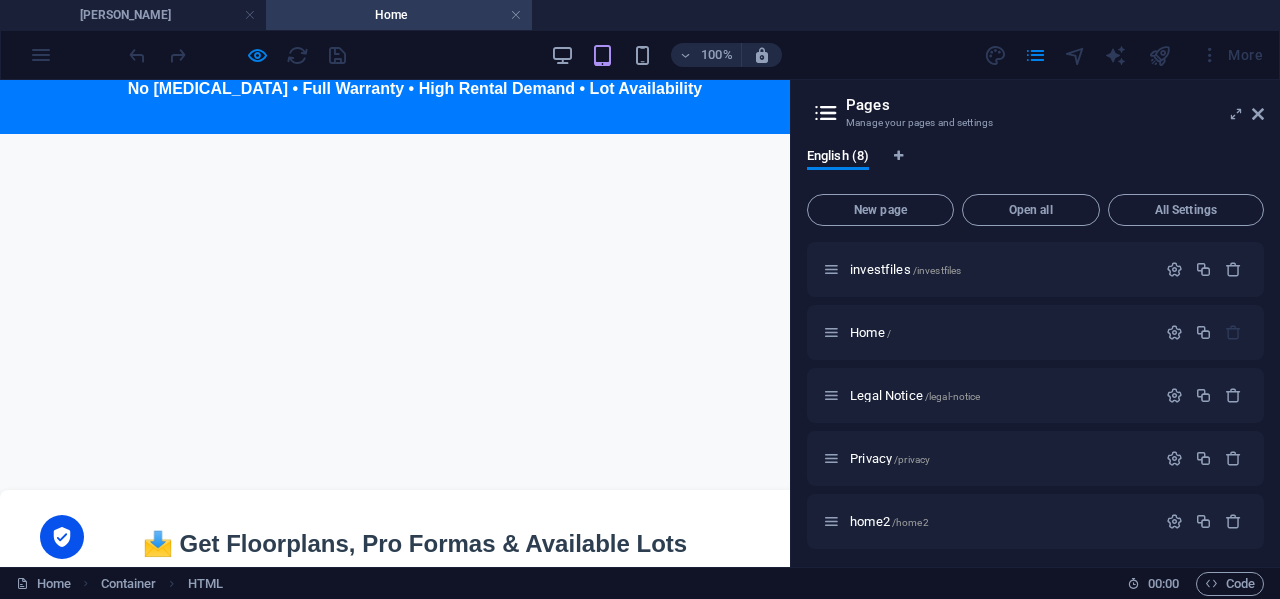 scroll, scrollTop: 0, scrollLeft: 0, axis: both 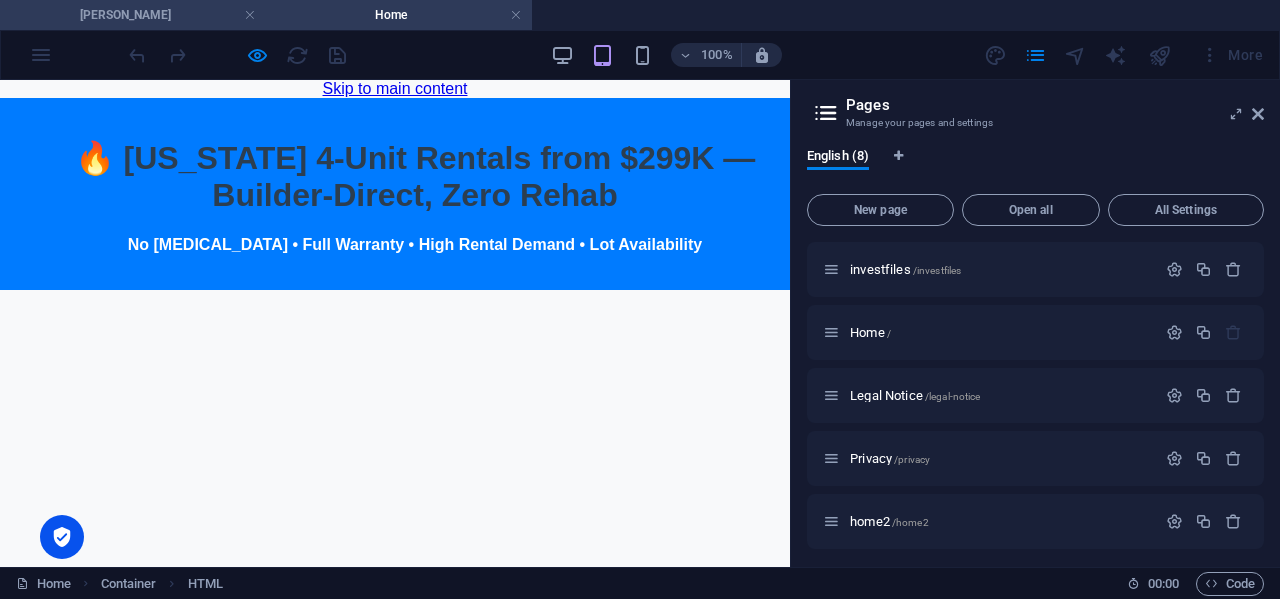 click on "[PERSON_NAME]" at bounding box center [133, 15] 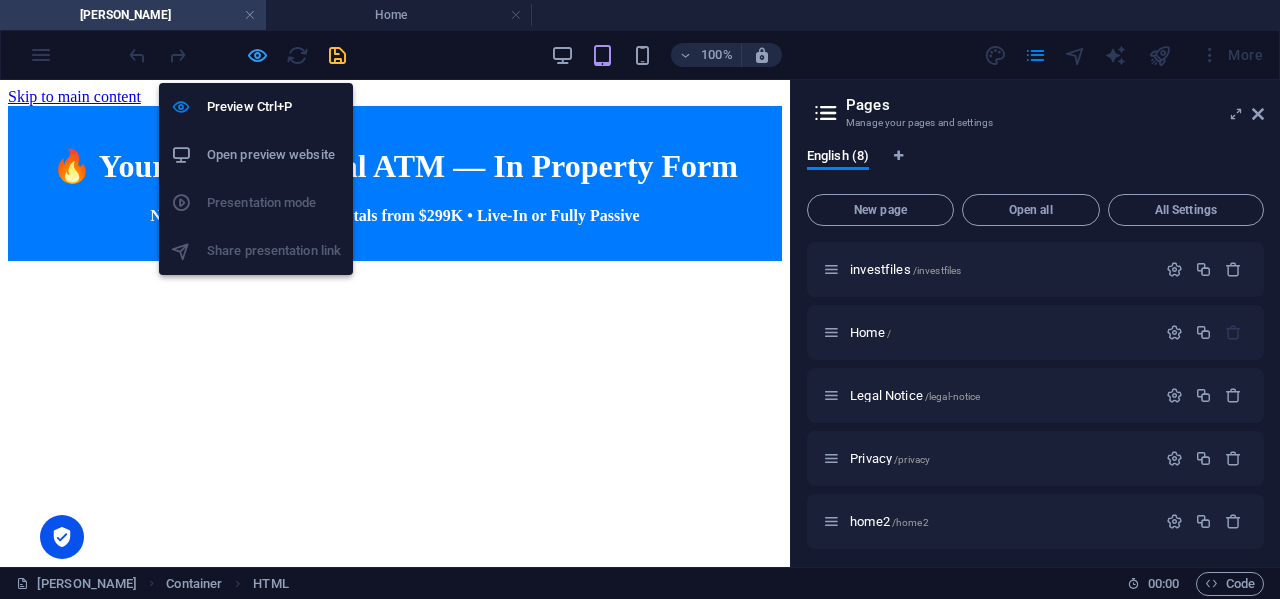 click at bounding box center (257, 55) 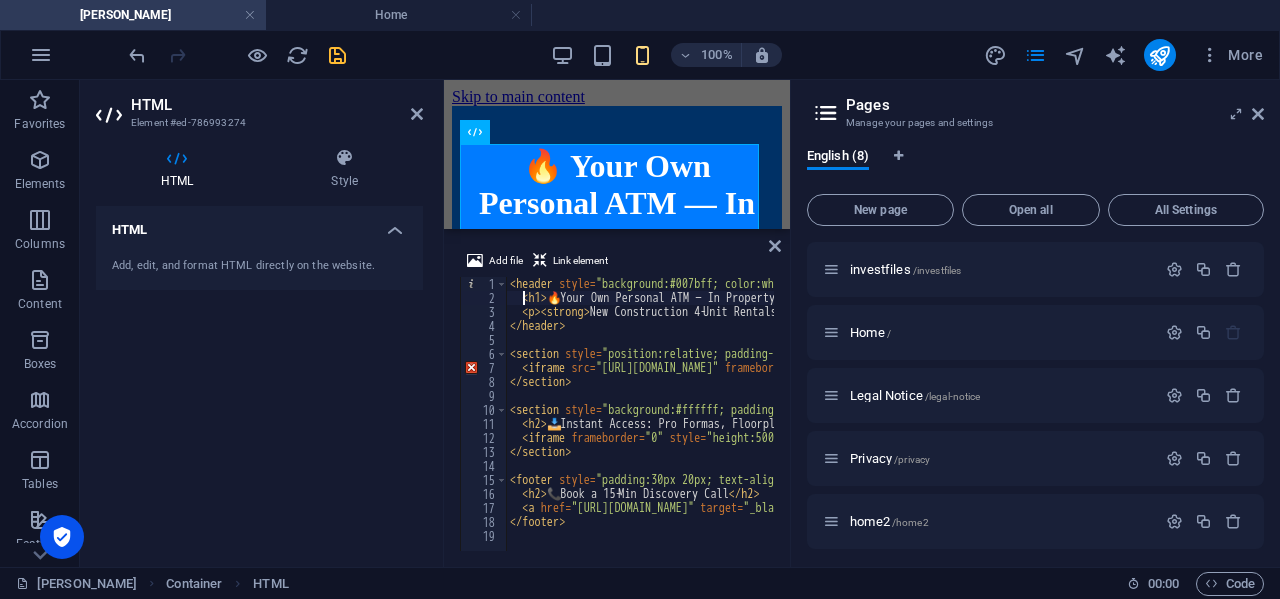click on "< header   style = "background:#007bff; color:white; padding:20px; text-align:center;" >    < h1 > 🔥  Your Own Personal ATM — In Property Form </ h1 >    < p > < strong > New Construction 4‑Unit Rentals from $299K • Live-In or Fully Passive </ strong > </ p > </ header > < section   style = "position:relative; padding-bottom:40%; height:0; overflow:hidden; margin:30px 0;" >    < iframe   src = "https://www.youtube.com/embed/IhVbSRWlBCY?autoplay=1&loop=1&playlist=IhVbSRWlBCY&rel=0"   frameborder = "0"   allow = "autoplay; encrypted-media"   allowfullscreen   style = "position:absolute; top:0; left:0; width:100%; height:100%;" > </ iframe > </ section > < section   style = "background:#ffffff; padding:20px; max-width:800px; margin:0 auto; text-align:center; border-radius:8px; box-shadow:0 2px 6px rgba(0,0,0,0.1);" >    < h2 > 📥  Instant Access: Pro Formas, Floorplans & Inventory Map </ h2 >    < iframe   frameborder = "0"   style = "height:500px;width:100%;border:none;"   src = > </ iframe > </ > <" at bounding box center [1450, 426] 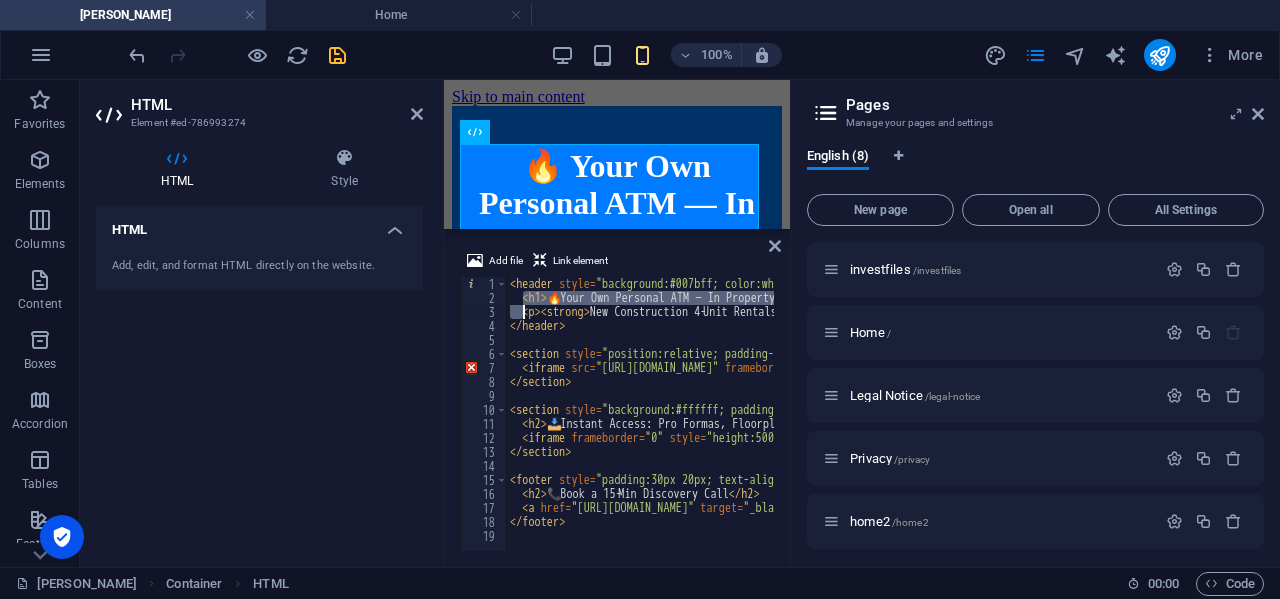 type on "</footer>" 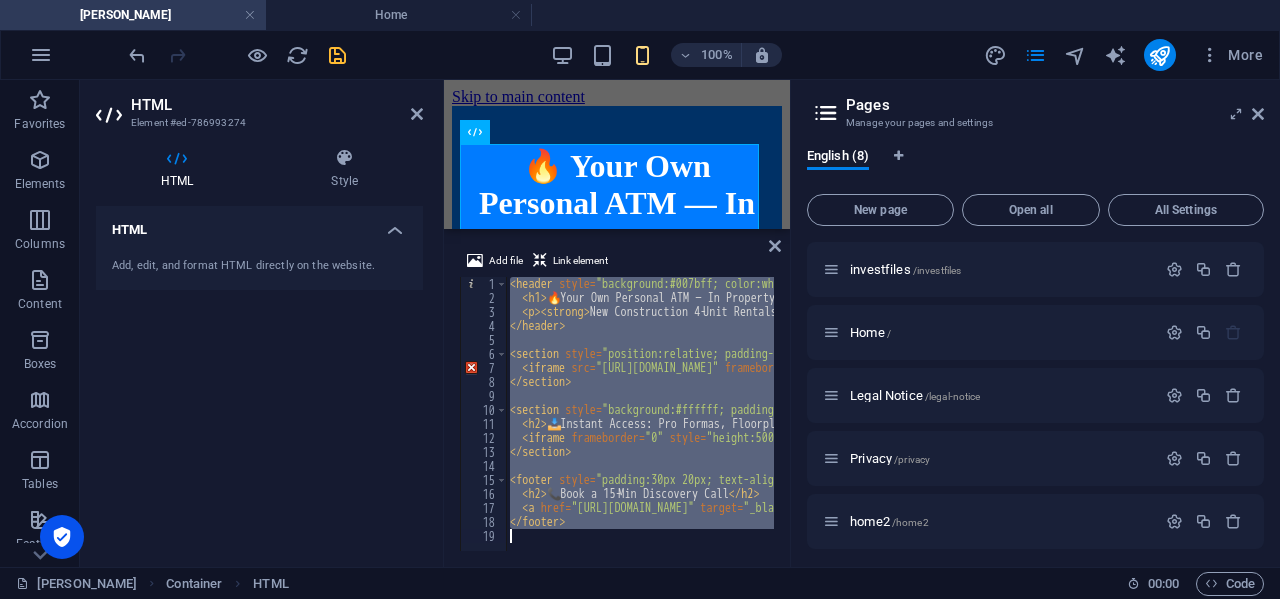 type 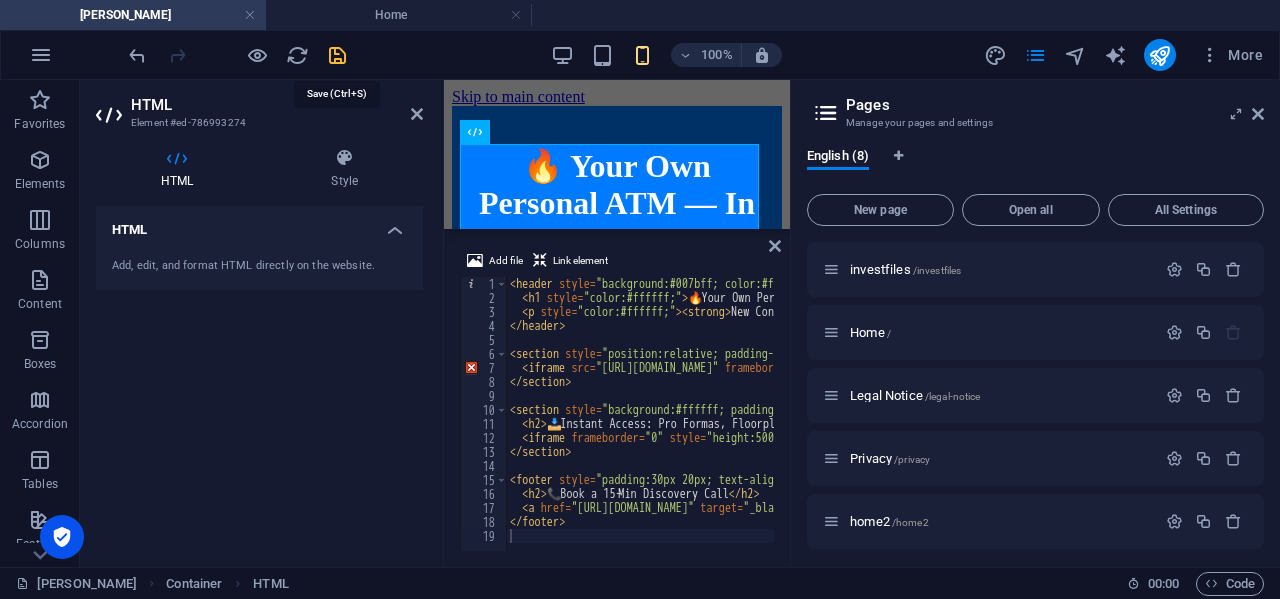 click at bounding box center [337, 55] 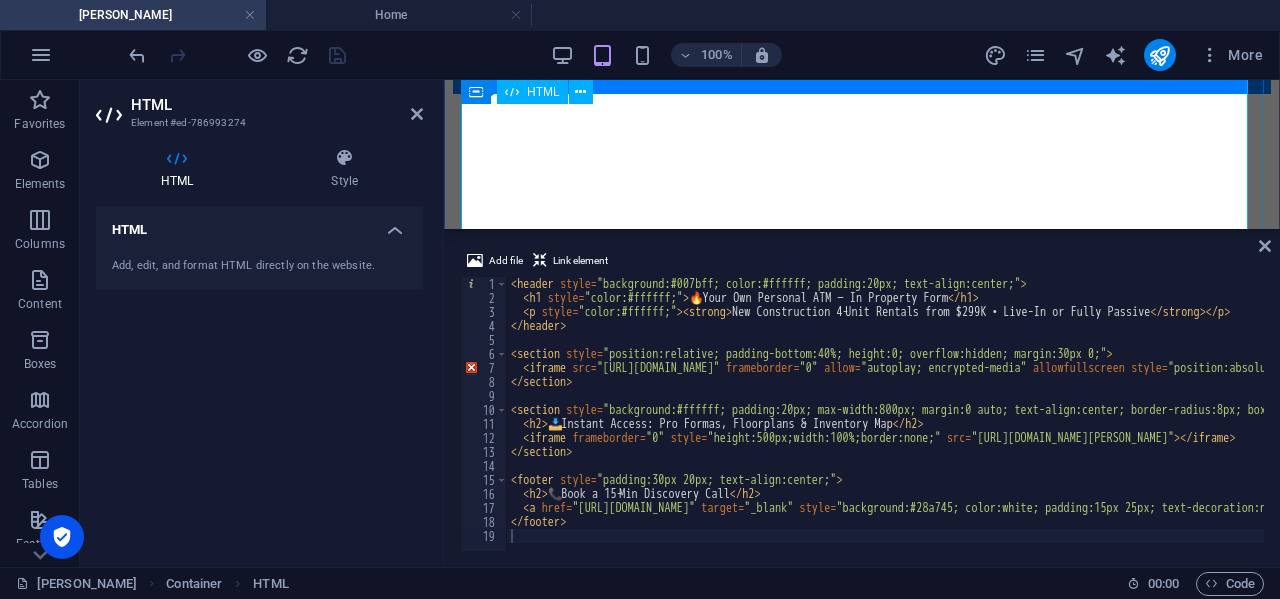 scroll, scrollTop: 200, scrollLeft: 0, axis: vertical 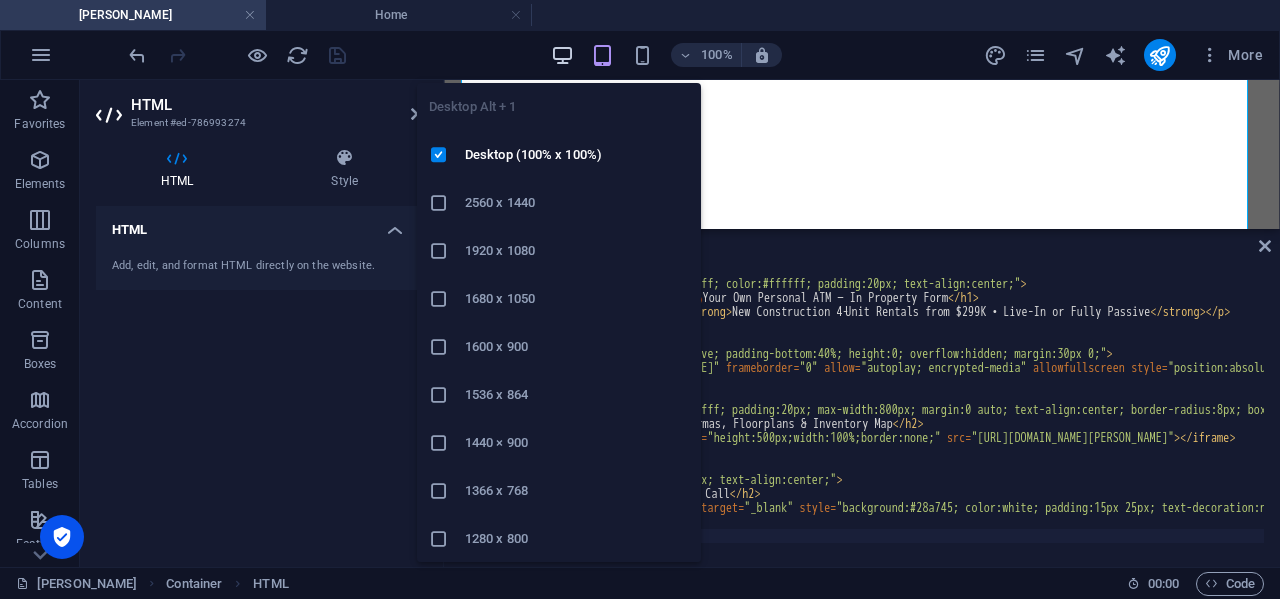 click at bounding box center [562, 55] 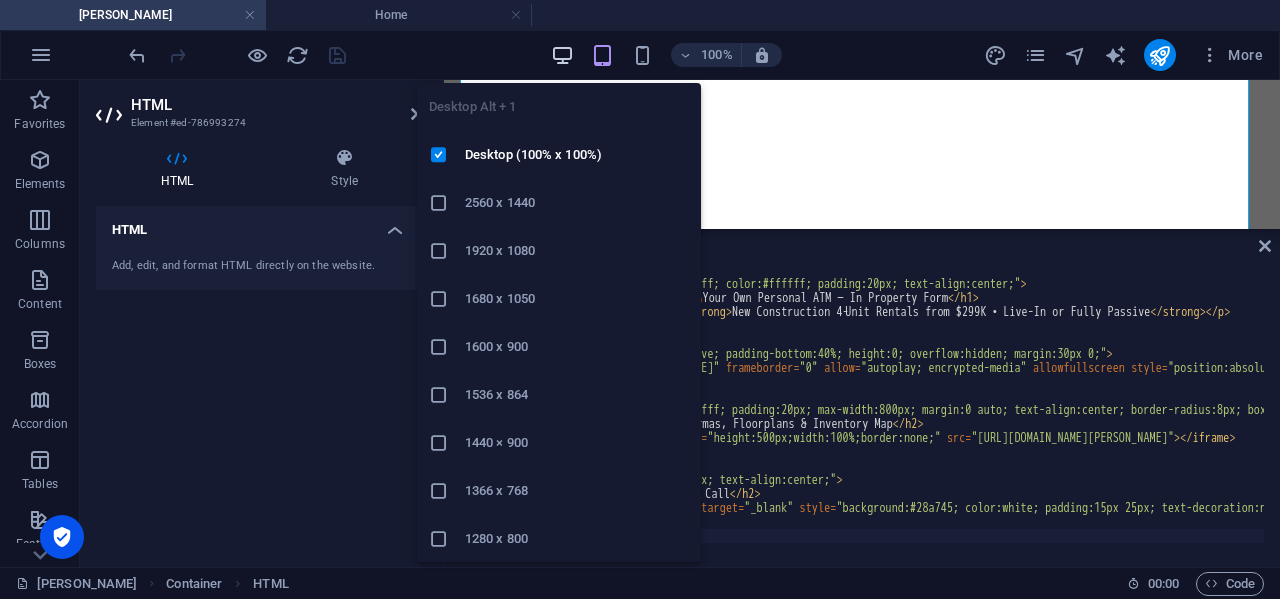 click at bounding box center [562, 55] 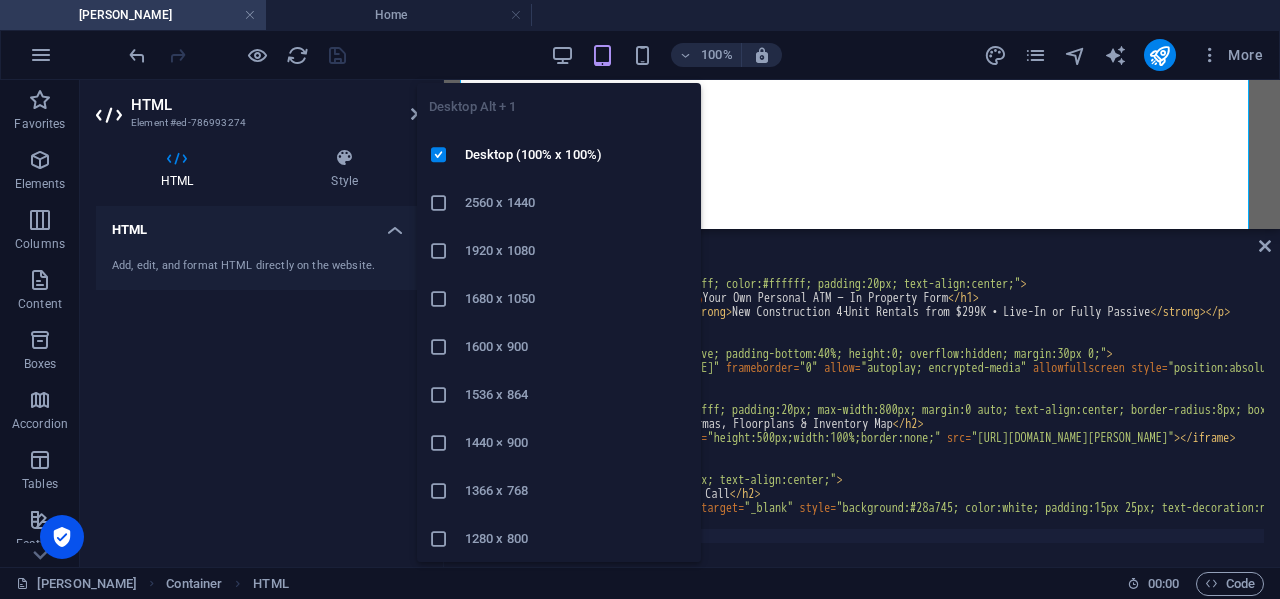 click on "1680 x 1050" at bounding box center [577, 299] 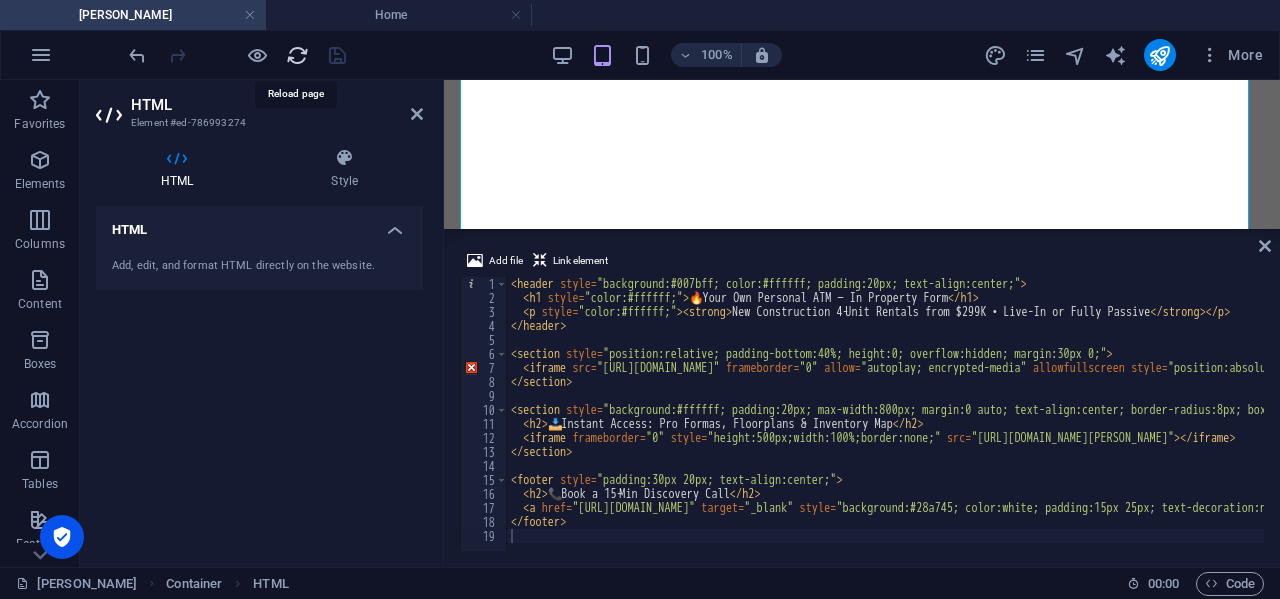 click at bounding box center (297, 55) 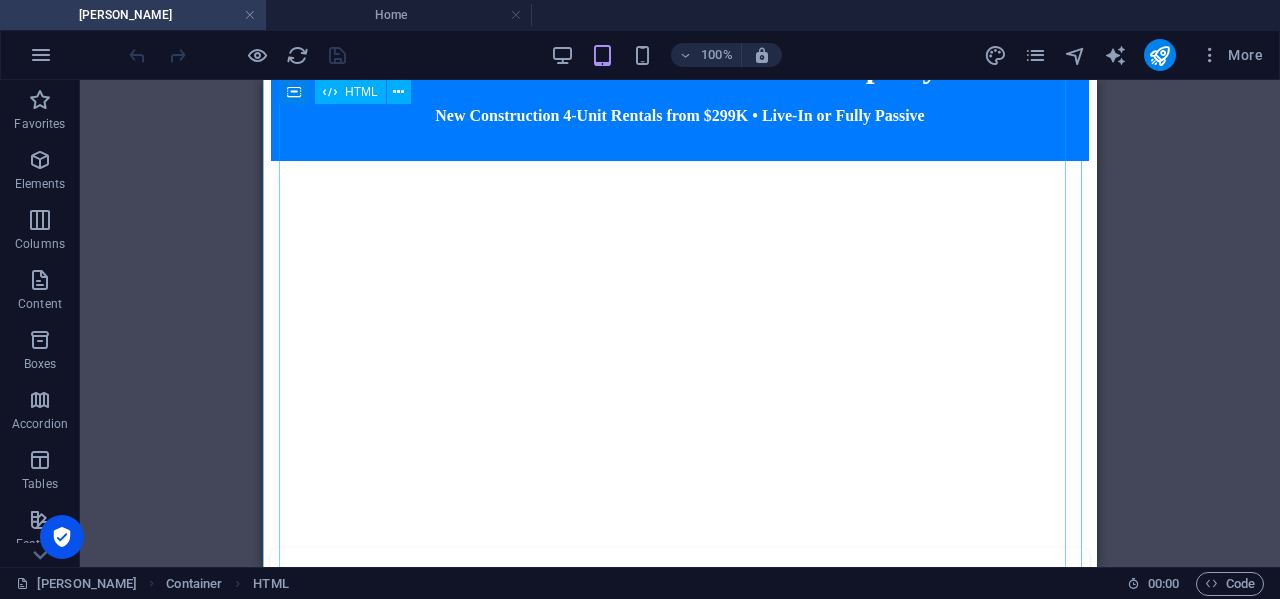scroll, scrollTop: 200, scrollLeft: 0, axis: vertical 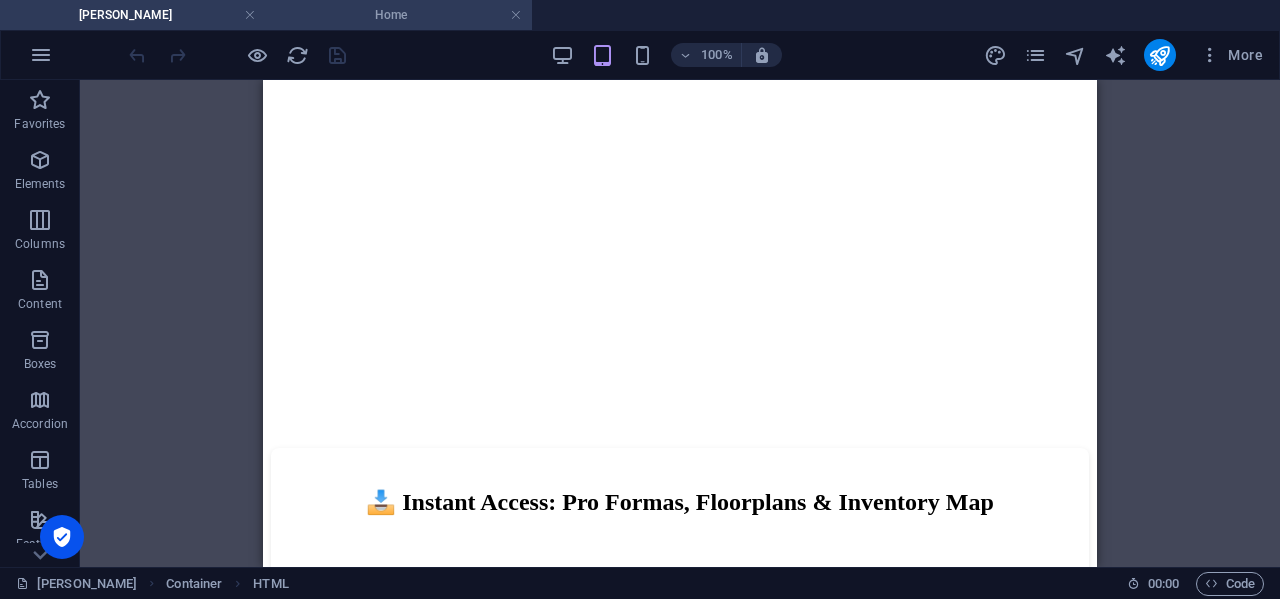 click on "Home" at bounding box center [399, 15] 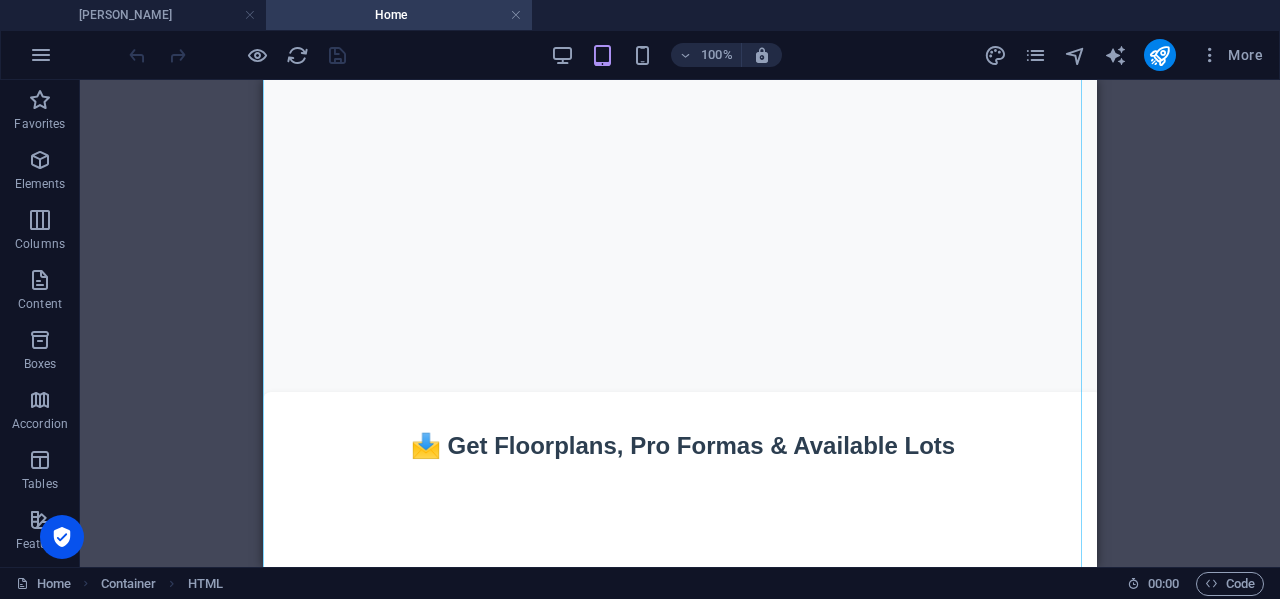 scroll, scrollTop: 300, scrollLeft: 0, axis: vertical 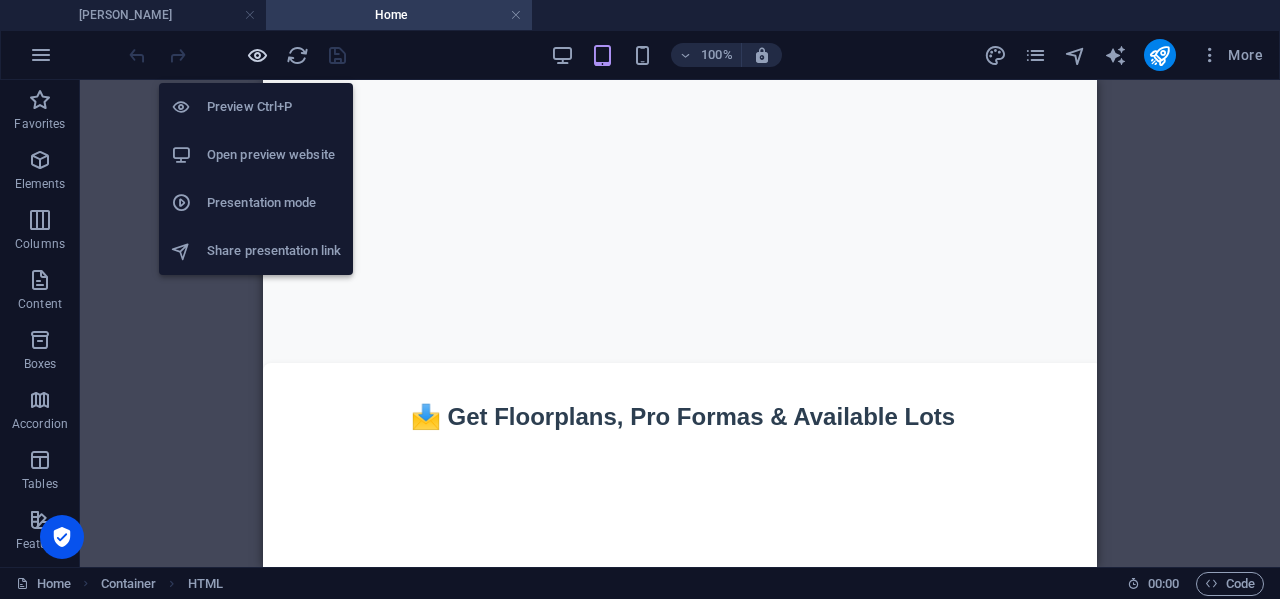click at bounding box center (257, 55) 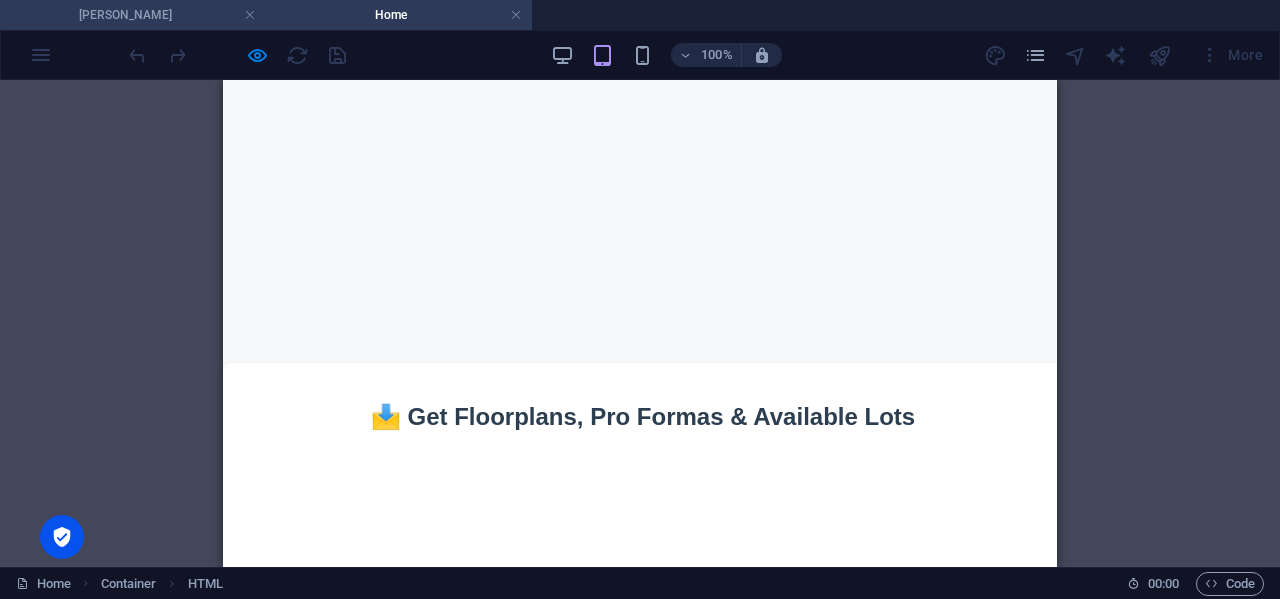 click on "[PERSON_NAME]" at bounding box center (133, 15) 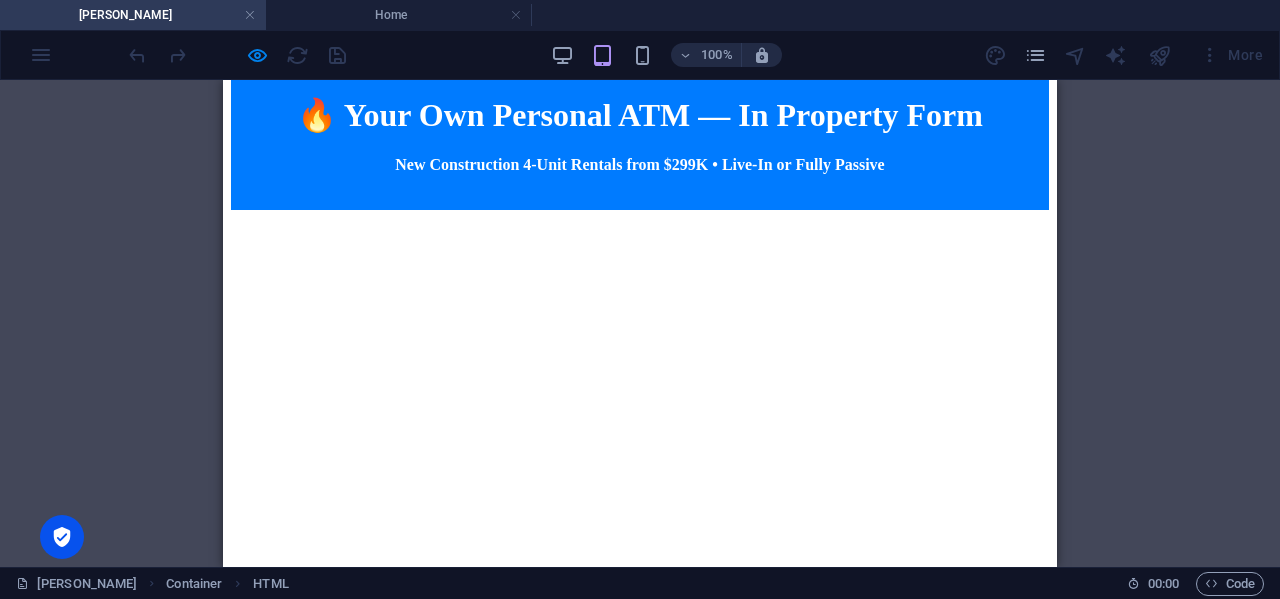 scroll, scrollTop: 0, scrollLeft: 0, axis: both 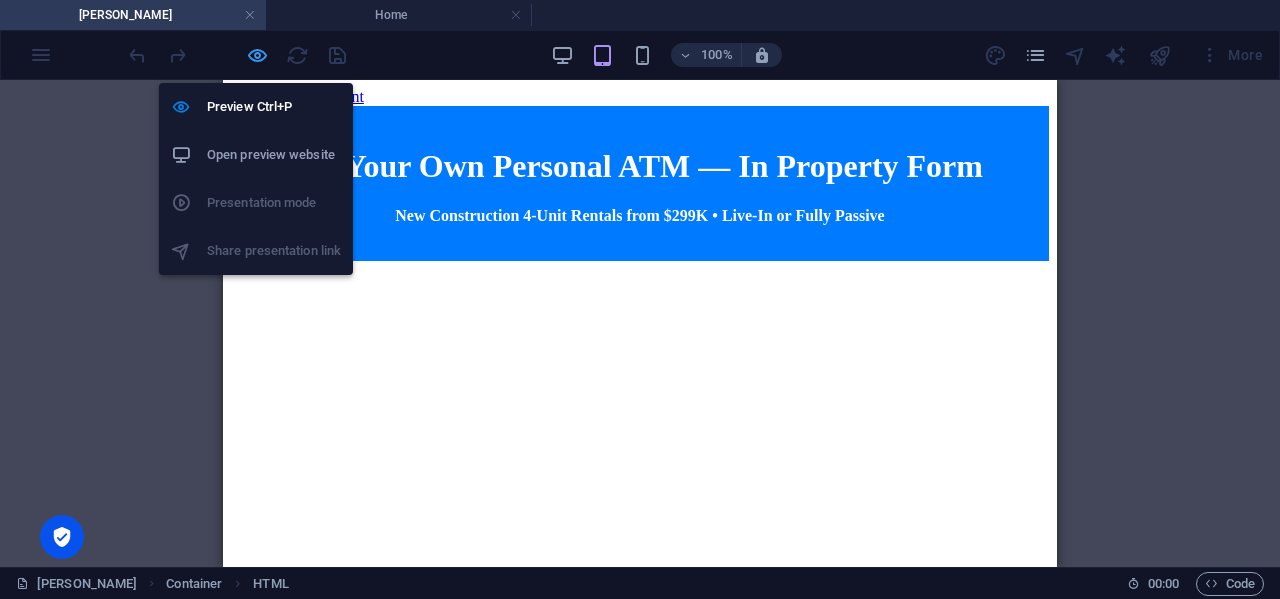 click at bounding box center [257, 55] 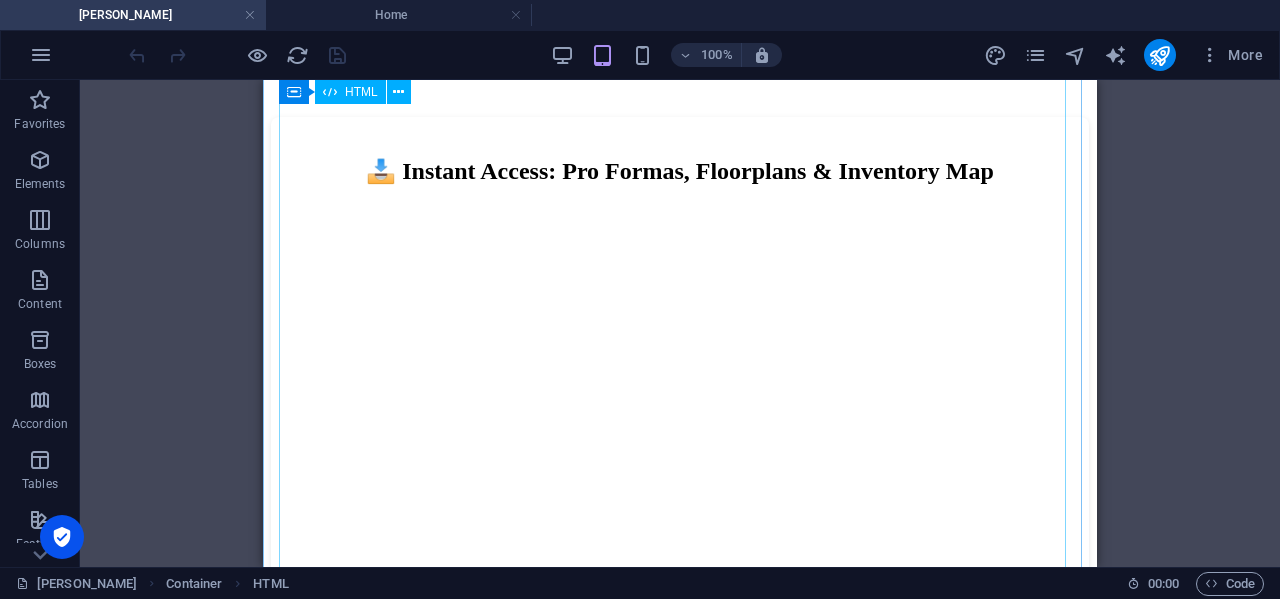 scroll, scrollTop: 600, scrollLeft: 0, axis: vertical 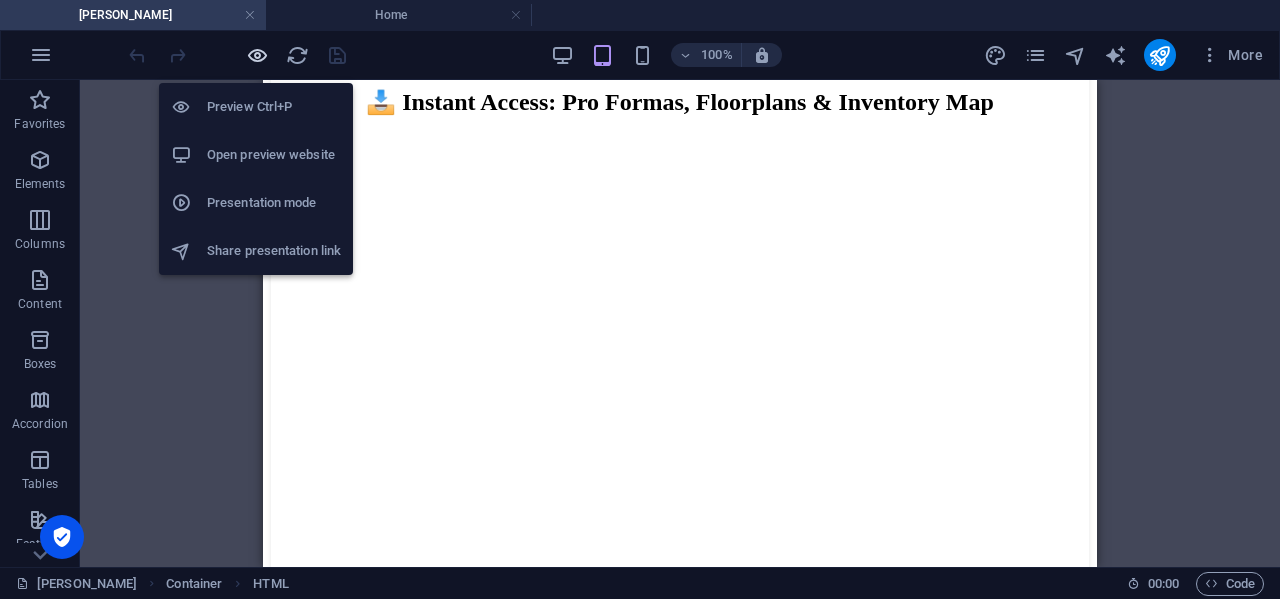 click at bounding box center (257, 55) 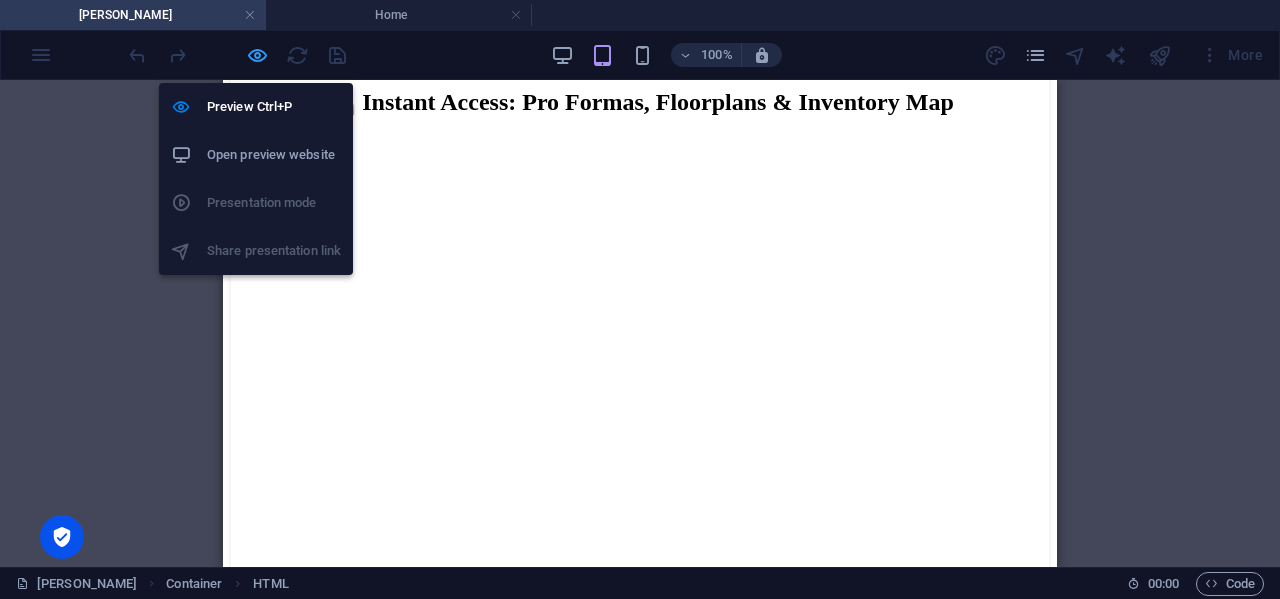 click at bounding box center [257, 55] 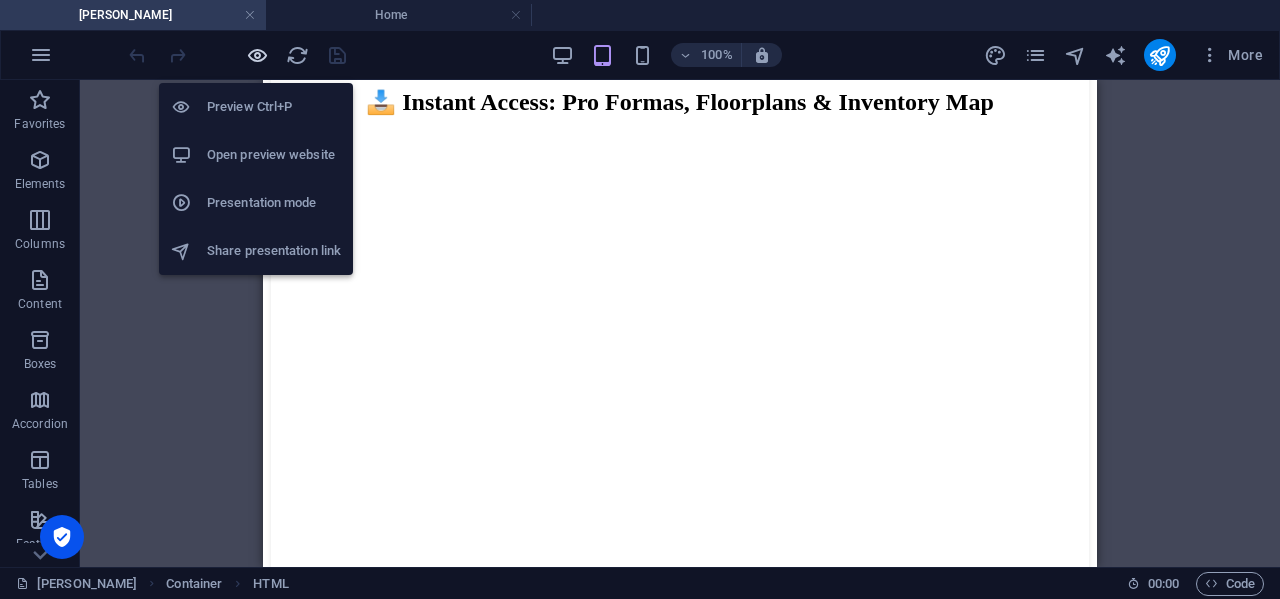 click at bounding box center [257, 55] 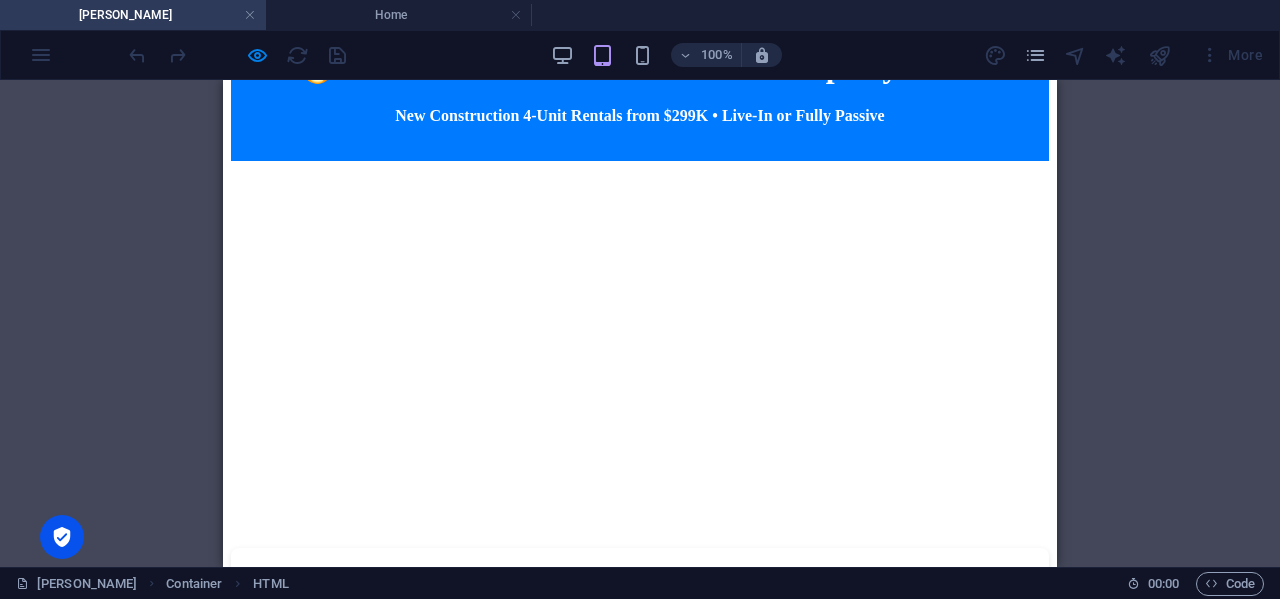 scroll, scrollTop: 0, scrollLeft: 0, axis: both 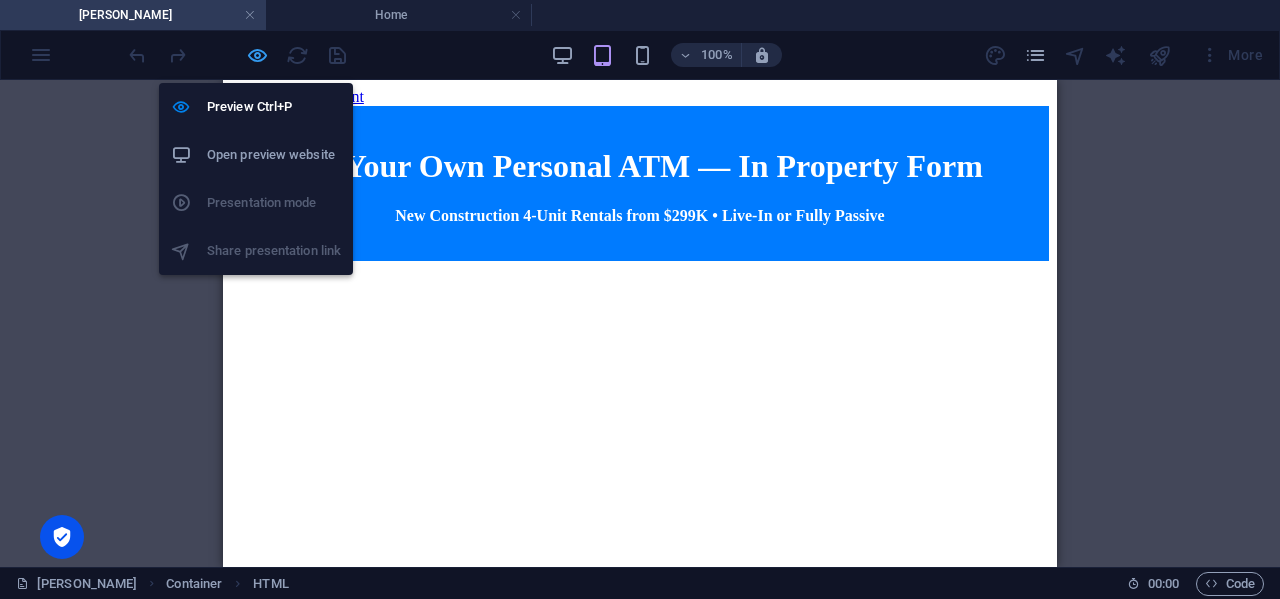 click at bounding box center (257, 55) 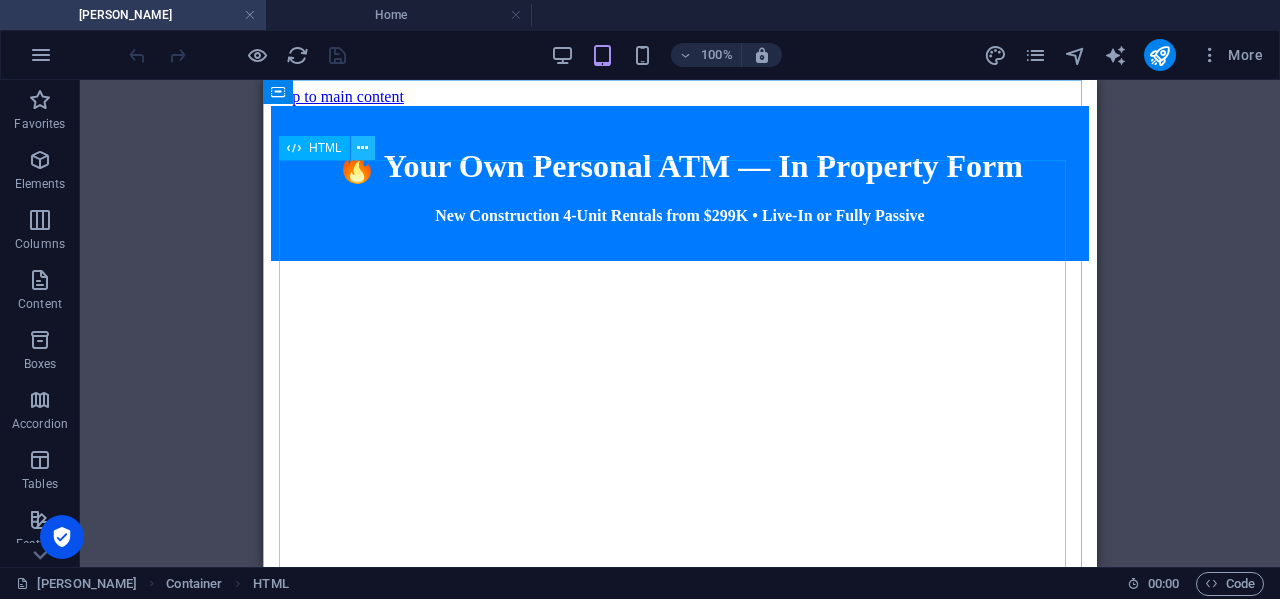 click at bounding box center (362, 148) 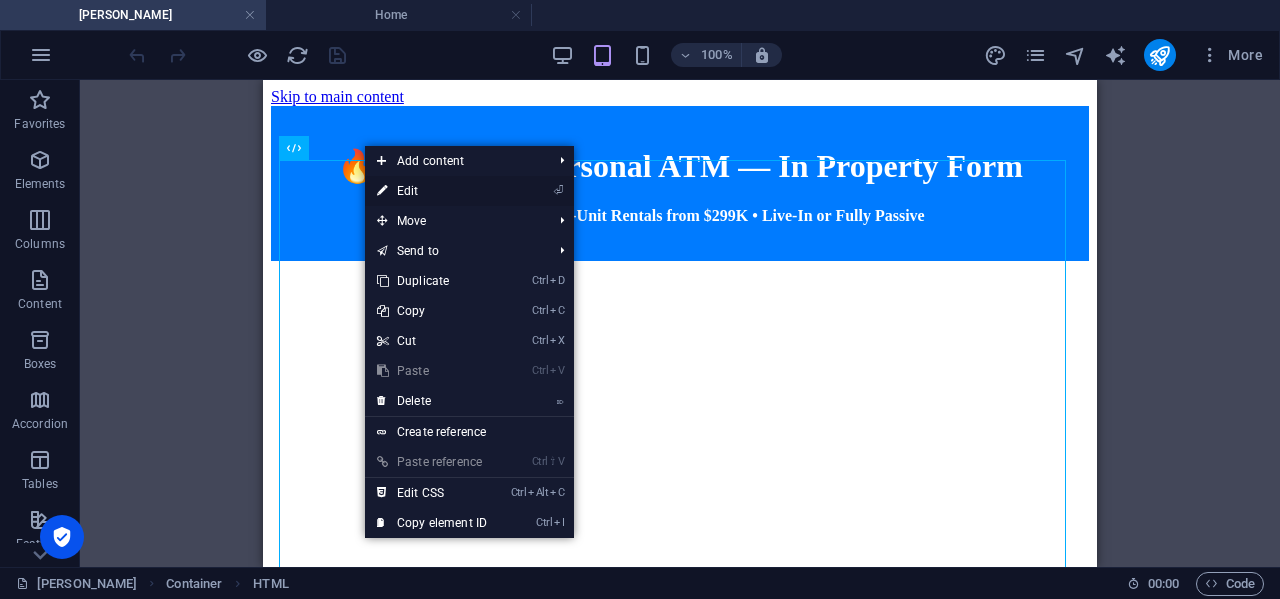 click on "⏎  Edit" at bounding box center [432, 191] 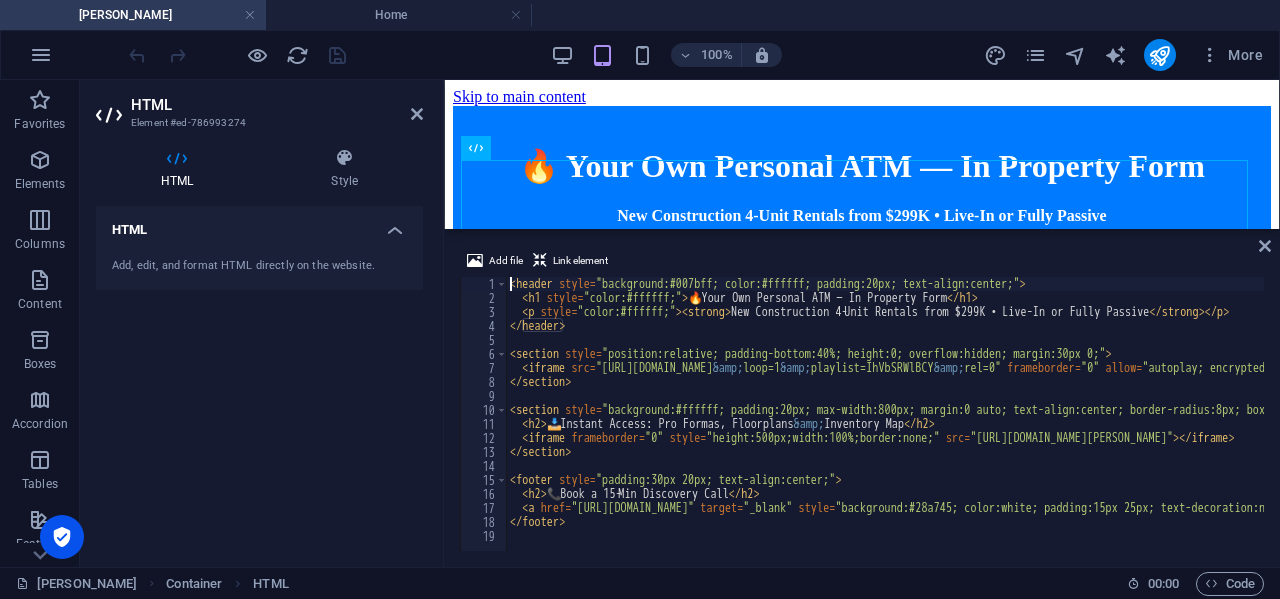 click on "< header   style = "background:#007bff; color:#ffffff; padding:20px; text-align:center;" >    < h1   style = "color:#ffffff;" > 🔥  Your Own Personal ATM — In Property Form </ h1 >    < p   style = "color:#ffffff;" > < strong > New Construction 4‑Unit Rentals from $299K • Live-In or Fully Passive </ strong > </ p > </ header > < section   style = "position:relative; padding-bottom:40%; height:0; overflow:hidden; margin:30px 0;" >    < iframe   src = "https://www.youtube.com/embed/IhVbSRWlBCY?autoplay=1 &amp; loop=1 &amp; playlist=IhVbSRWlBCY &amp; rel=0"   frameborder = "0"   allow = "autoplay; encrypted-media"   allowfullscreen = ""   style = "position:absolute; top:0; left:0; width:100%; height:100%;" > </ iframe > </ section > < section   style = "background:#ffffff; padding:20px; max-width:800px; margin:0 auto; text-align:center; border-radius:8px; box-shadow:0 2px 6px rgba(0,0,0,0.1);" >    < h2 > 📥  Instant Access: Pro Formas, Floorplans  &amp;  Inventory Map </ h2 >    < iframe   frameborder" at bounding box center (1450, 426) 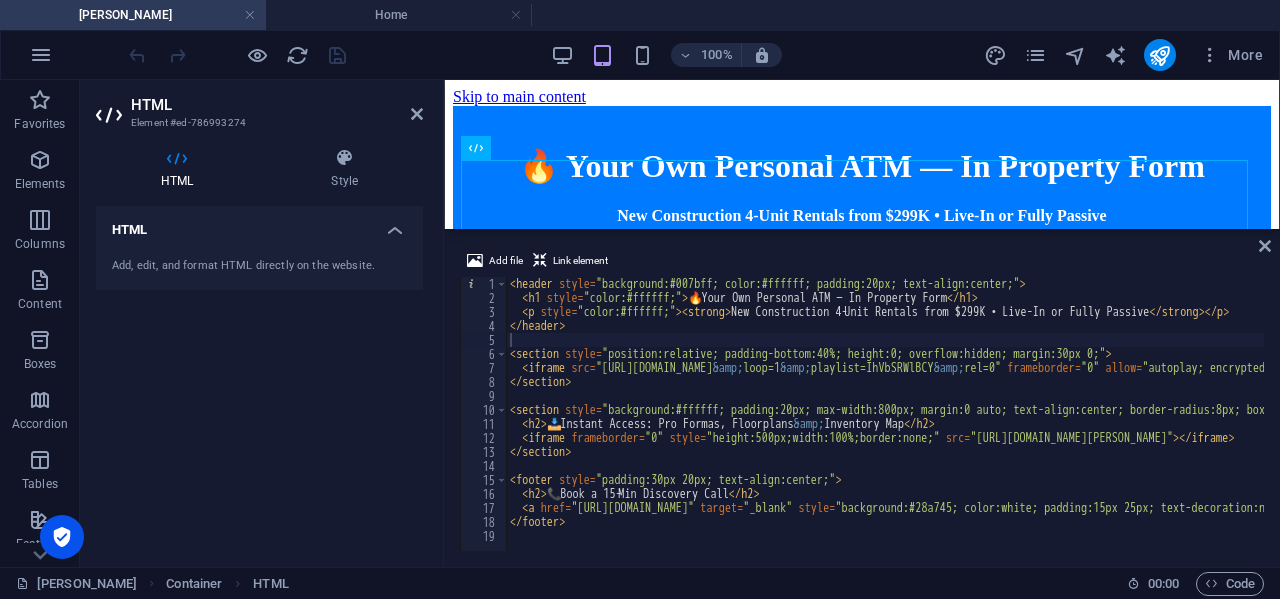 click on "glica Container HTML" at bounding box center [563, 584] 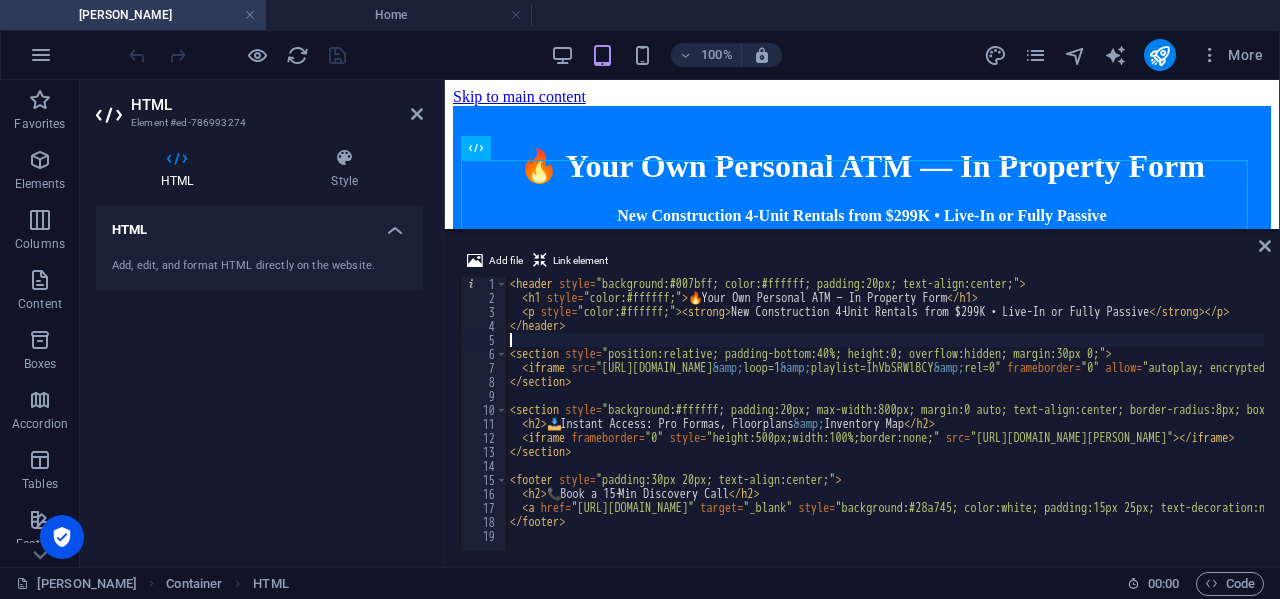 click on "< header   style = "background:#007bff; color:#ffffff; padding:20px; text-align:center;" >    < h1   style = "color:#ffffff;" > 🔥  Your Own Personal ATM — In Property Form </ h1 >    < p   style = "color:#ffffff;" > < strong > New Construction 4‑Unit Rentals from $299K • Live-In or Fully Passive </ strong > </ p > </ header > < section   style = "position:relative; padding-bottom:40%; height:0; overflow:hidden; margin:30px 0;" >    < iframe   src = "https://www.youtube.com/embed/IhVbSRWlBCY?autoplay=1 &amp; loop=1 &amp; playlist=IhVbSRWlBCY &amp; rel=0"   frameborder = "0"   allow = "autoplay; encrypted-media"   allowfullscreen = ""   style = "position:absolute; top:0; left:0; width:100%; height:100%;" > </ iframe > </ section > < section   style = "background:#ffffff; padding:20px; max-width:800px; margin:0 auto; text-align:center; border-radius:8px; box-shadow:0 2px 6px rgba(0,0,0,0.1);" >    < h2 > 📥  Instant Access: Pro Formas, Floorplans  &amp;  Inventory Map </ h2 >    < iframe   frameborder" at bounding box center (1450, 426) 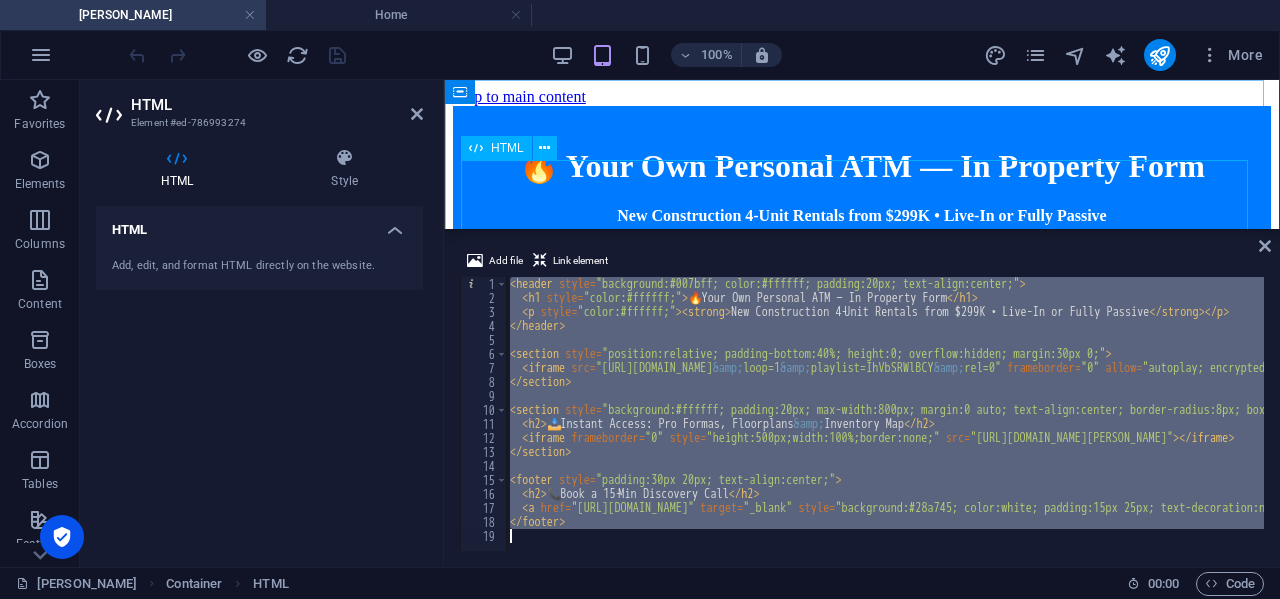 paste 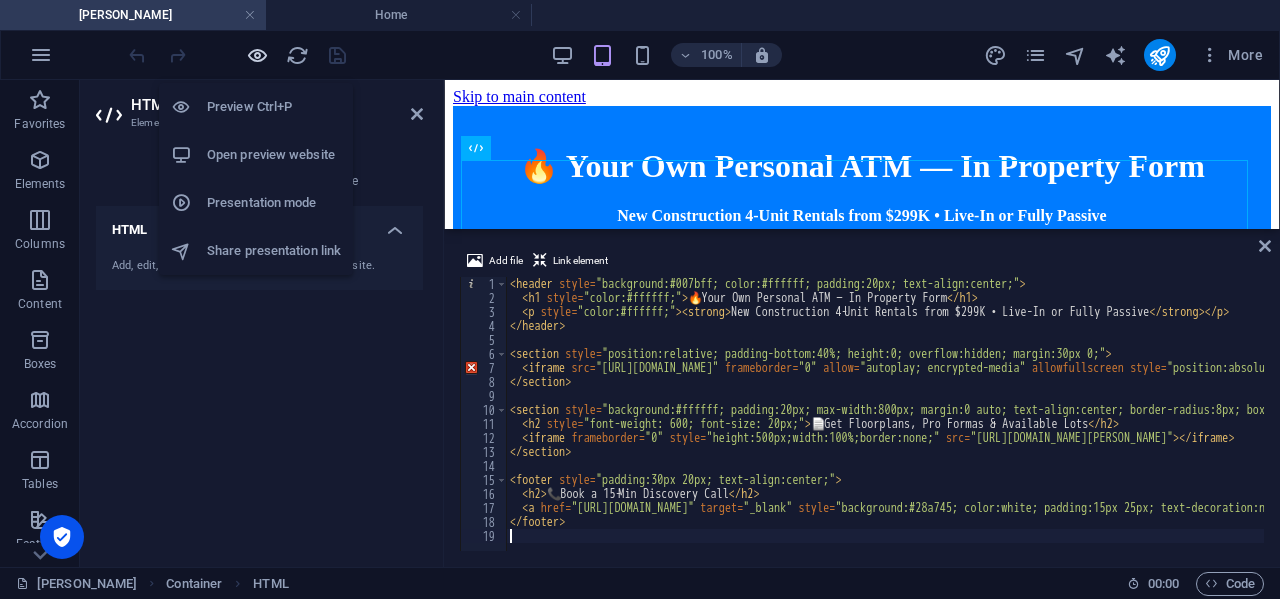 click at bounding box center (257, 55) 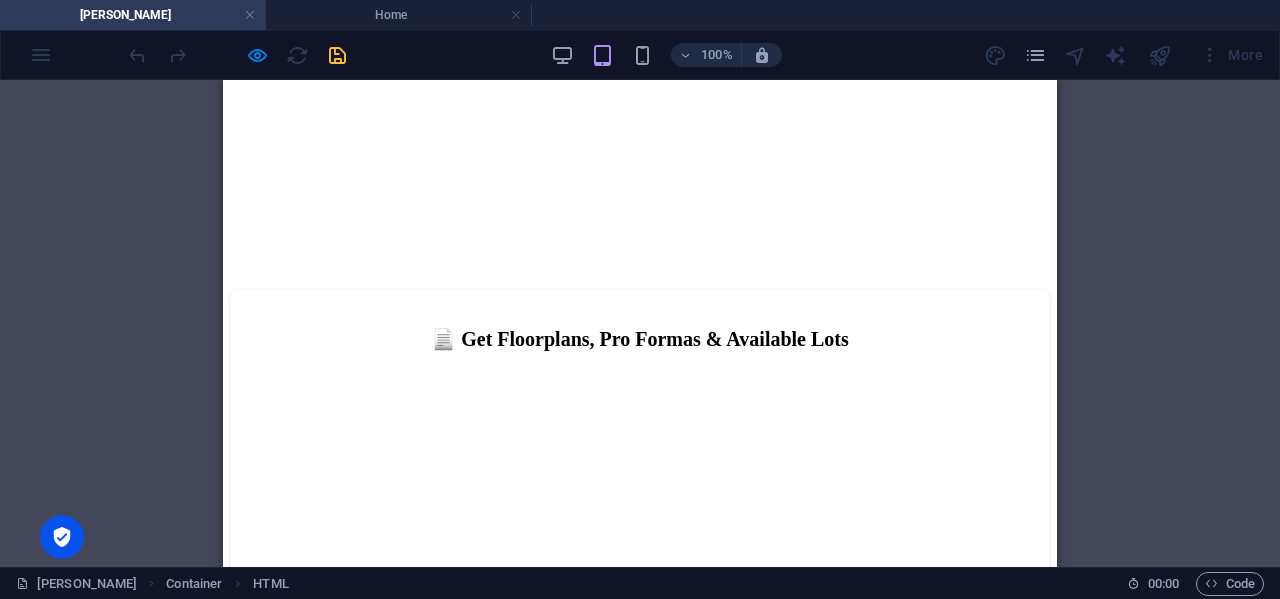 scroll, scrollTop: 0, scrollLeft: 0, axis: both 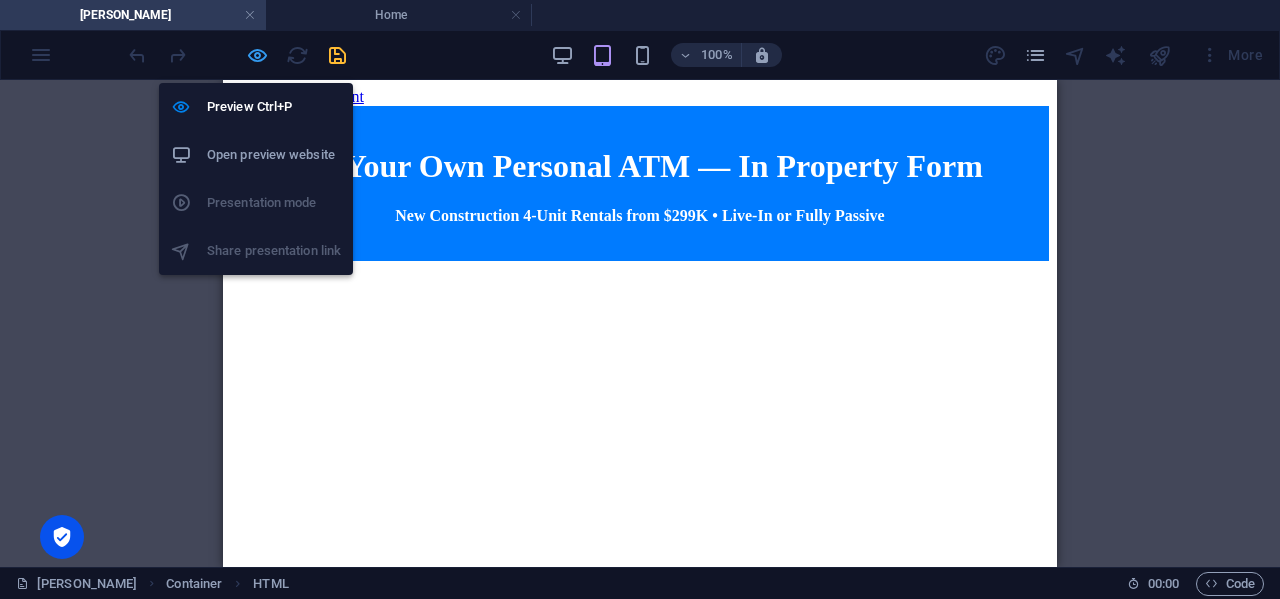 click at bounding box center [257, 55] 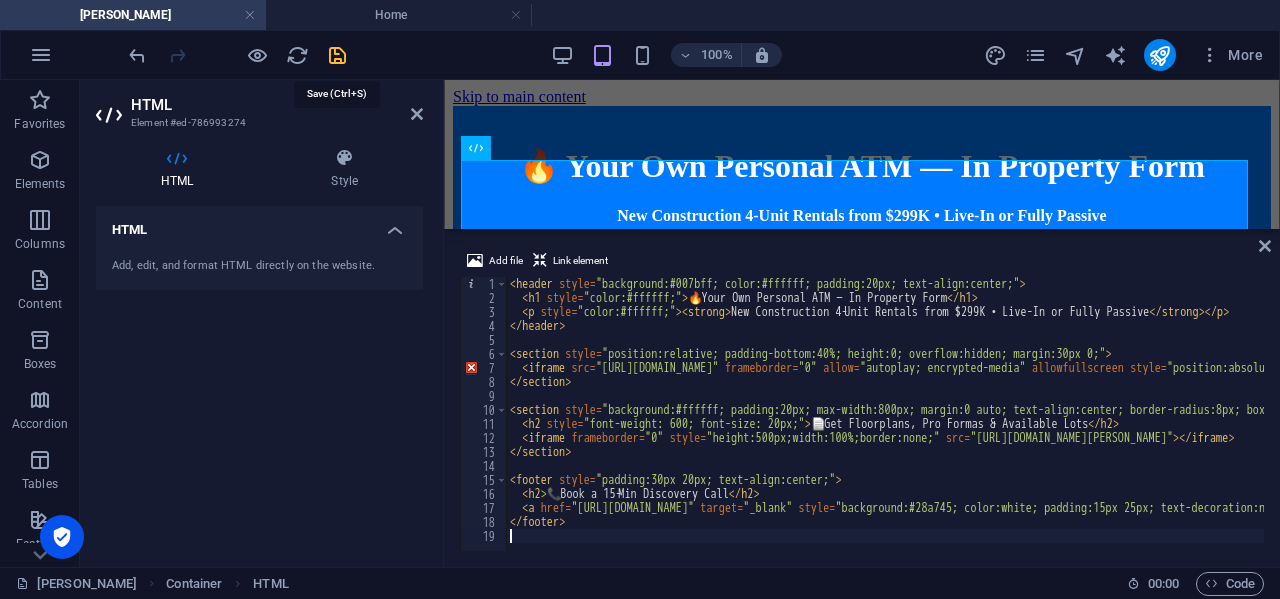 click at bounding box center (337, 55) 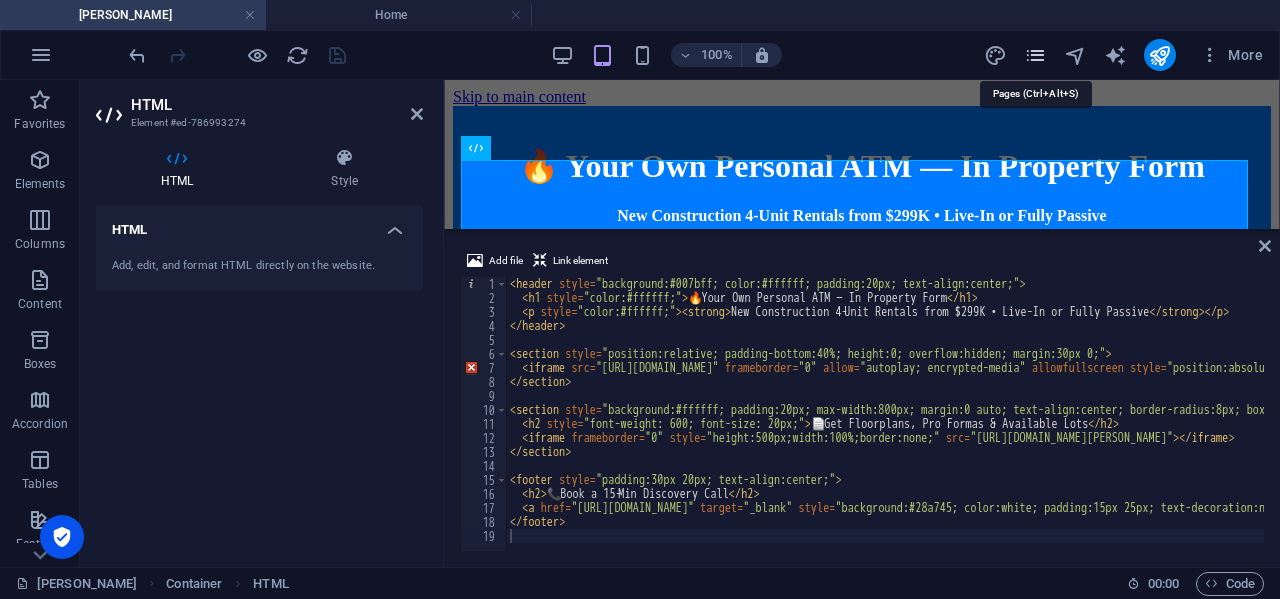 click at bounding box center (1035, 55) 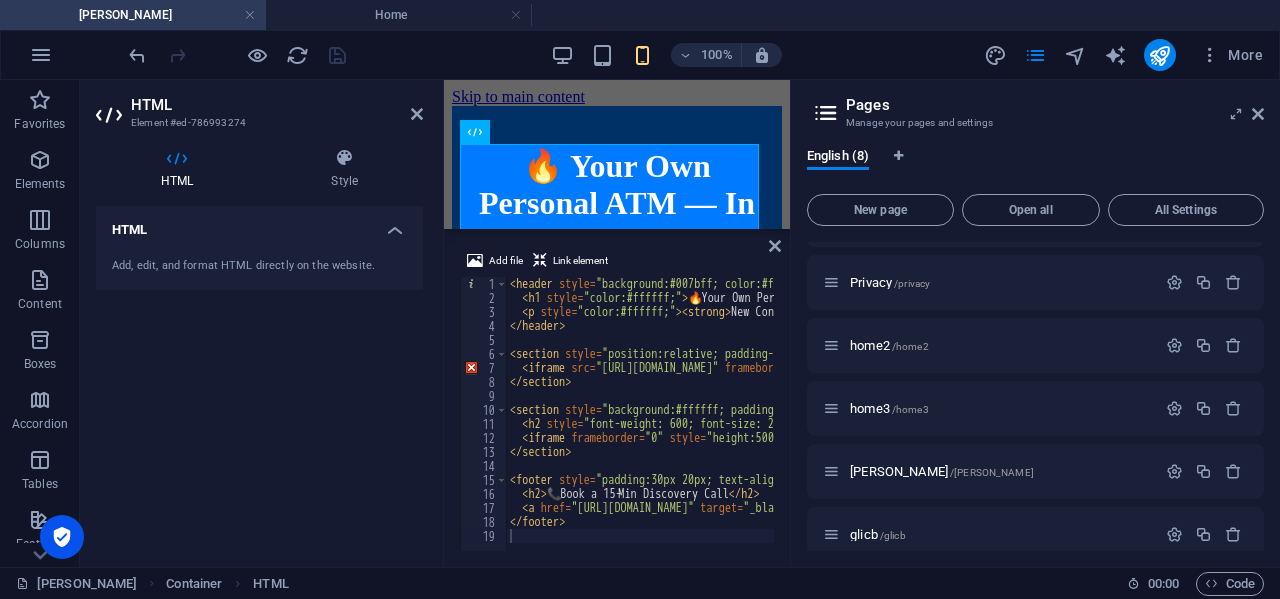scroll, scrollTop: 195, scrollLeft: 0, axis: vertical 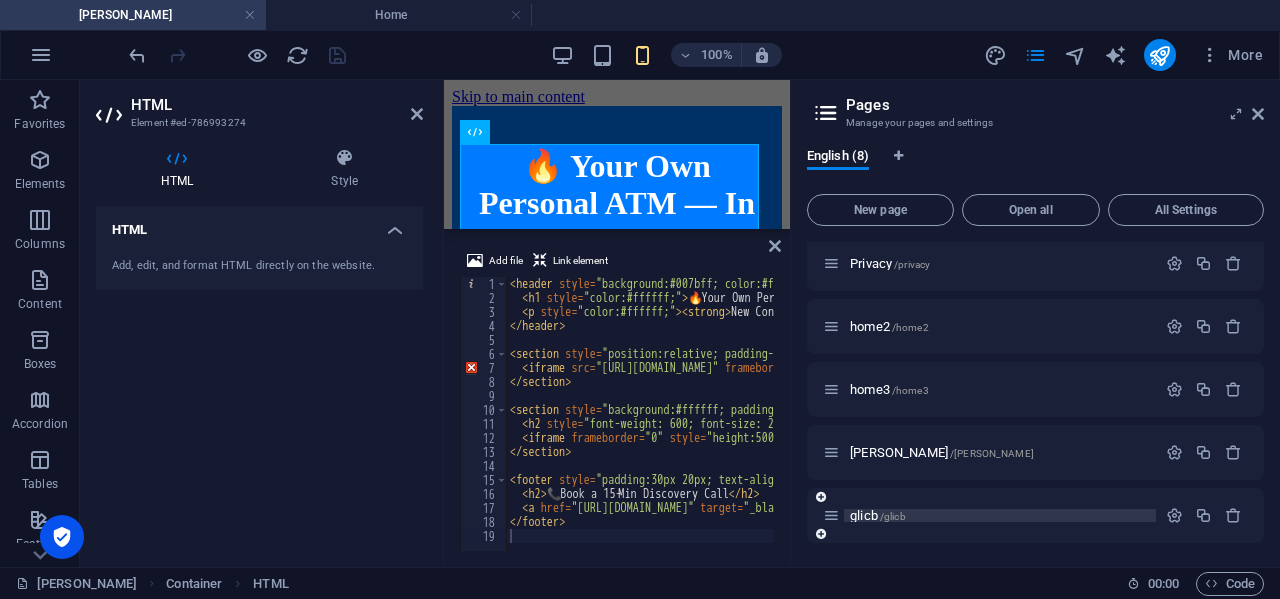 click on "glicb /glicb" at bounding box center (878, 515) 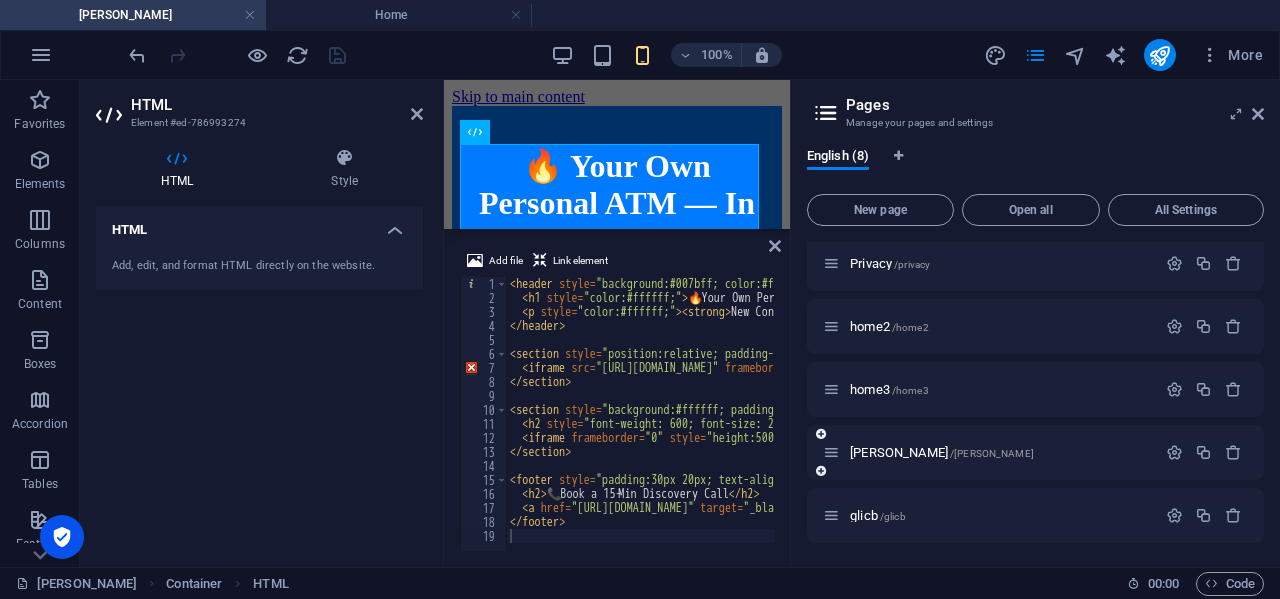 scroll, scrollTop: 114, scrollLeft: 0, axis: vertical 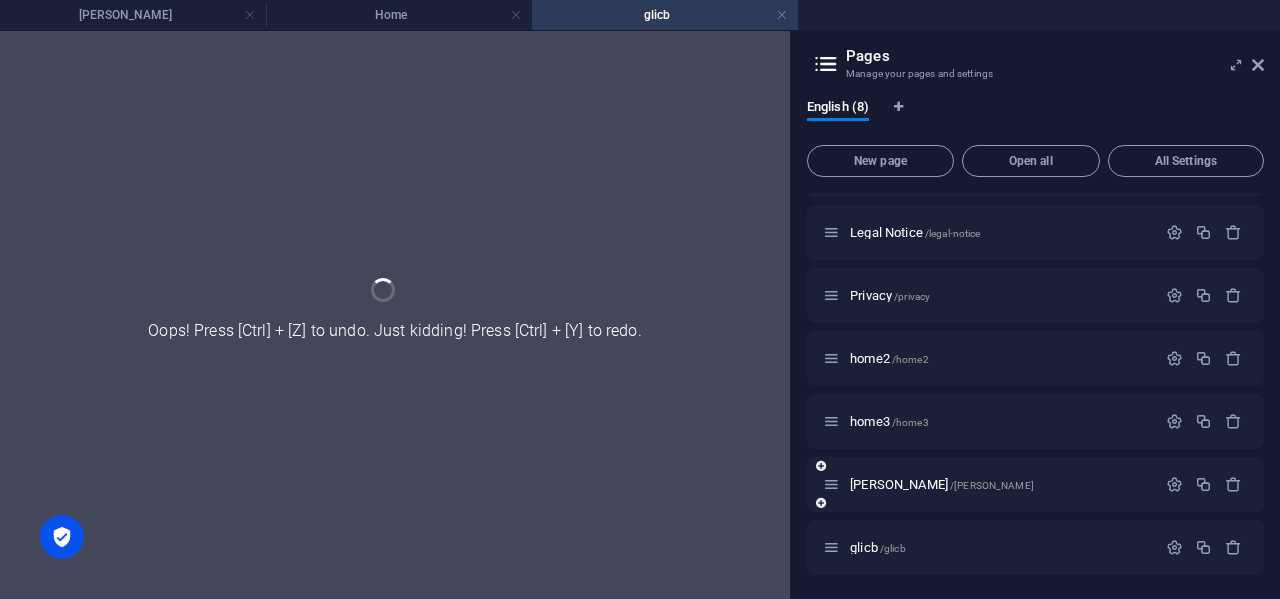 click on "[PERSON_NAME] /[PERSON_NAME]" at bounding box center (1035, 484) 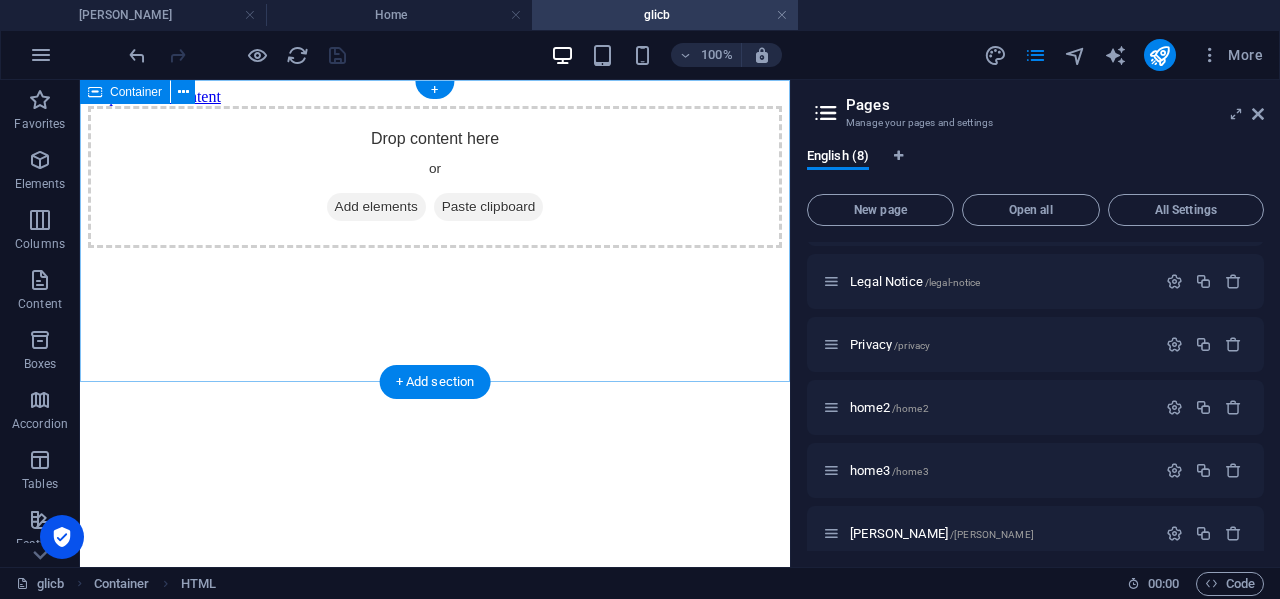scroll, scrollTop: 0, scrollLeft: 0, axis: both 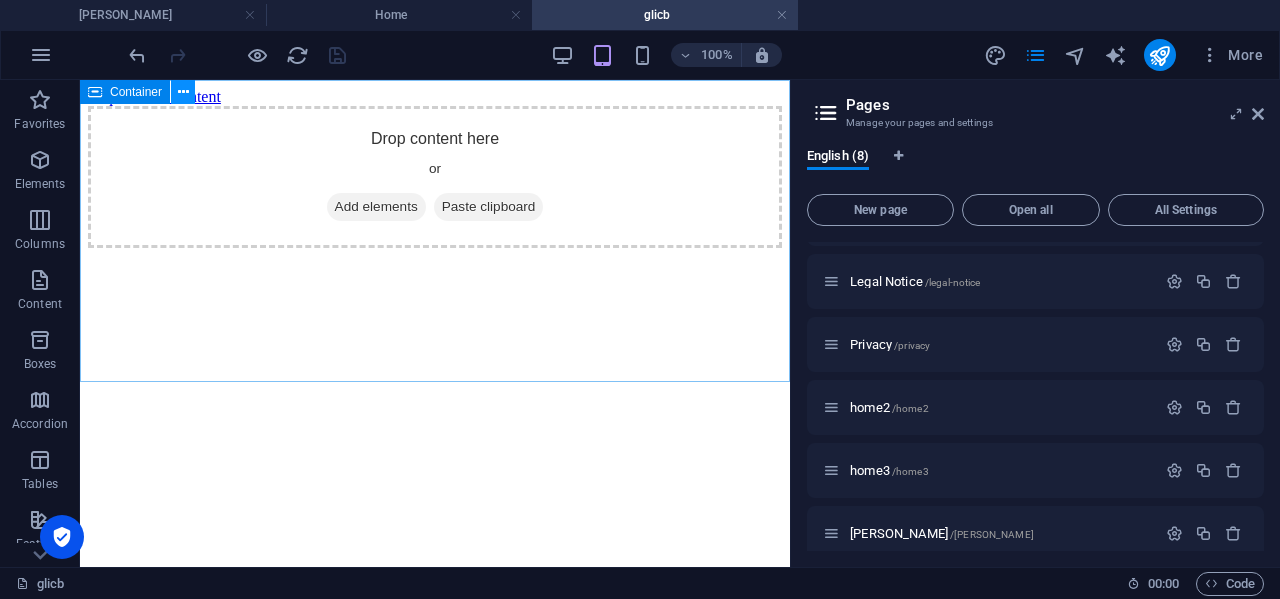 click at bounding box center (183, 92) 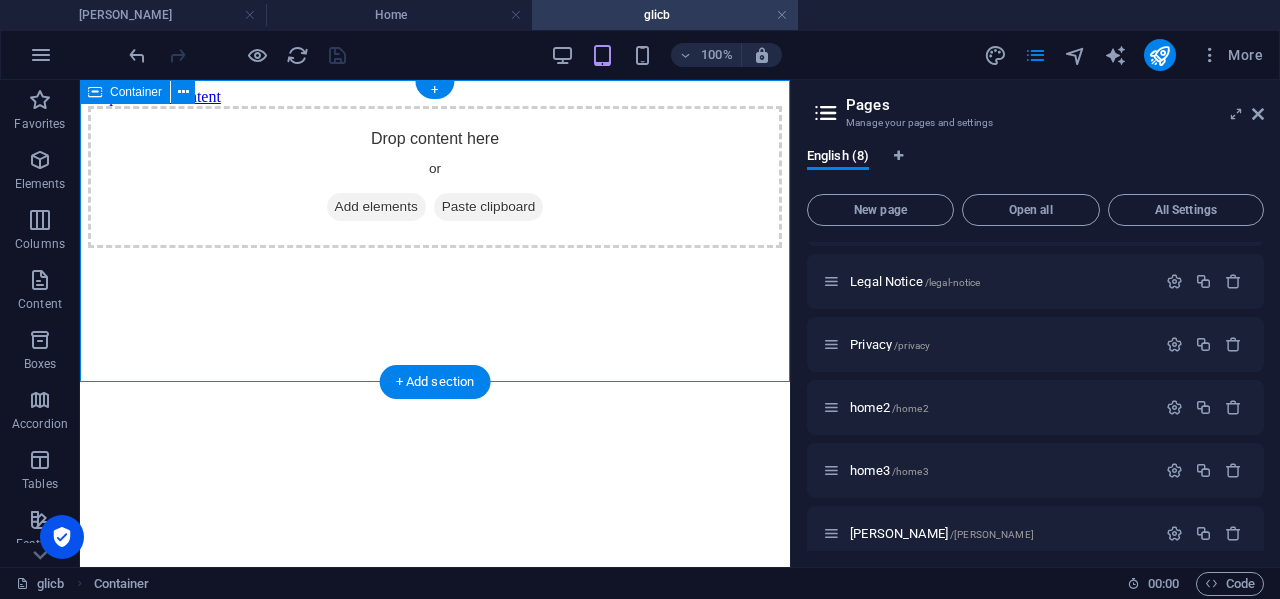 click on "Paste clipboard" at bounding box center (489, 207) 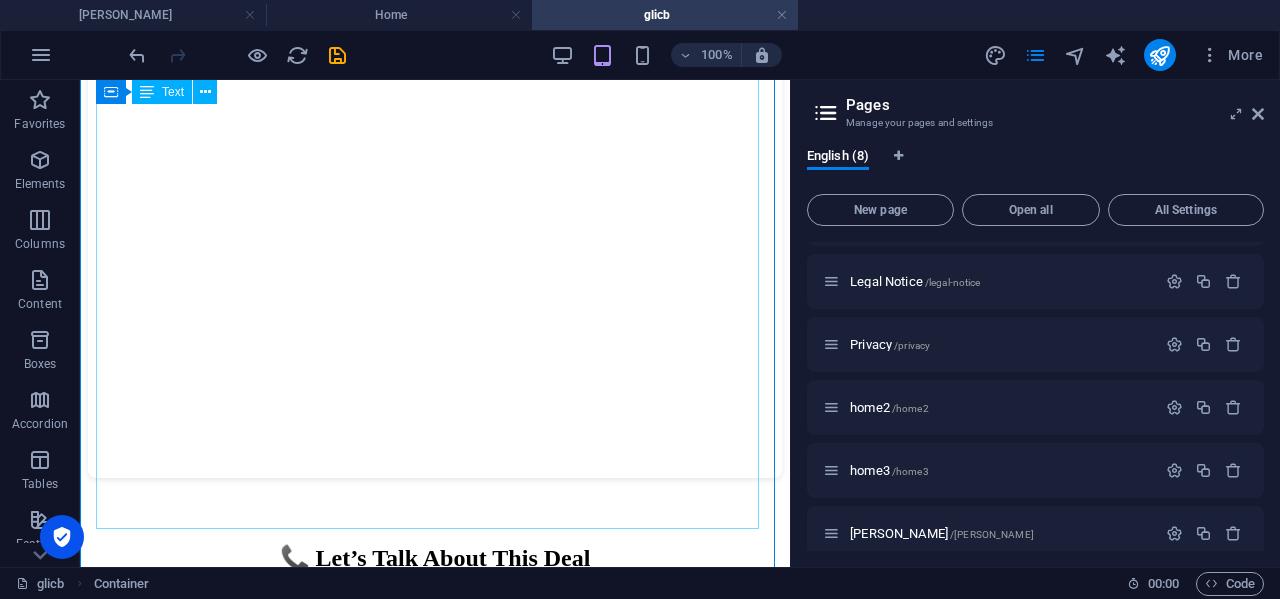 scroll, scrollTop: 609, scrollLeft: 0, axis: vertical 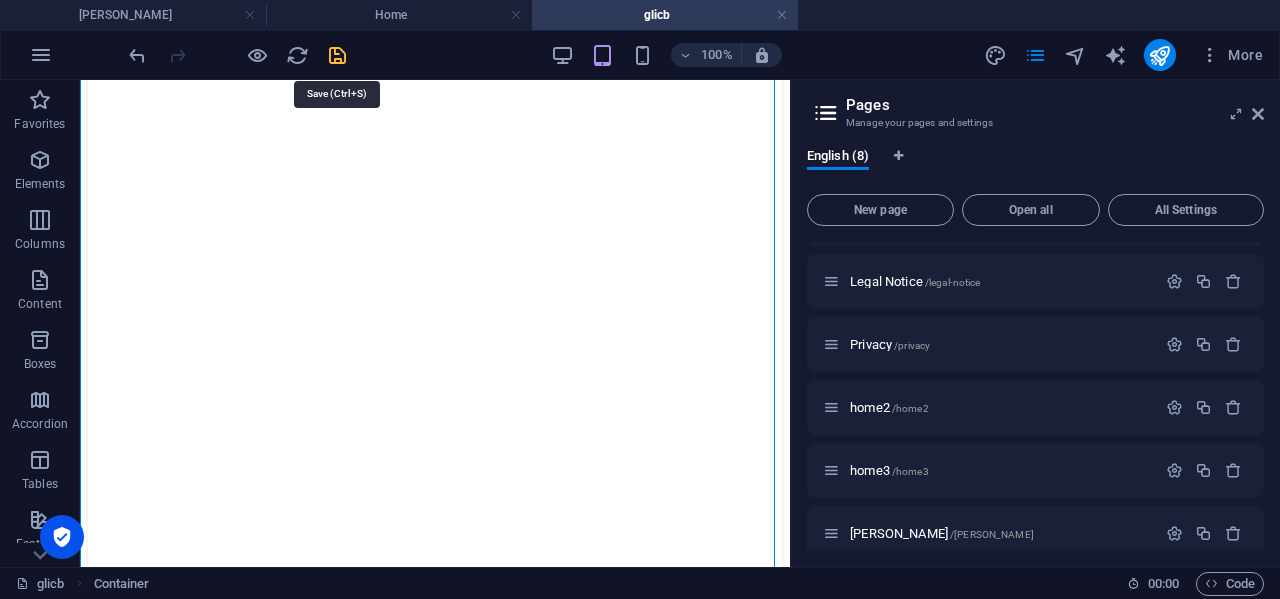 click at bounding box center [337, 55] 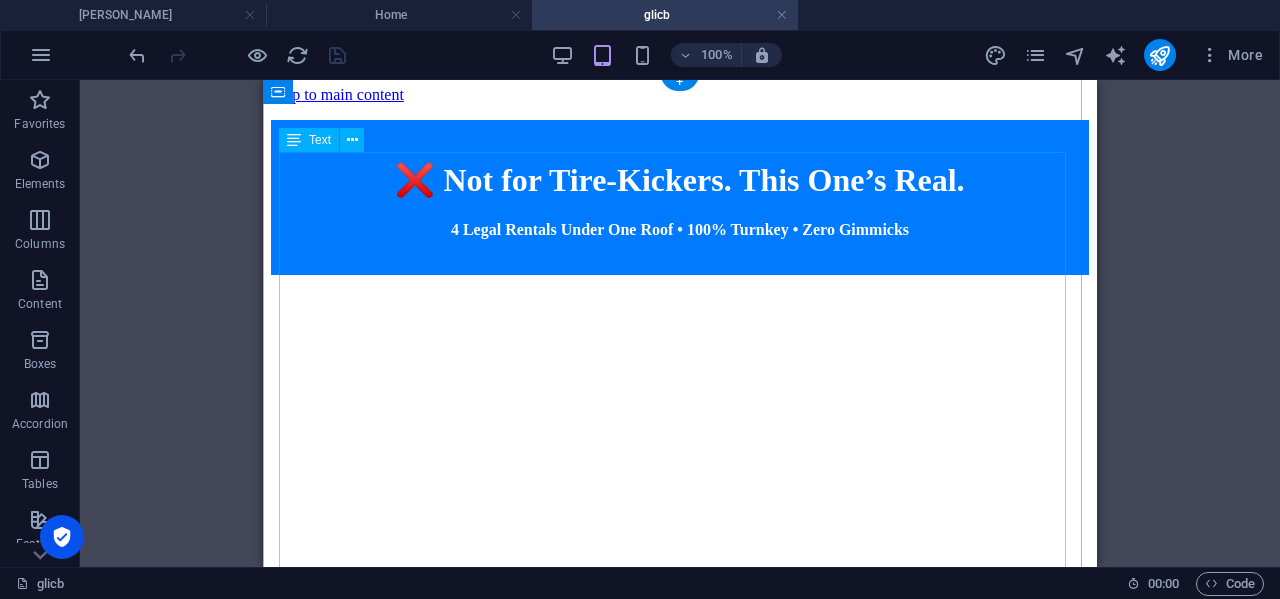 scroll, scrollTop: 0, scrollLeft: 0, axis: both 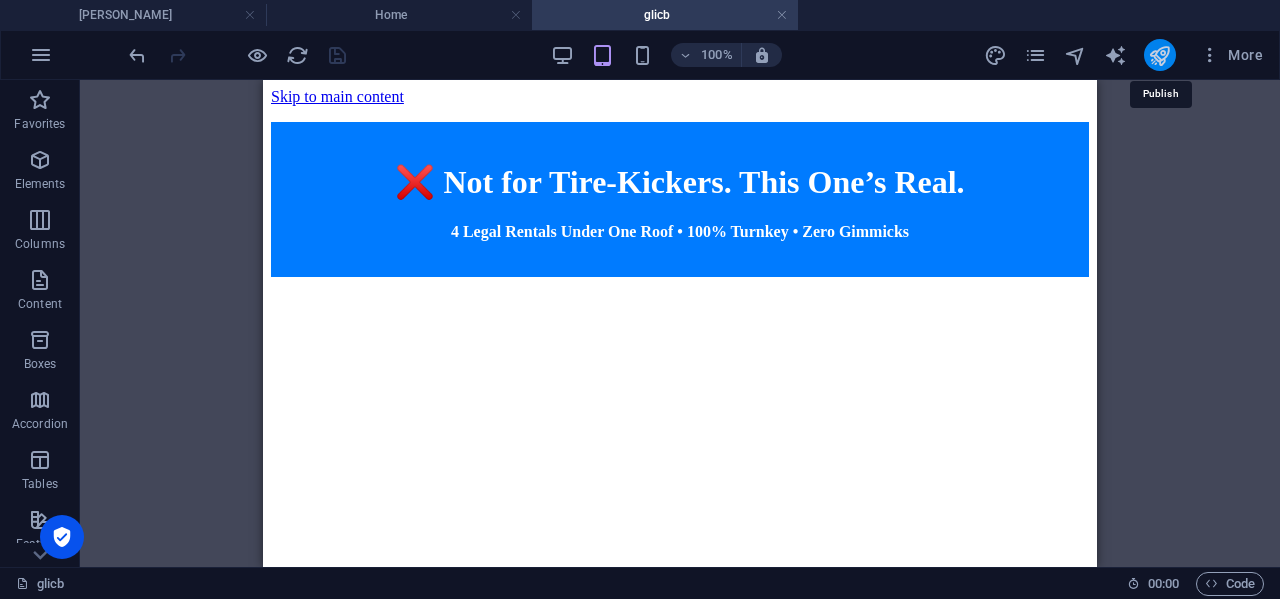 click at bounding box center [1159, 55] 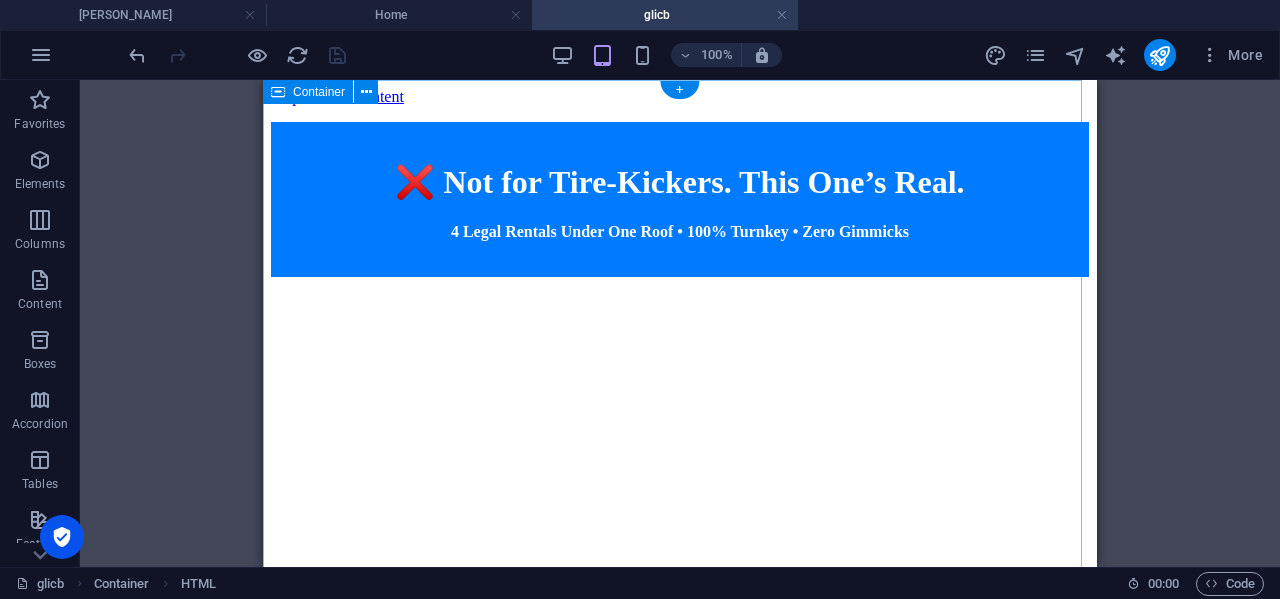 click on "❌ Not for Tire-Kickers. This One’s Real.
4 Legal Rentals Under One Roof • 100% Turnkey • Zero Gimmicks
📄 Get Floorplans, Pro Formas & Available Lots
📞 Let’s Talk About This Deal
Book a 15‑Min Call" at bounding box center [680, 812] 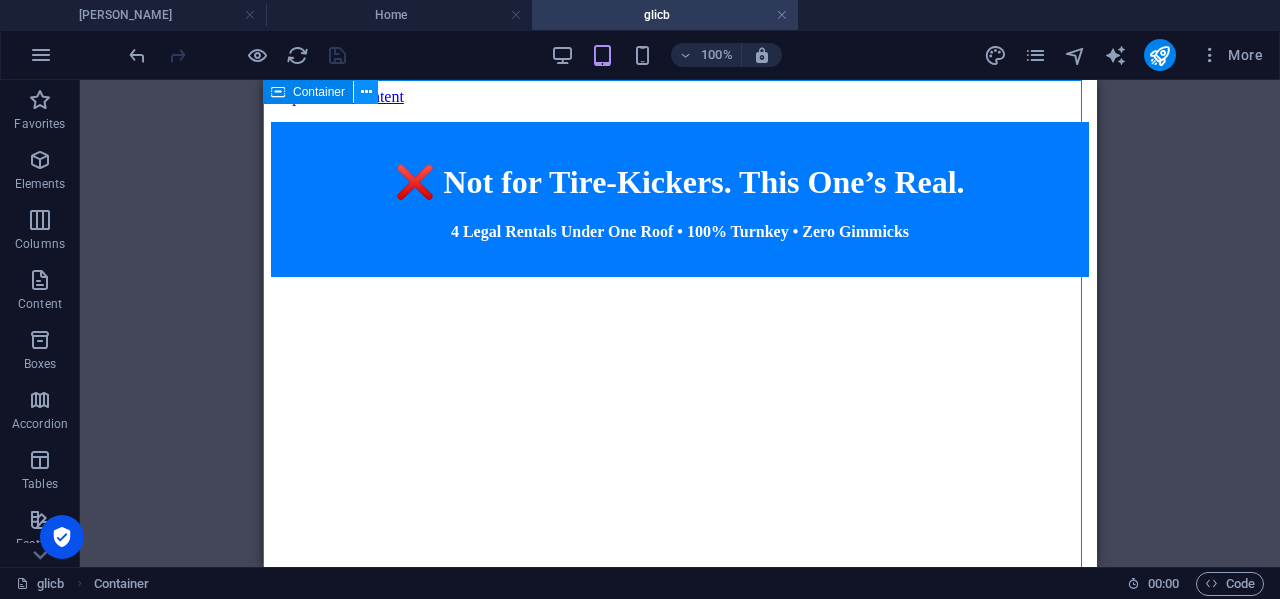 click at bounding box center (366, 92) 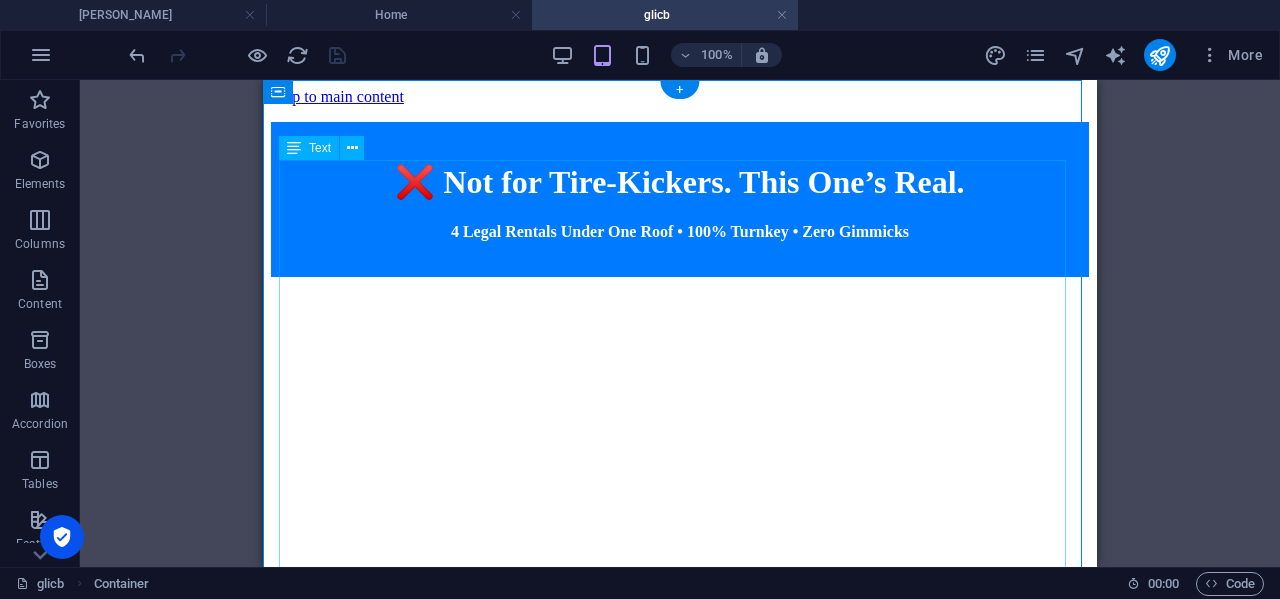 click on "❌ Not for Tire-Kickers. This One’s Real.
4 Legal Rentals Under One Roof • 100% Turnkey • Zero Gimmicks
📄 Get Floorplans, Pro Formas & Available Lots
📞 Let’s Talk About This Deal
Book a 15‑Min Call" at bounding box center (680, 812) 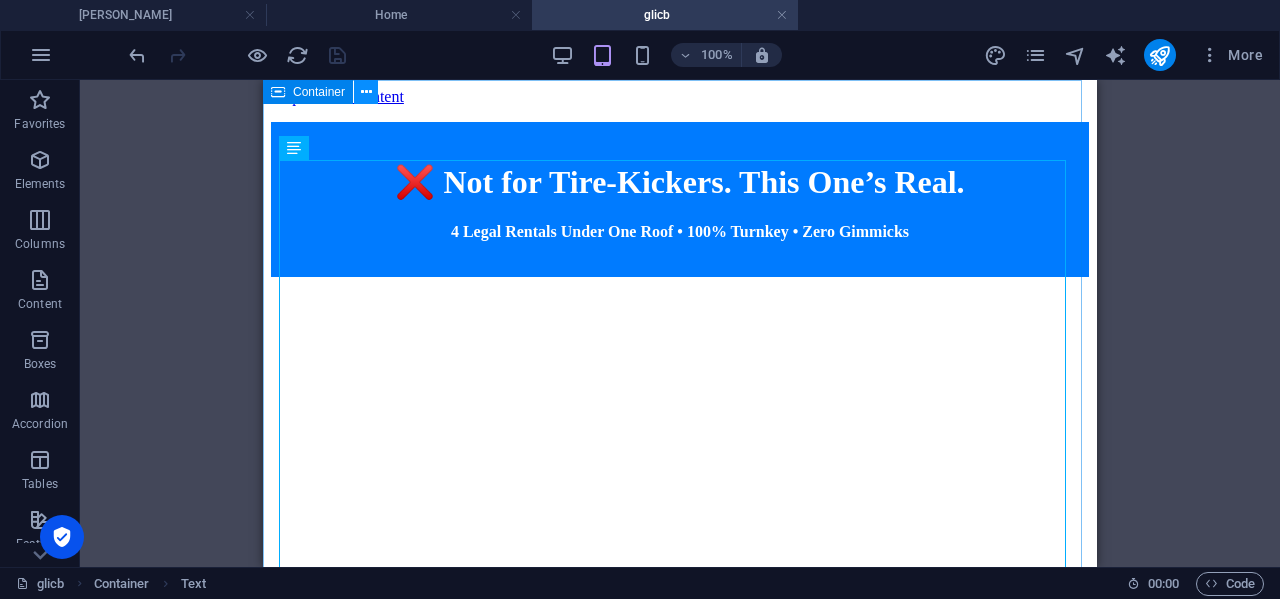 click at bounding box center [366, 92] 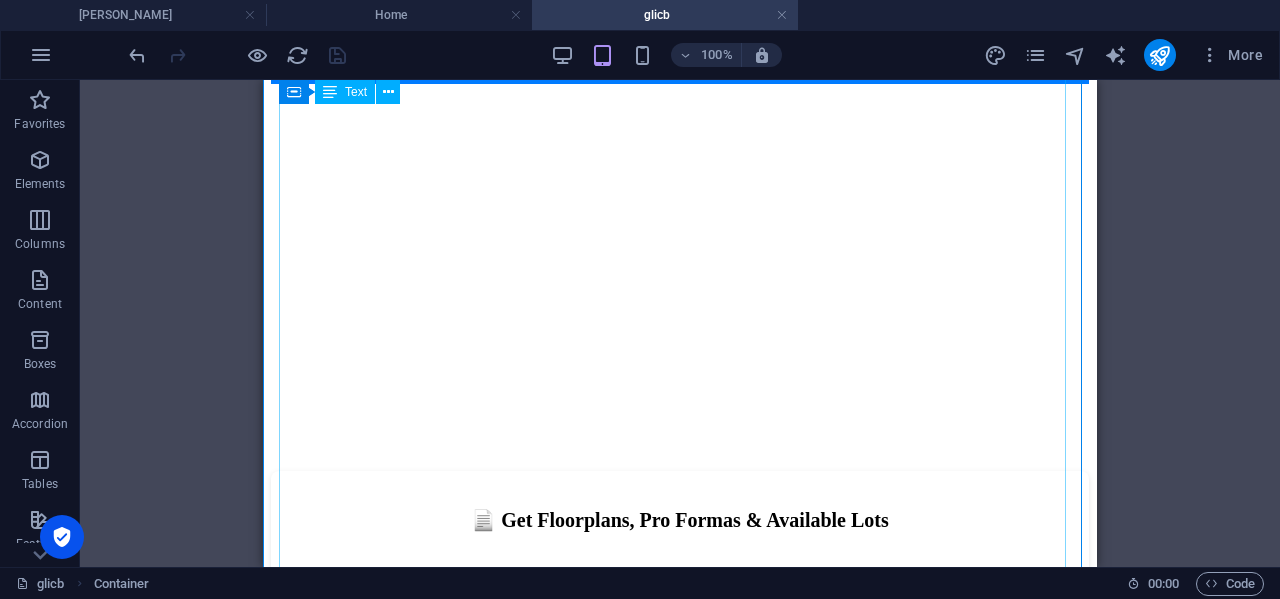 scroll, scrollTop: 0, scrollLeft: 0, axis: both 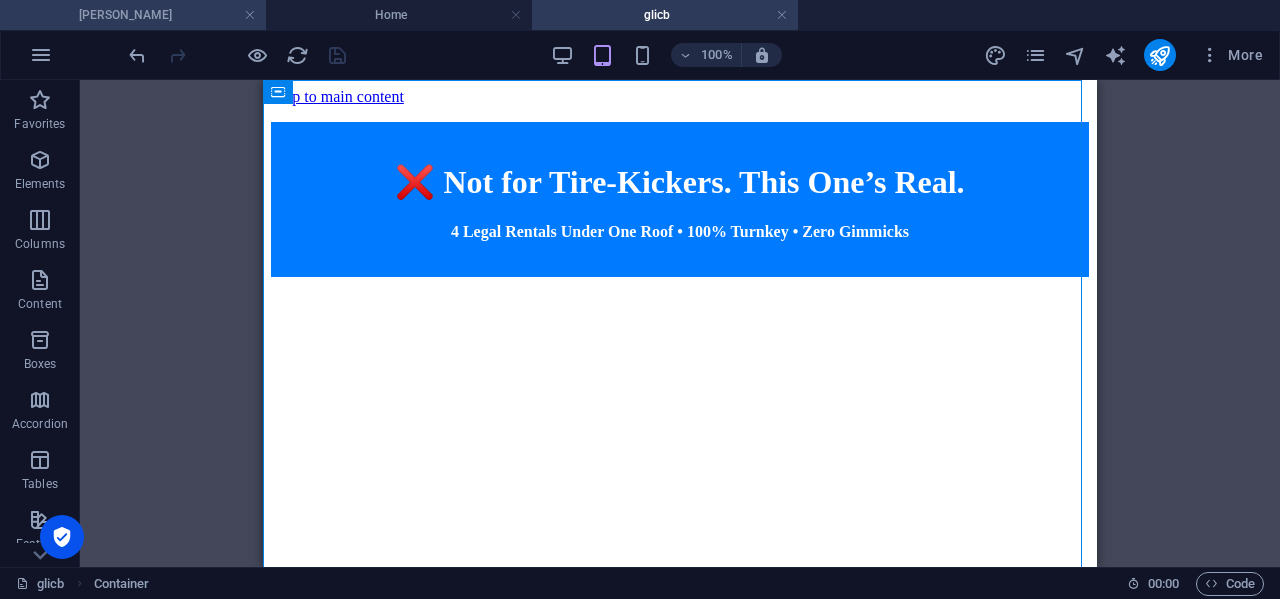 click on "[PERSON_NAME]" at bounding box center [133, 15] 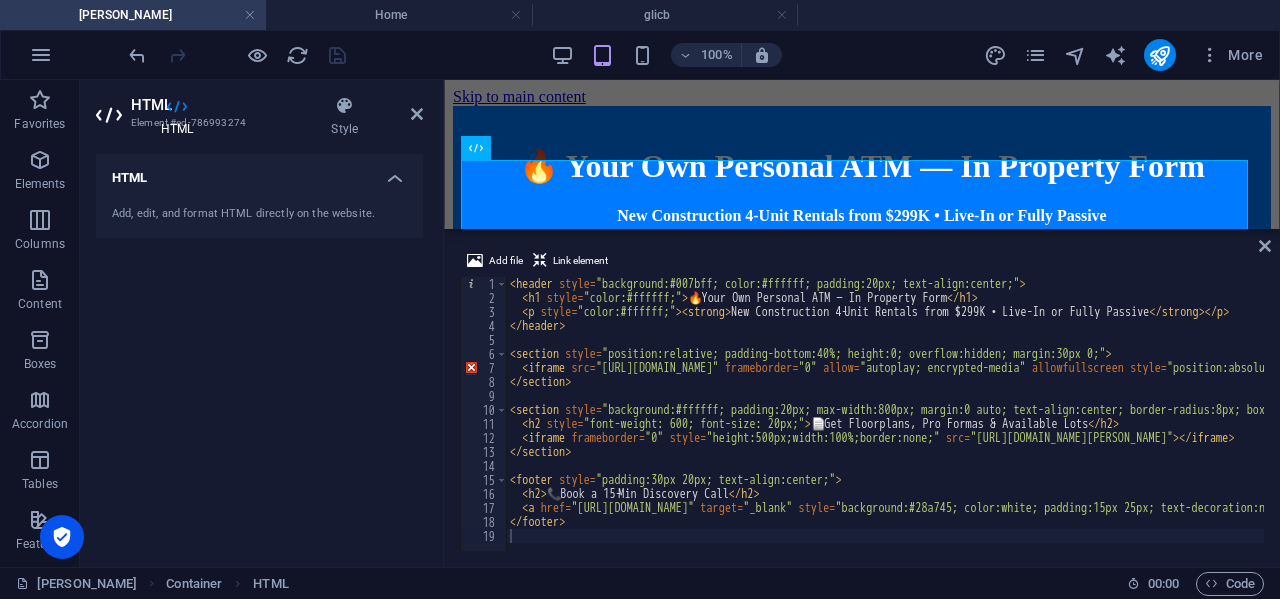 click at bounding box center [237, 55] 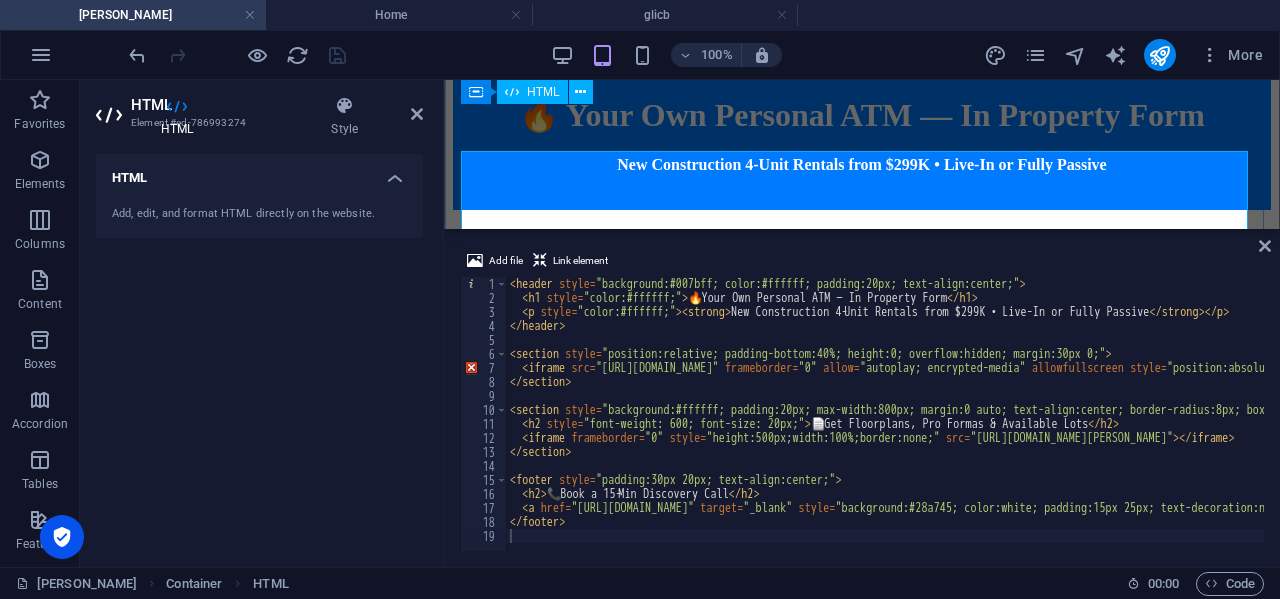 scroll, scrollTop: 0, scrollLeft: 0, axis: both 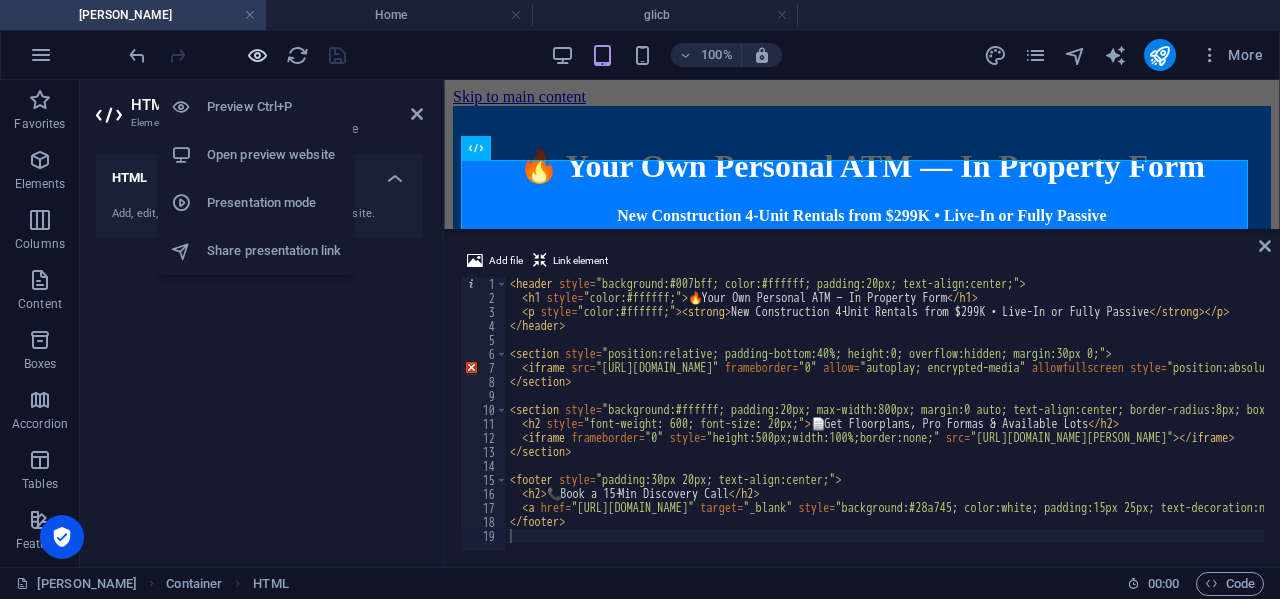 click at bounding box center [257, 55] 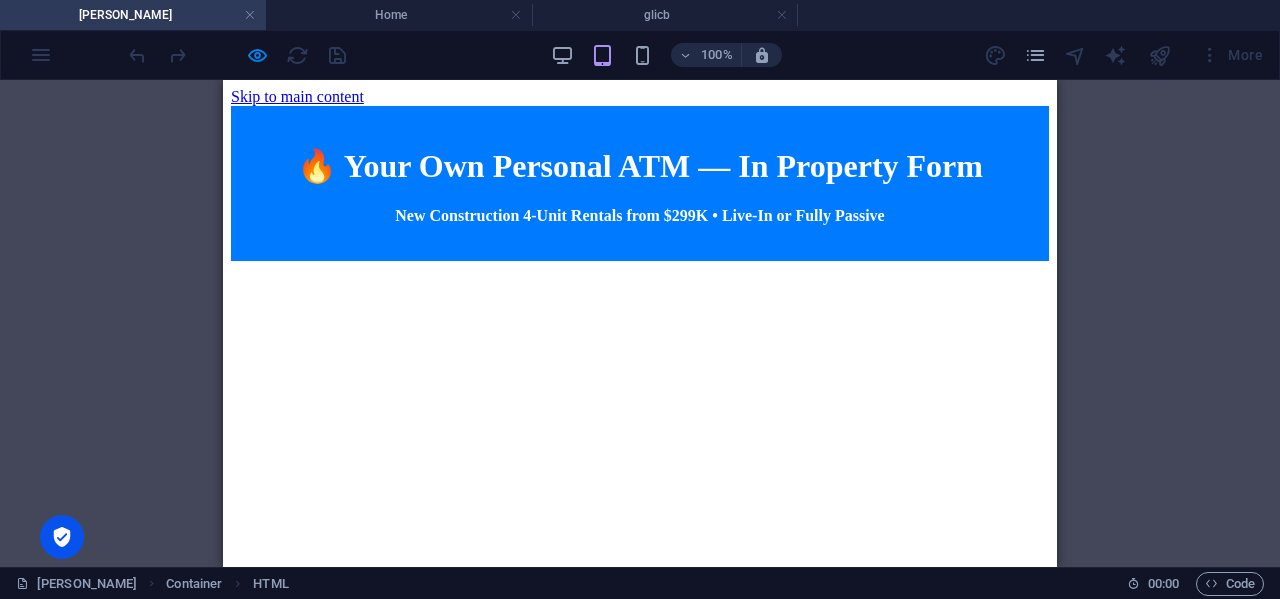 scroll, scrollTop: 100, scrollLeft: 0, axis: vertical 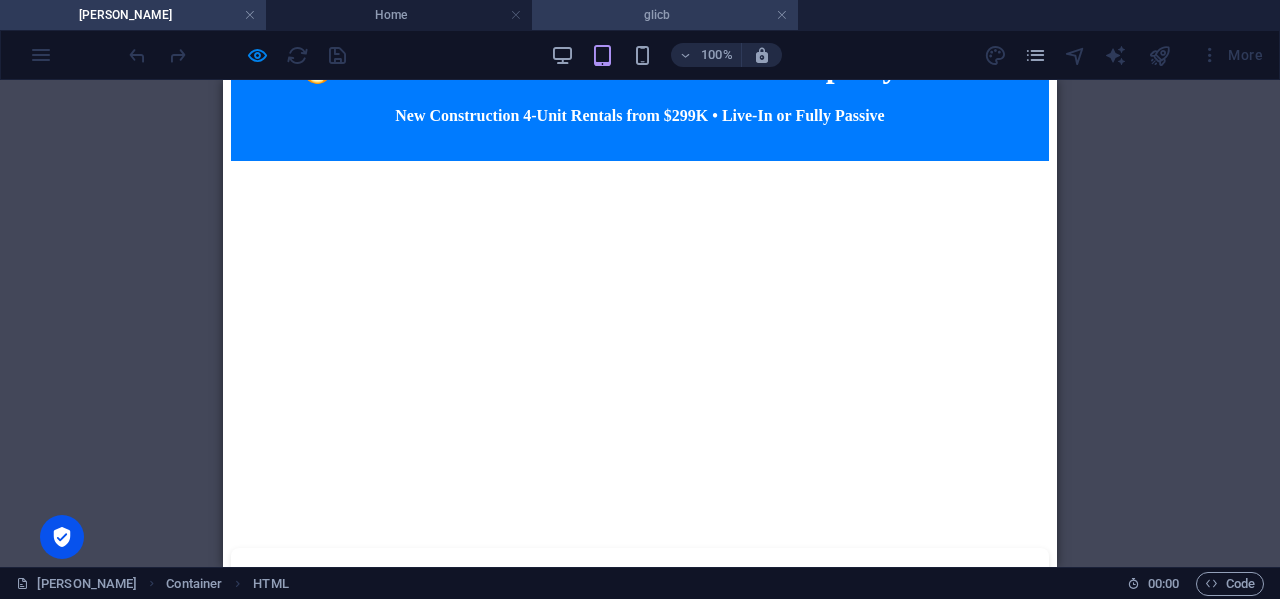 click on "glicb" at bounding box center [665, 15] 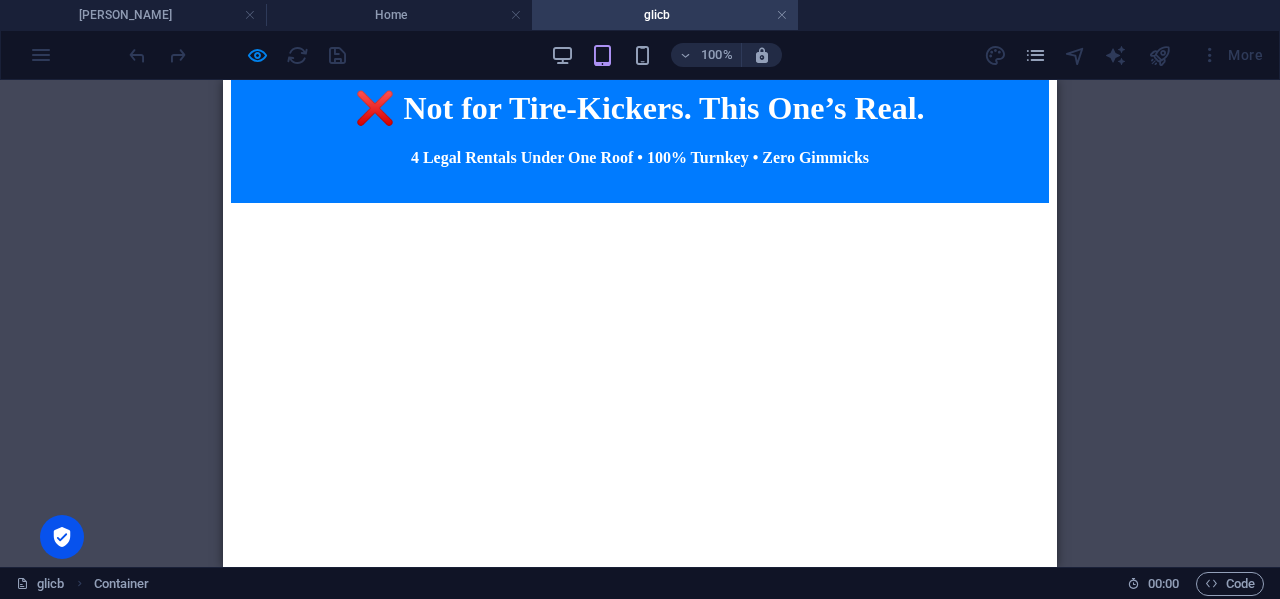 scroll, scrollTop: 0, scrollLeft: 0, axis: both 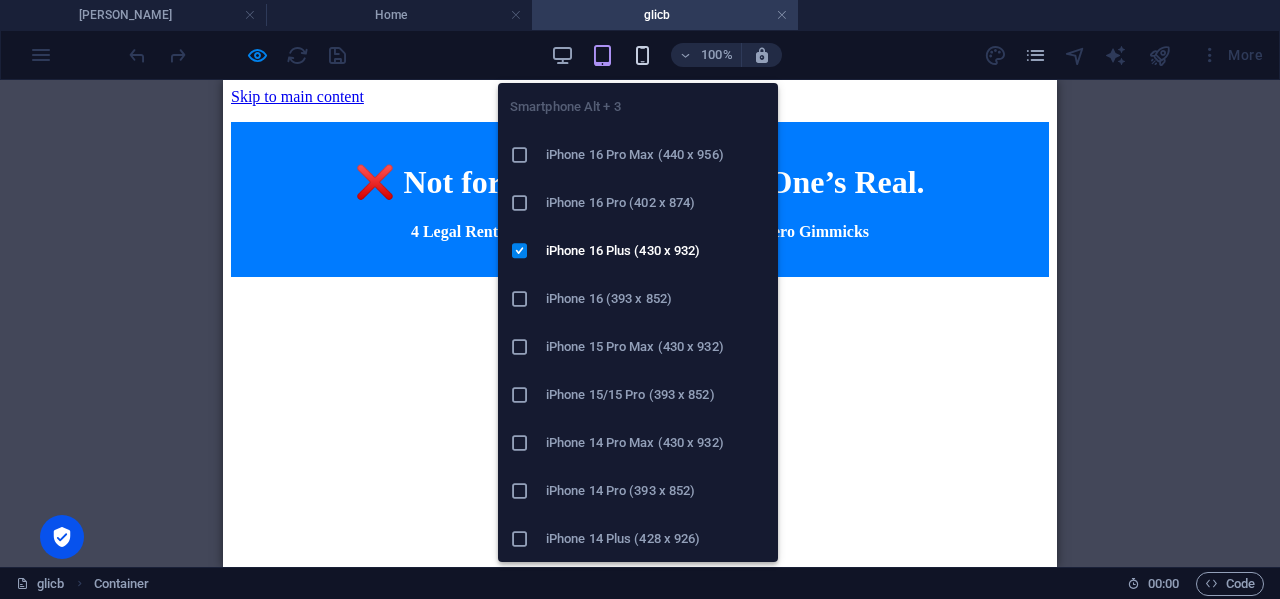 click at bounding box center (642, 55) 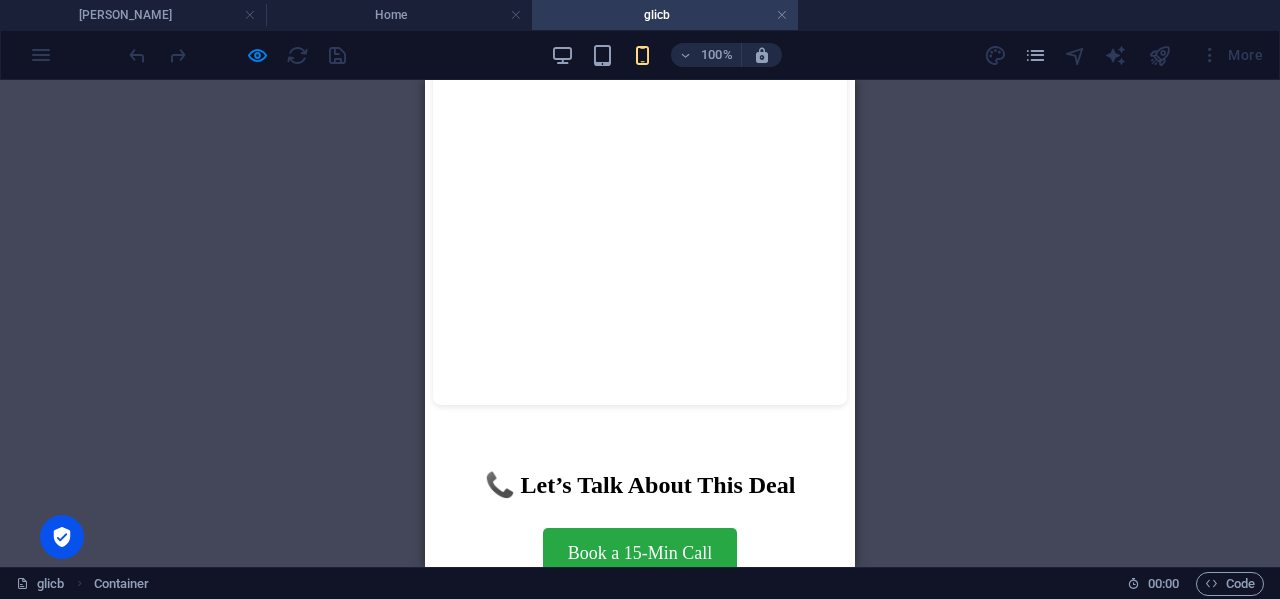 scroll, scrollTop: 293, scrollLeft: 0, axis: vertical 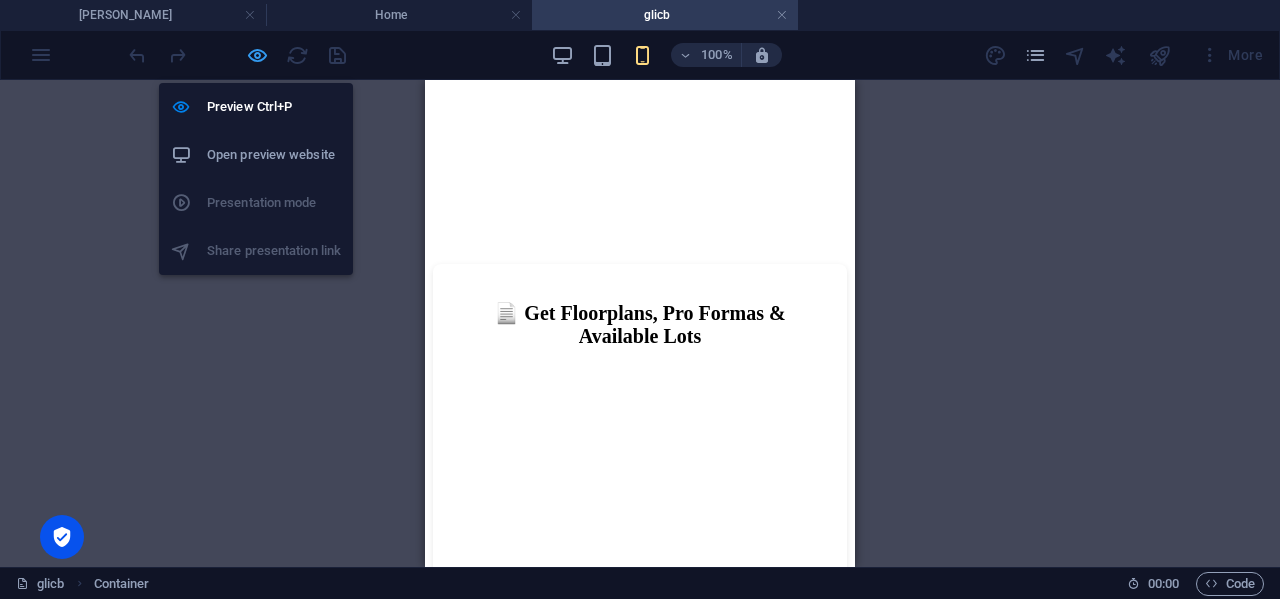 click at bounding box center [257, 55] 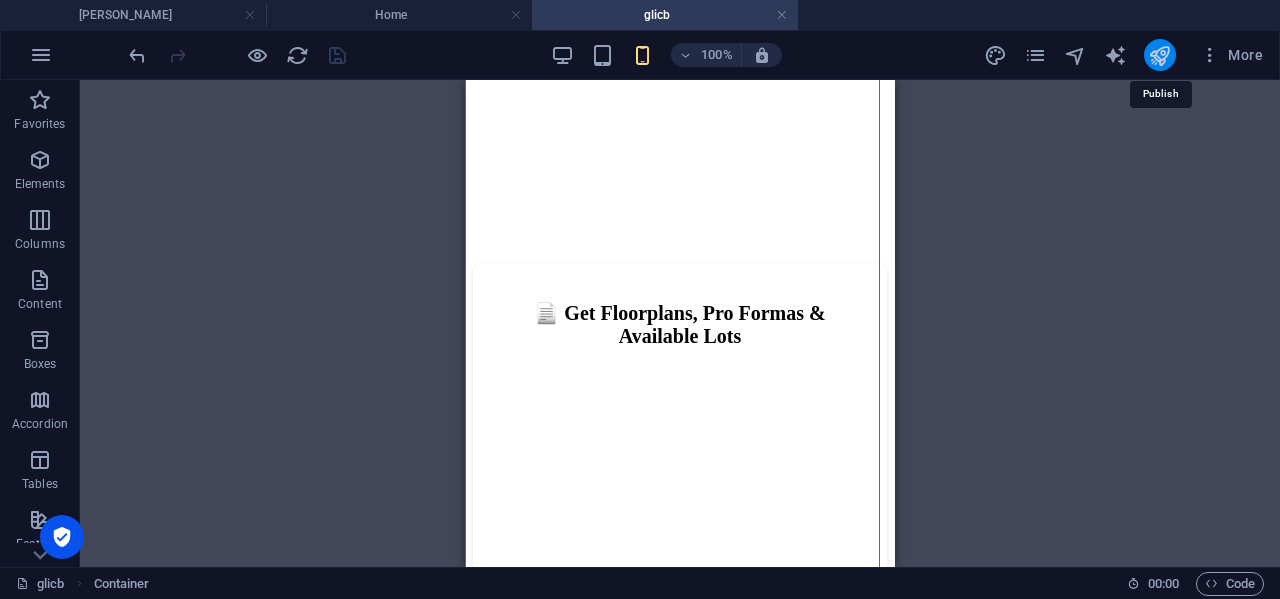 click at bounding box center (1159, 55) 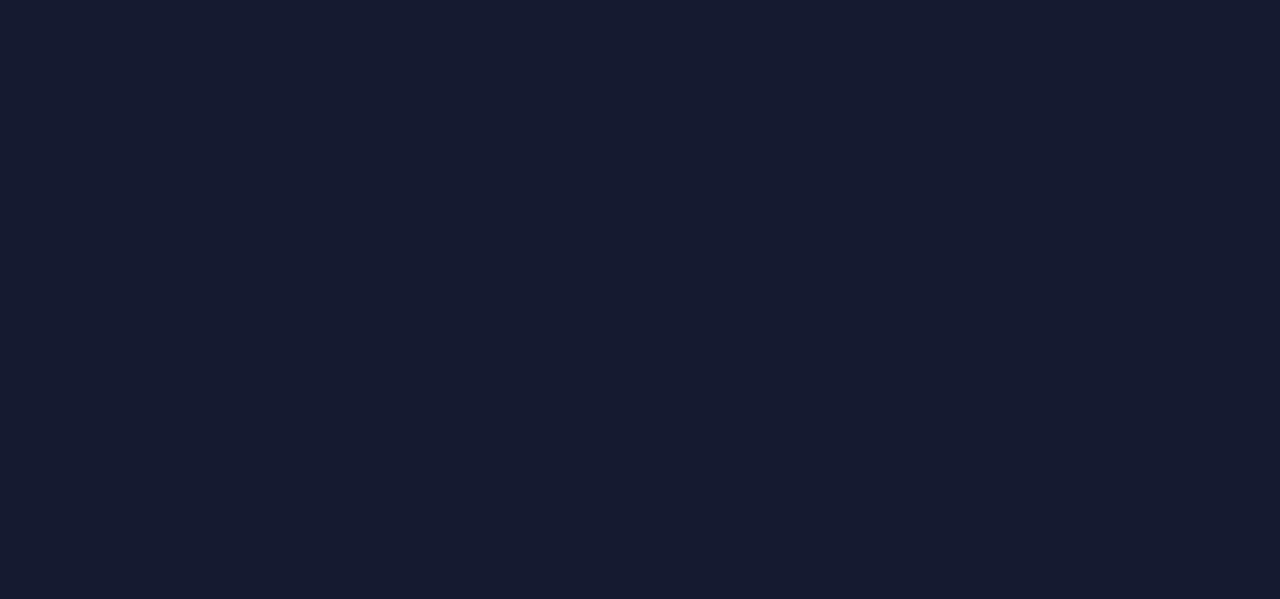 scroll, scrollTop: 0, scrollLeft: 0, axis: both 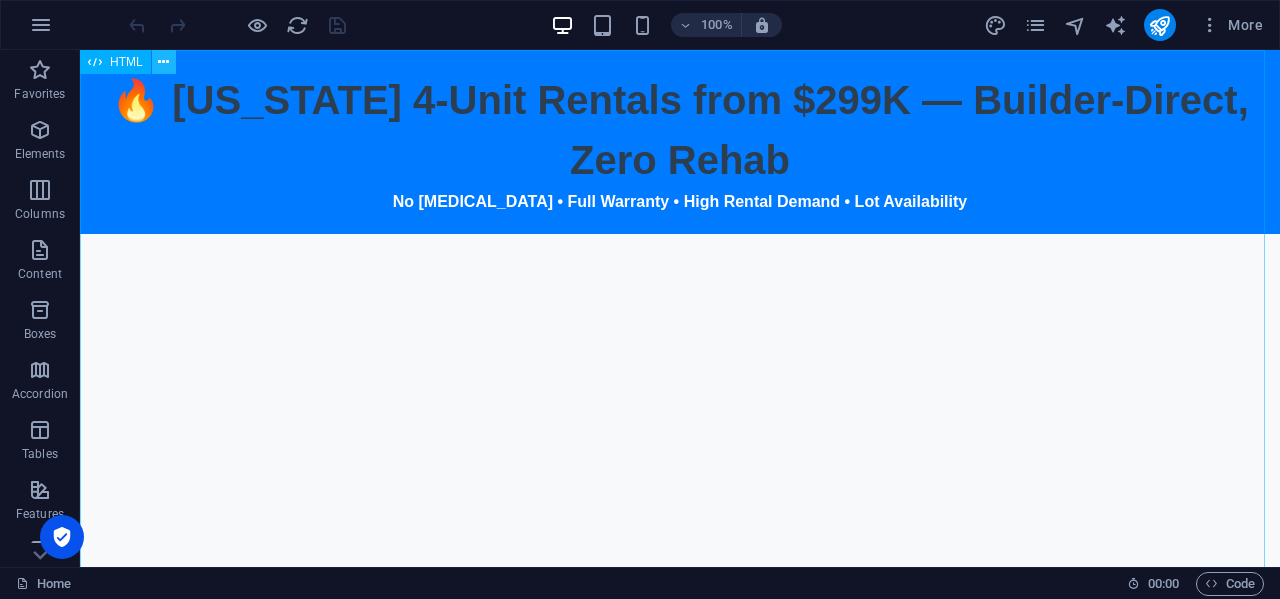 click at bounding box center (164, 62) 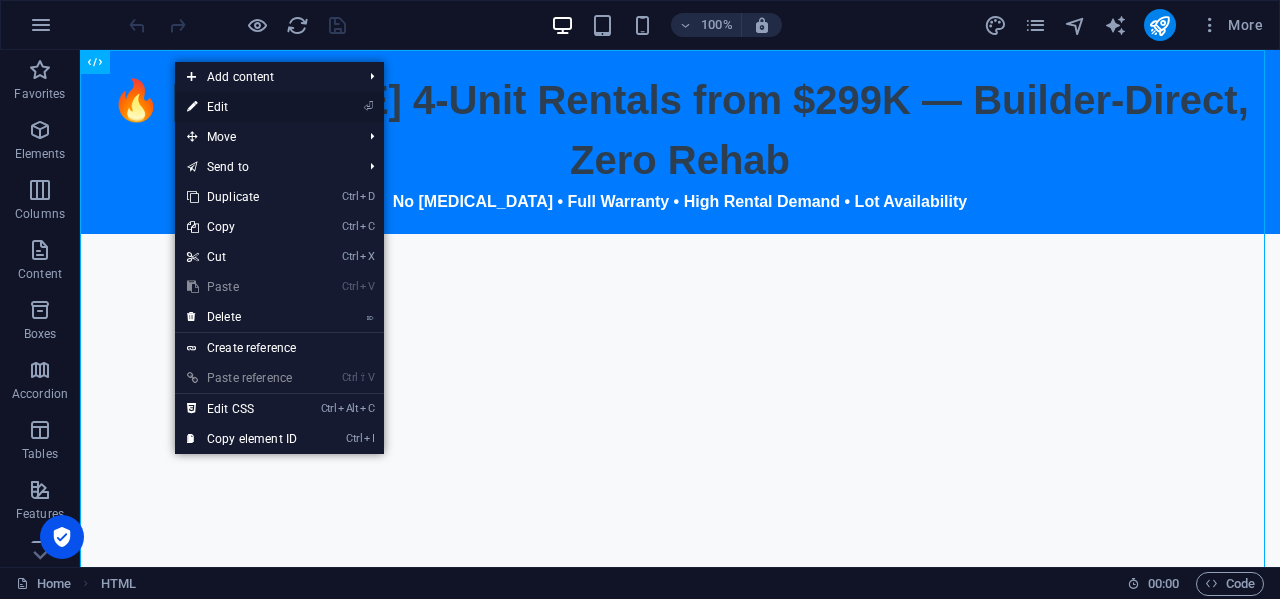click on "⏎  Edit" at bounding box center [242, 107] 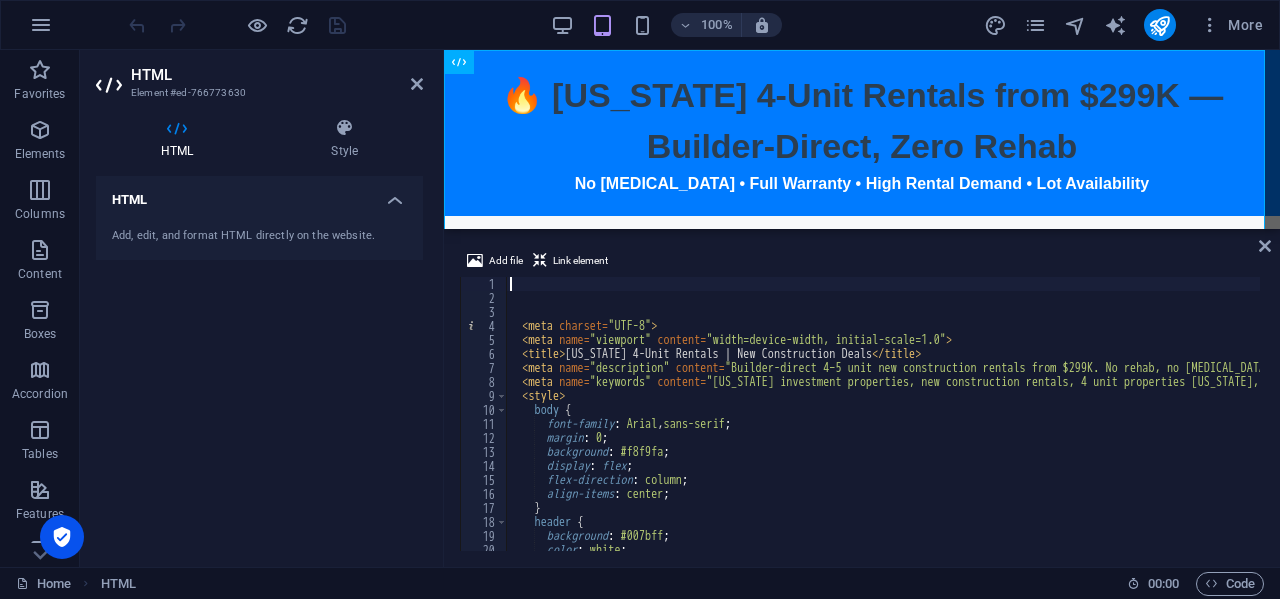 click on "100% More" at bounding box center [698, 25] 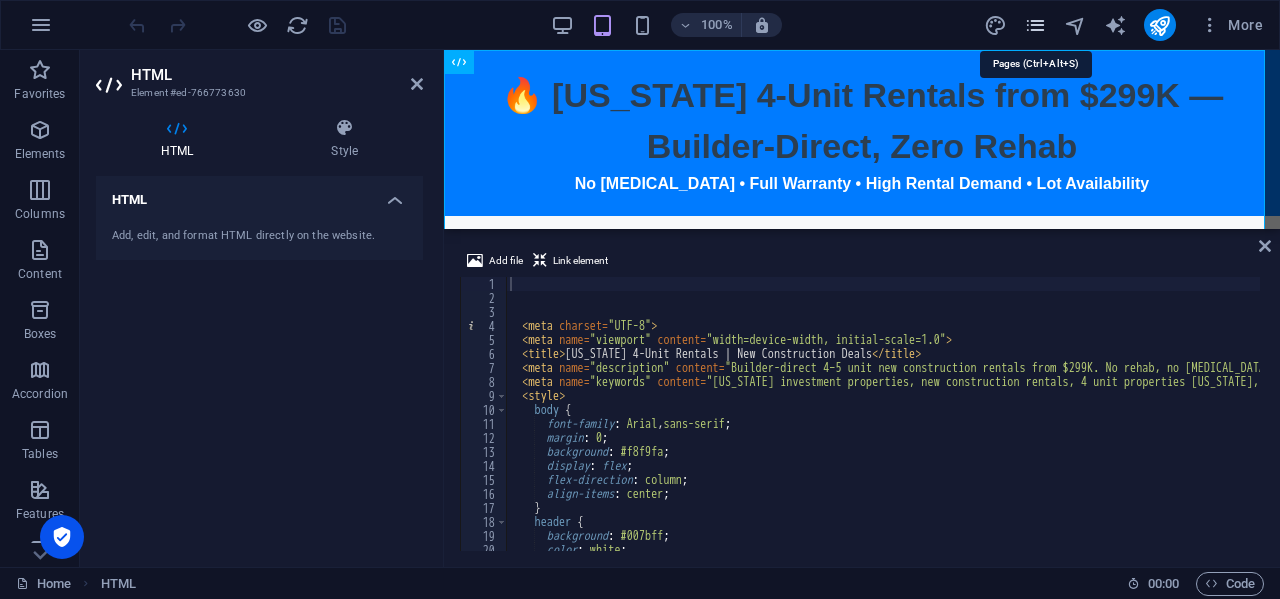 click at bounding box center (1035, 25) 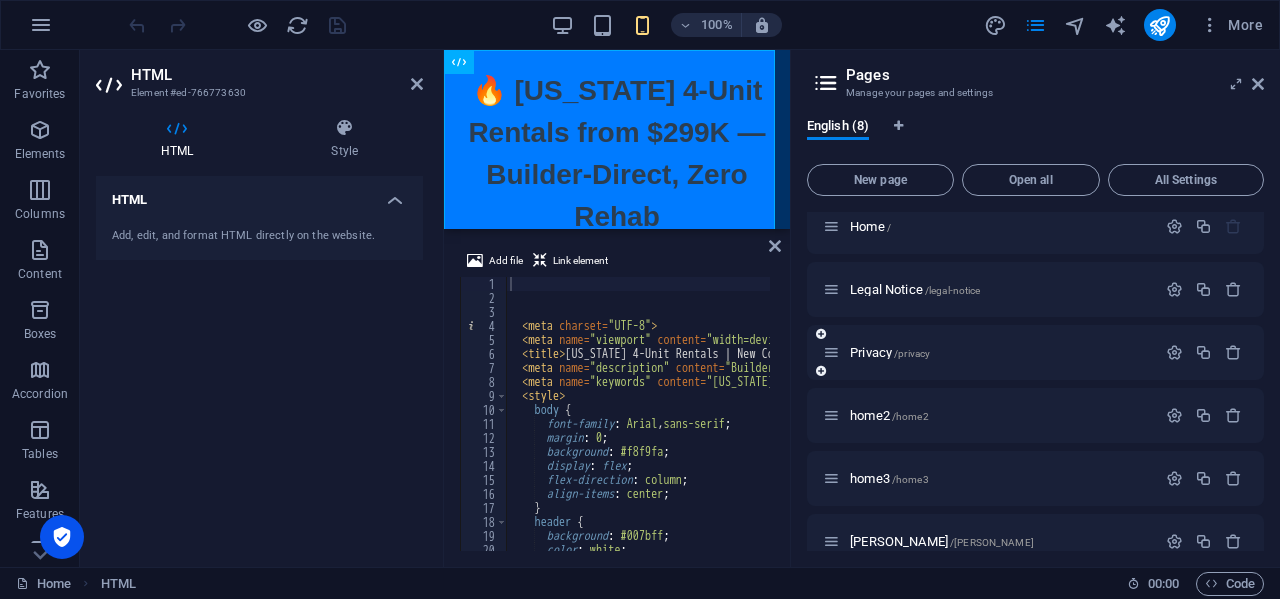 scroll, scrollTop: 165, scrollLeft: 0, axis: vertical 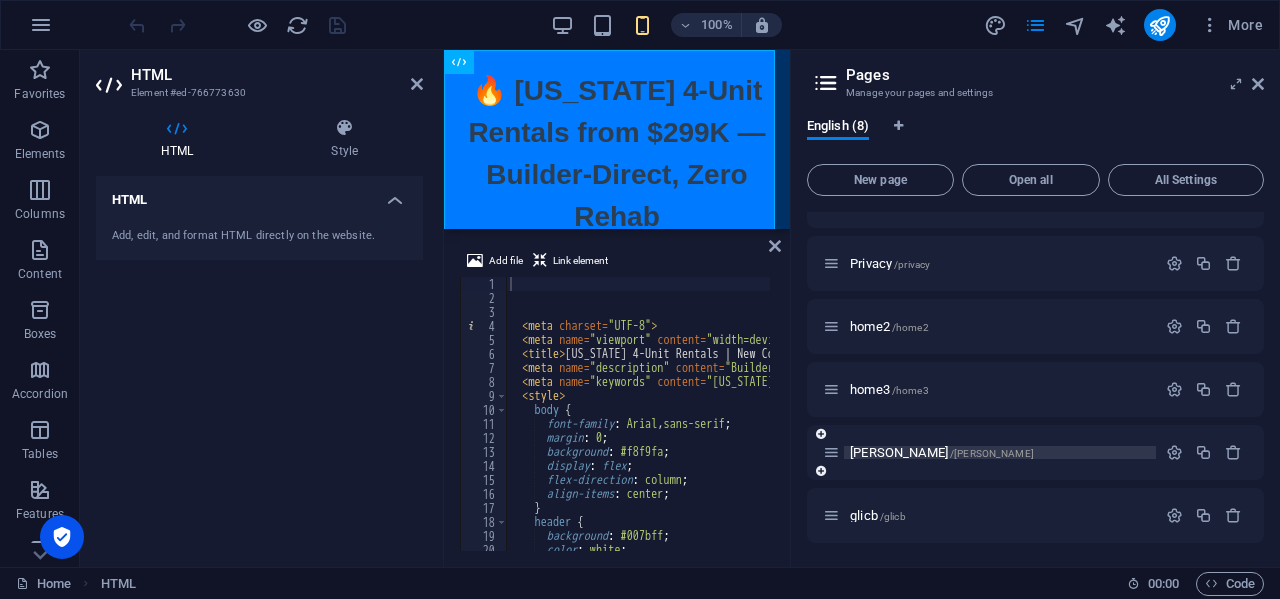 click on "[PERSON_NAME] /[PERSON_NAME]" at bounding box center [942, 452] 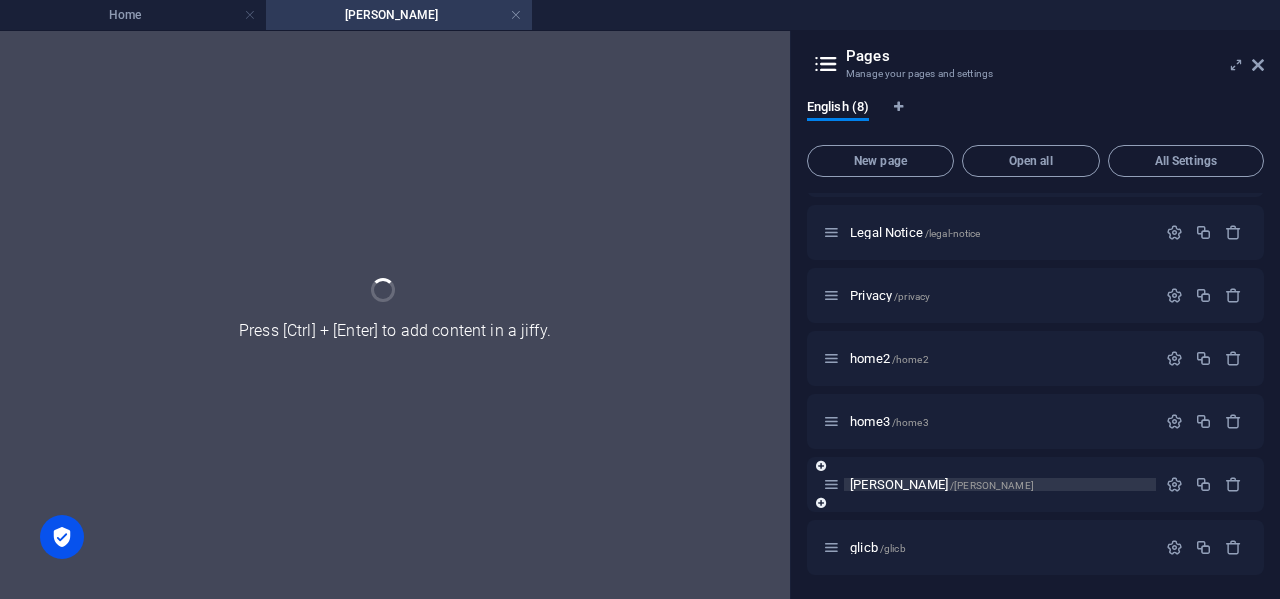 scroll, scrollTop: 114, scrollLeft: 0, axis: vertical 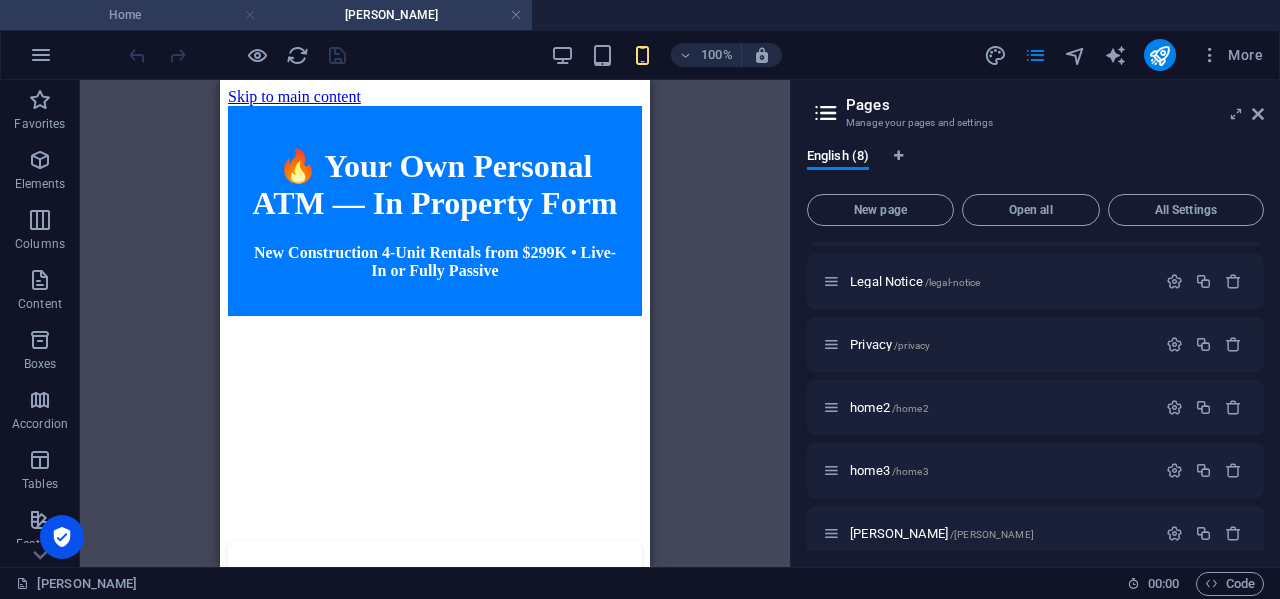click at bounding box center (250, 15) 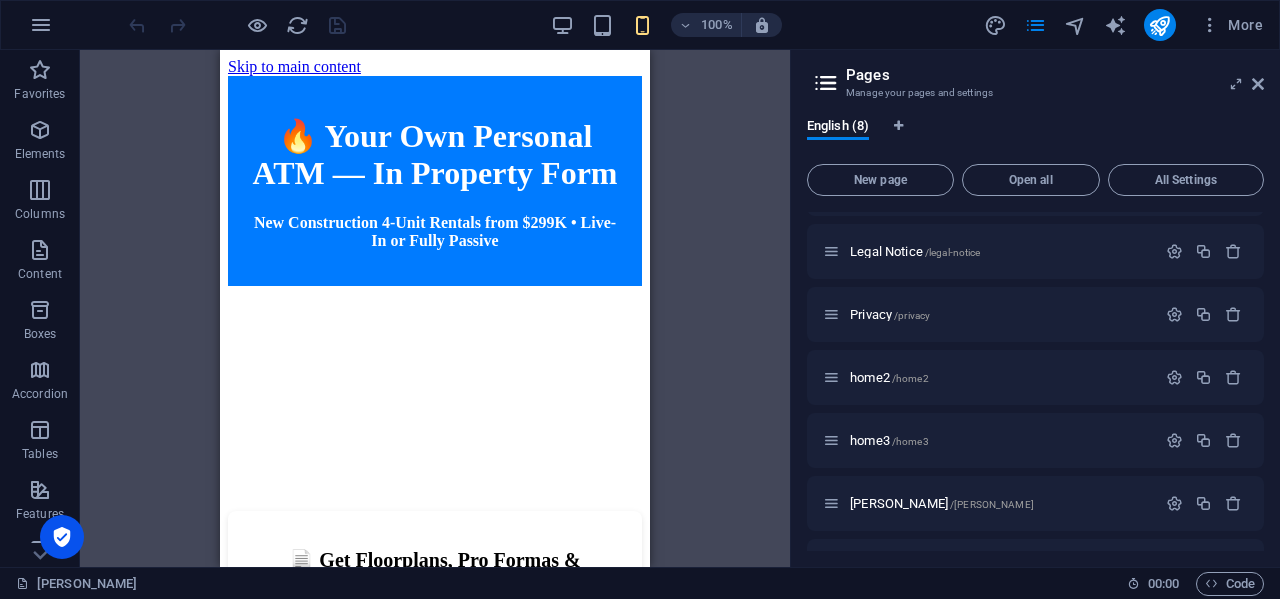 scroll, scrollTop: 165, scrollLeft: 0, axis: vertical 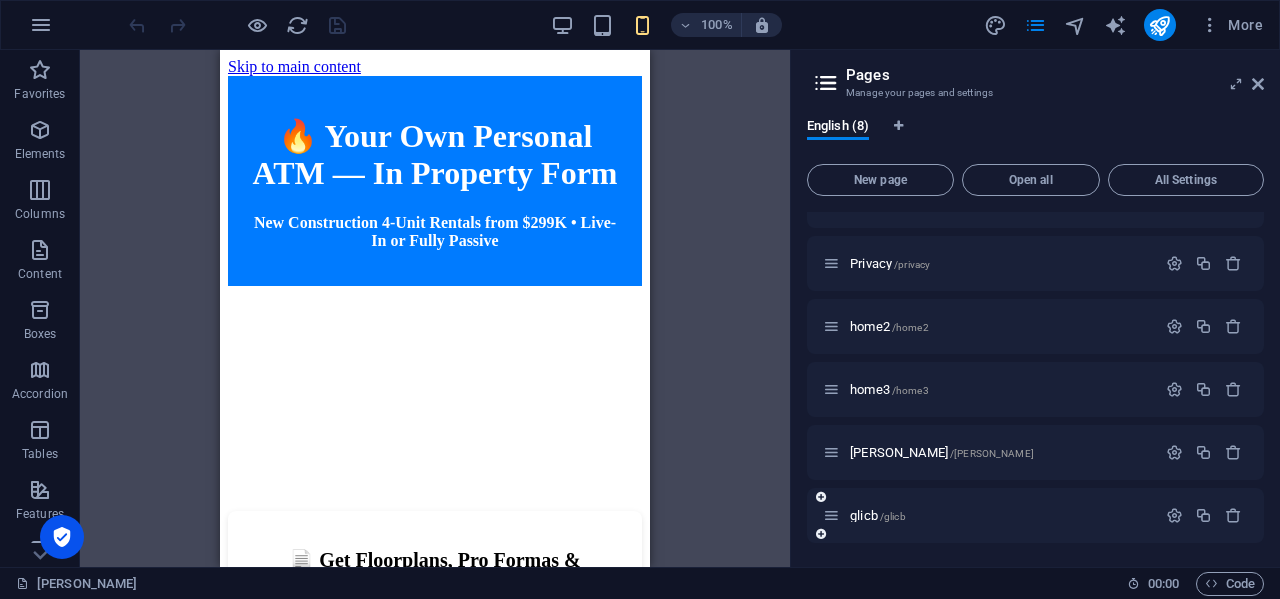 click on "glicb /glicb" at bounding box center (989, 515) 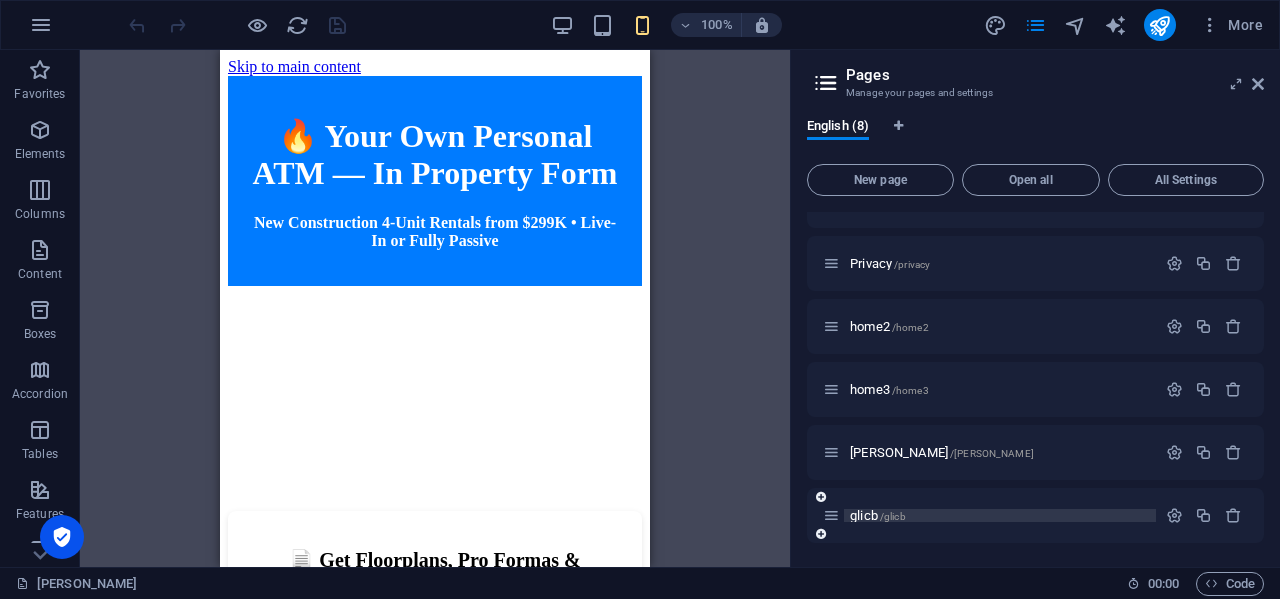 click on "glicb /glicb" at bounding box center (878, 515) 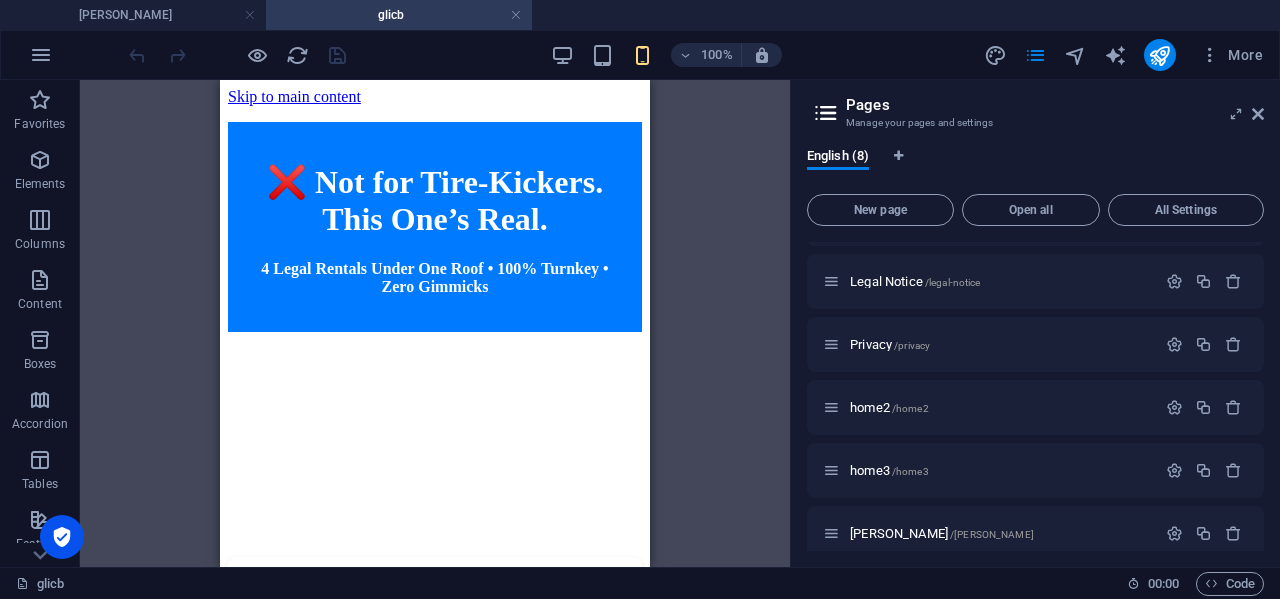 scroll, scrollTop: 0, scrollLeft: 0, axis: both 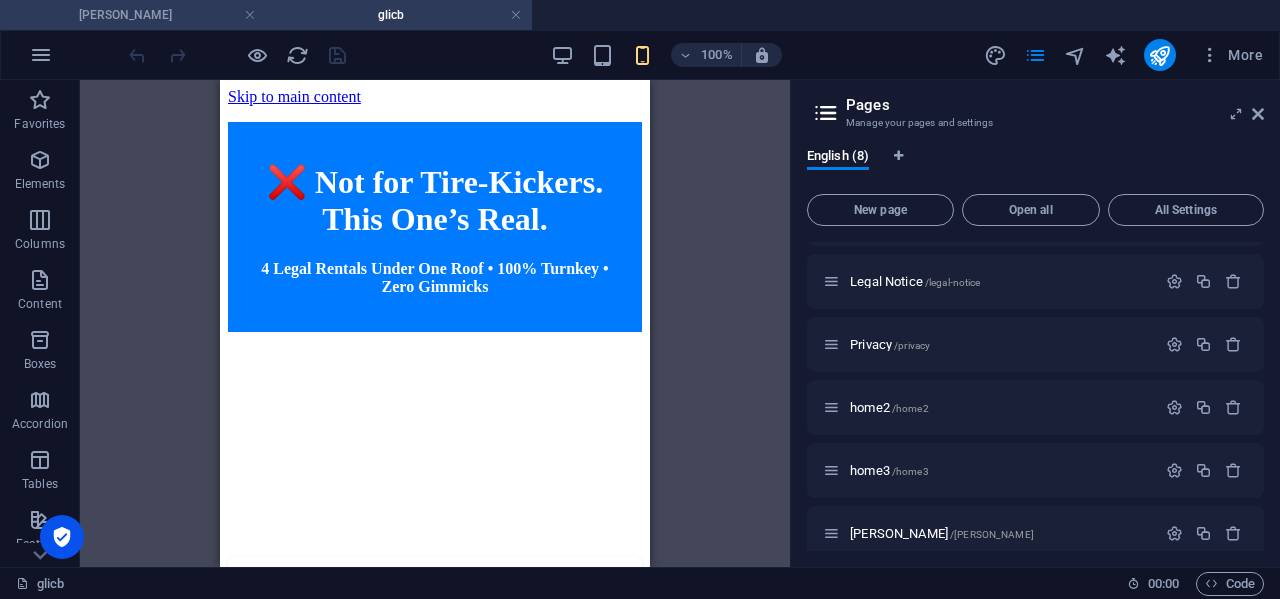 click on "[PERSON_NAME]" at bounding box center [133, 15] 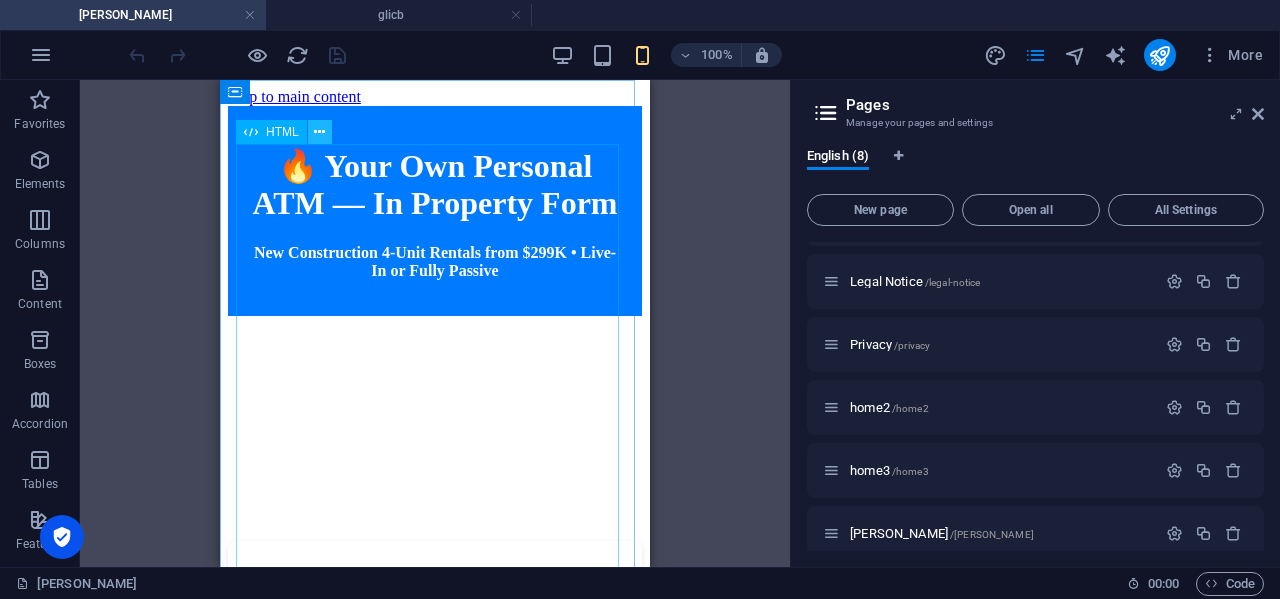 click at bounding box center (319, 132) 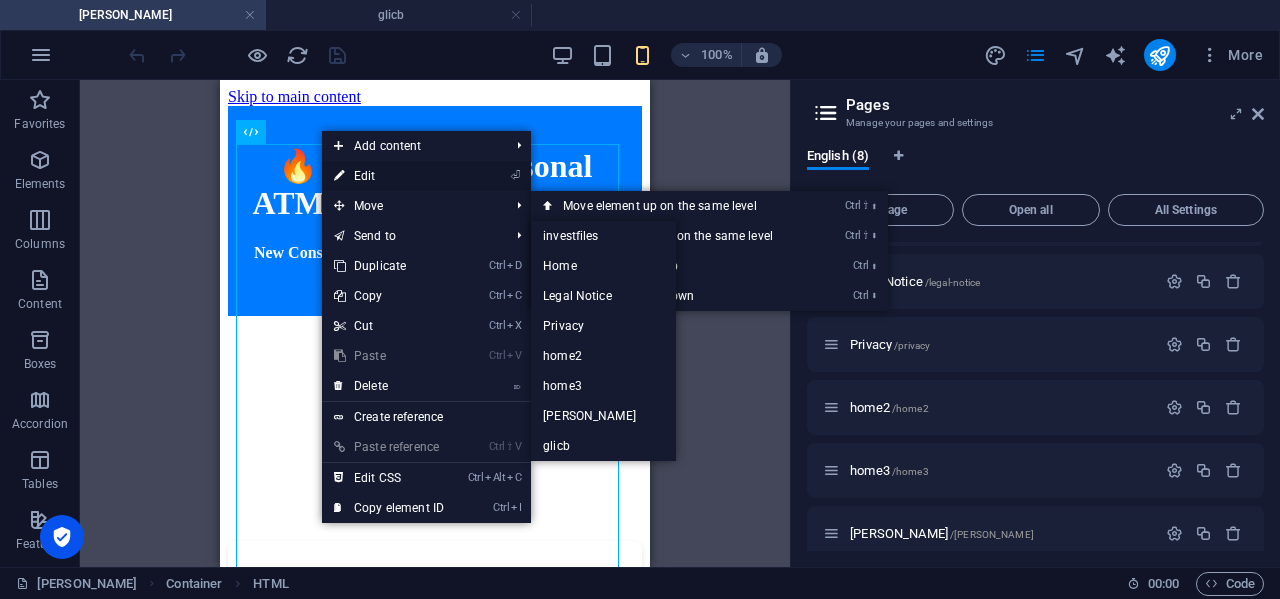 click on "⏎  Edit" at bounding box center (389, 176) 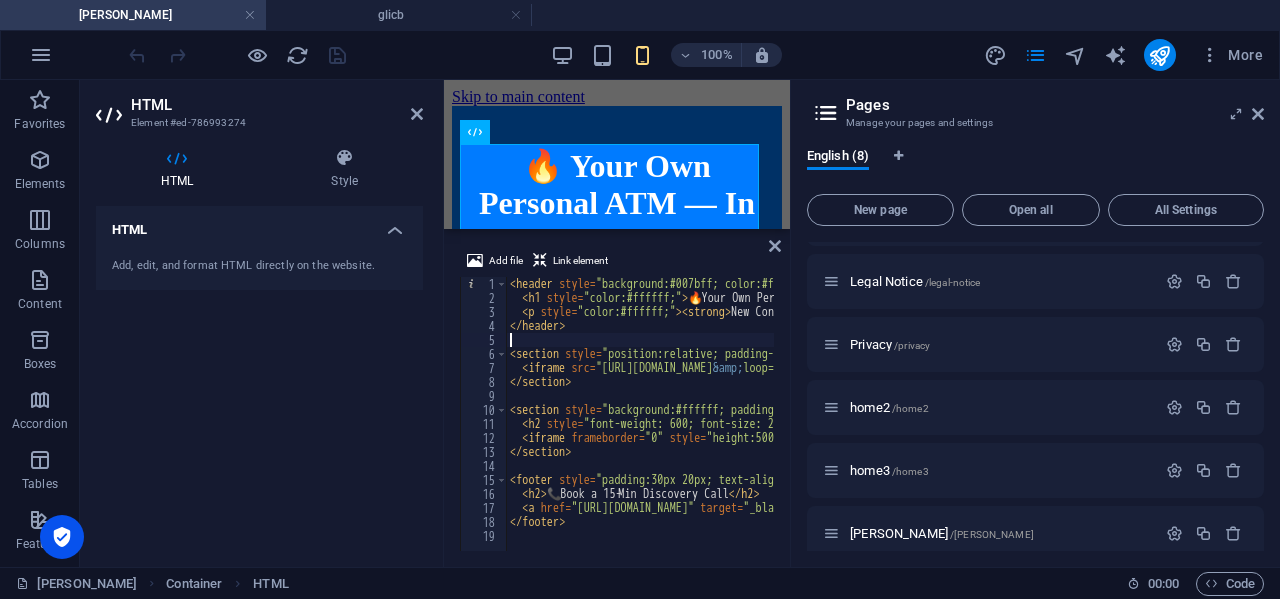 click on "< header   style = "background:#007bff; color:#ffffff; padding:20px; text-align:center;" >    < h1   style = "color:#ffffff;" > 🔥  Your Own Personal ATM — In Property Form </ h1 >    < p   style = "color:#ffffff;" > < strong > New Construction 4‑Unit Rentals from $299K • Live-In or Fully Passive </ strong > </ p > </ header > < section   style = "position:relative; padding-bottom:40%; height:0; overflow:hidden; margin:30px 0;" >    < iframe   src = "[URL][DOMAIN_NAME] &amp; loop=1 &amp; playlist=IhVbSRWlBCY &amp; rel=0"   frameborder = "0"   allow = "autoplay; encrypted-media"   allowfullscreen = ""   style = "position:absolute; top:0; left:0; width:100%; height:100%;" > </ iframe > </ section > < section   style = "background:#ffffff; padding:20px; max-width:800px; margin:0 auto; text-align:center; border-radius:8px; box-shadow:0 2px 6px rgba(0,0,0,0.1);" >    < h2   style = "font-weight: 600; font-size: 20px;" > 📄  Get Floorplans, Pro Formas  &amp; </ h2 >    <" at bounding box center (1450, 426) 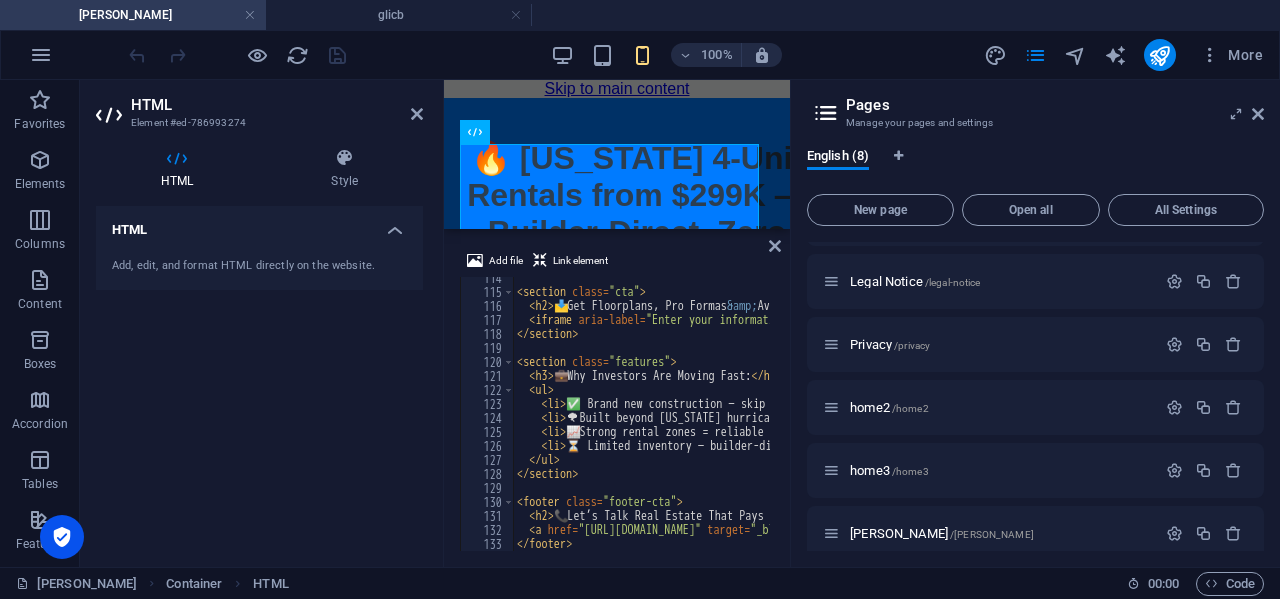 scroll, scrollTop: 1468, scrollLeft: 0, axis: vertical 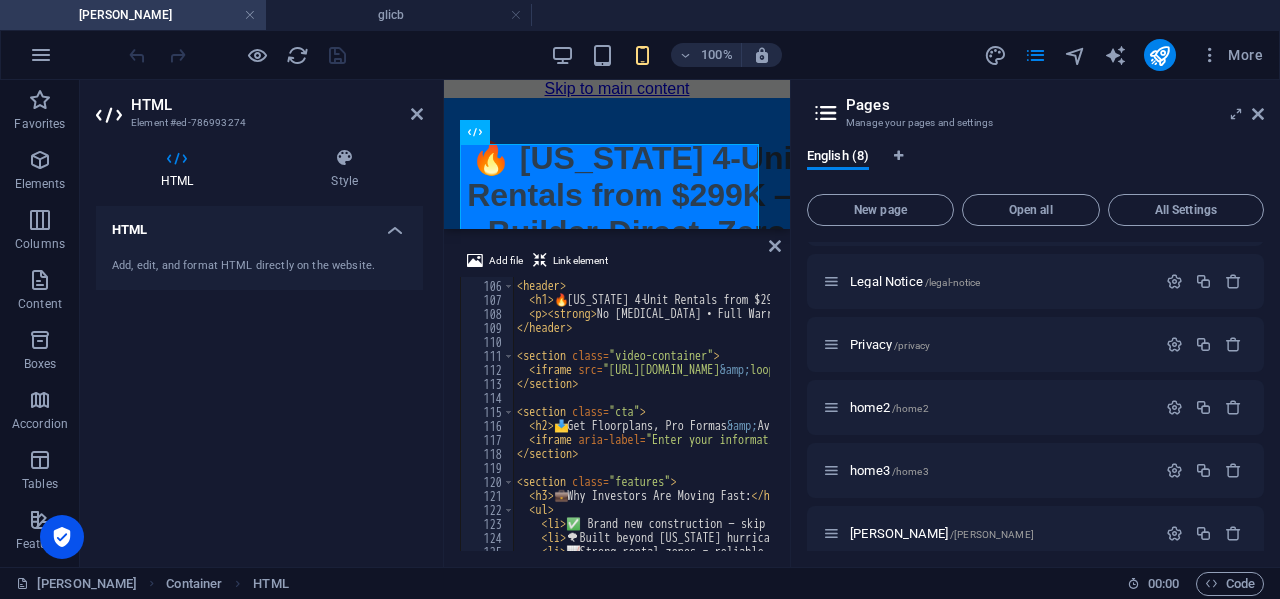 type on "</html>" 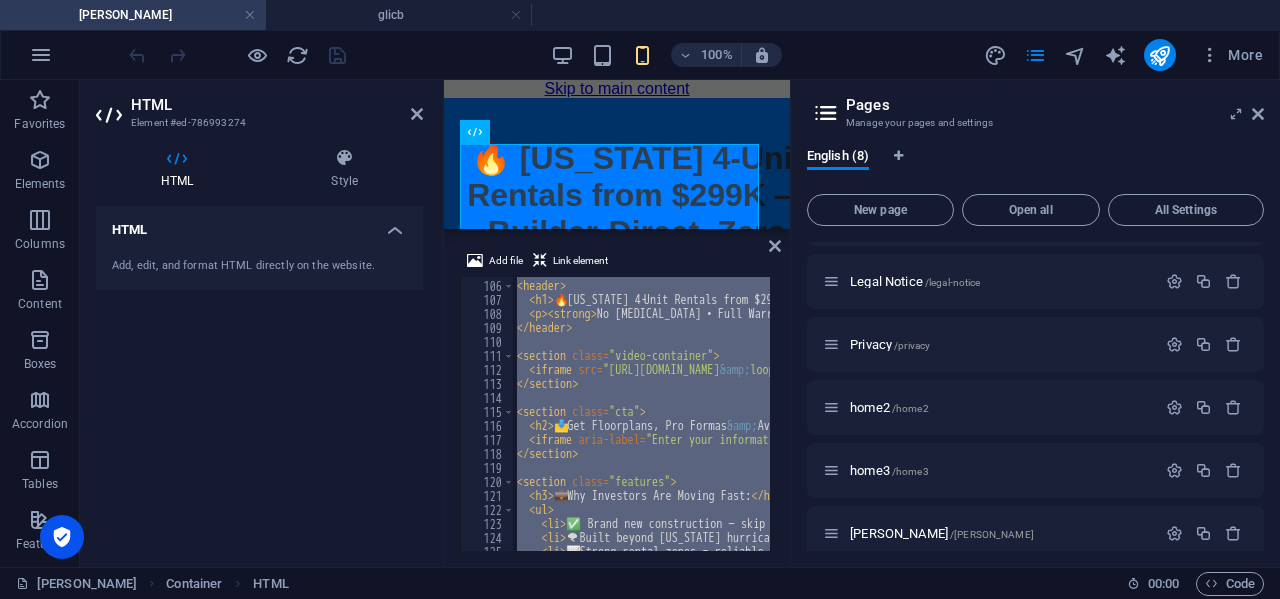 type 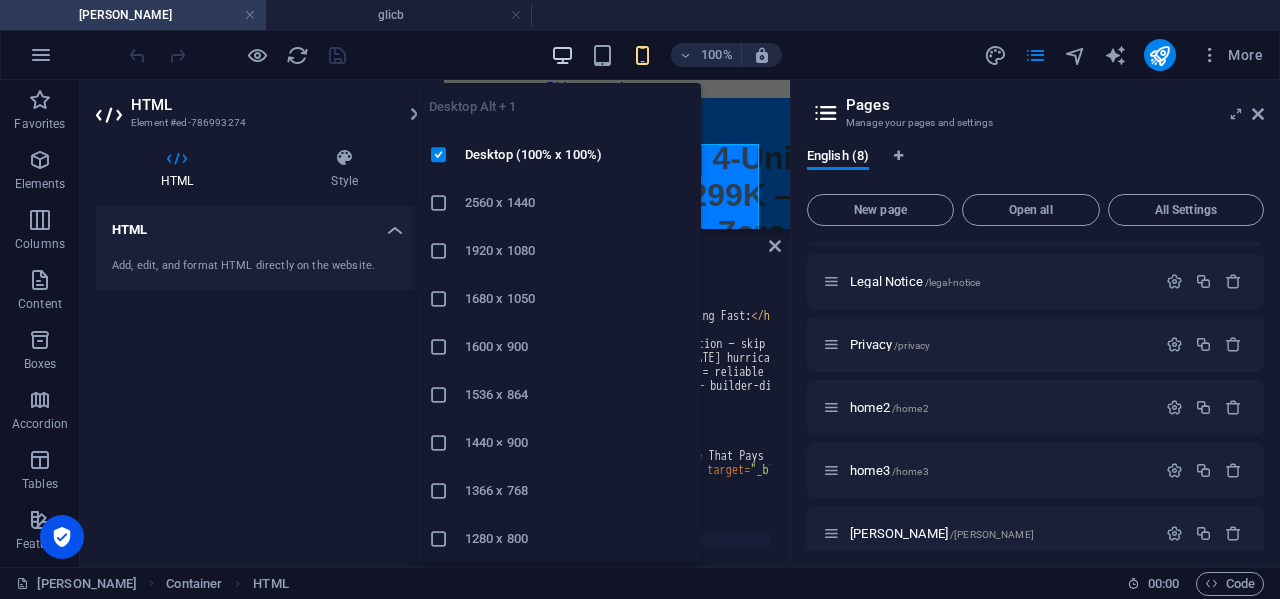 click at bounding box center (562, 55) 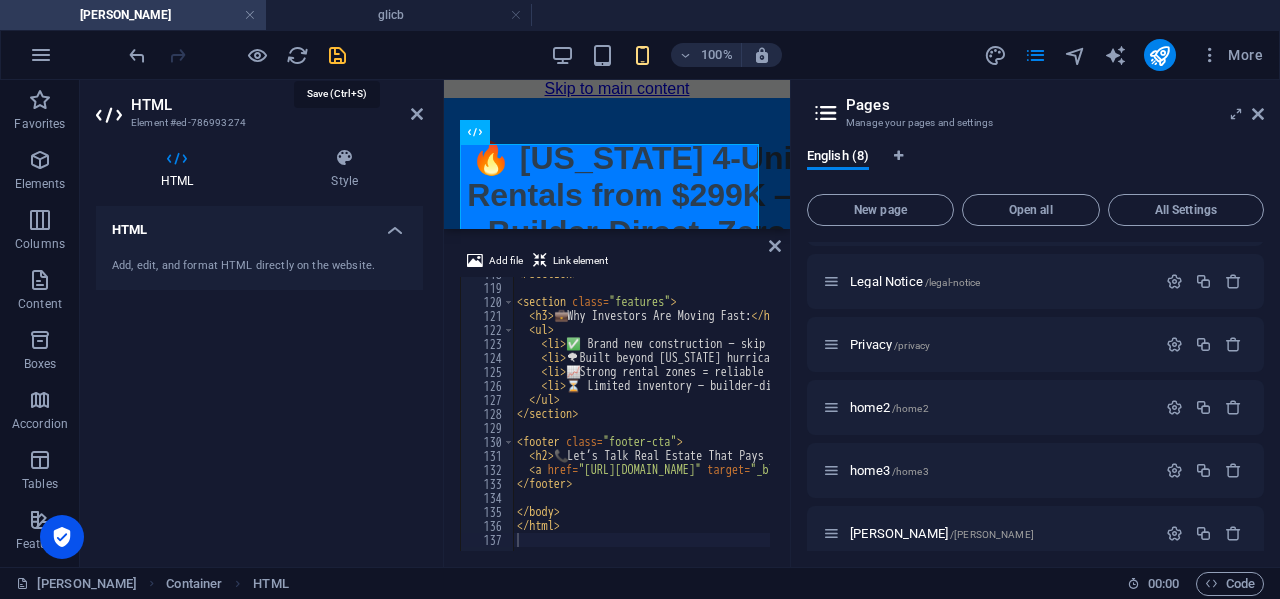 click at bounding box center (337, 55) 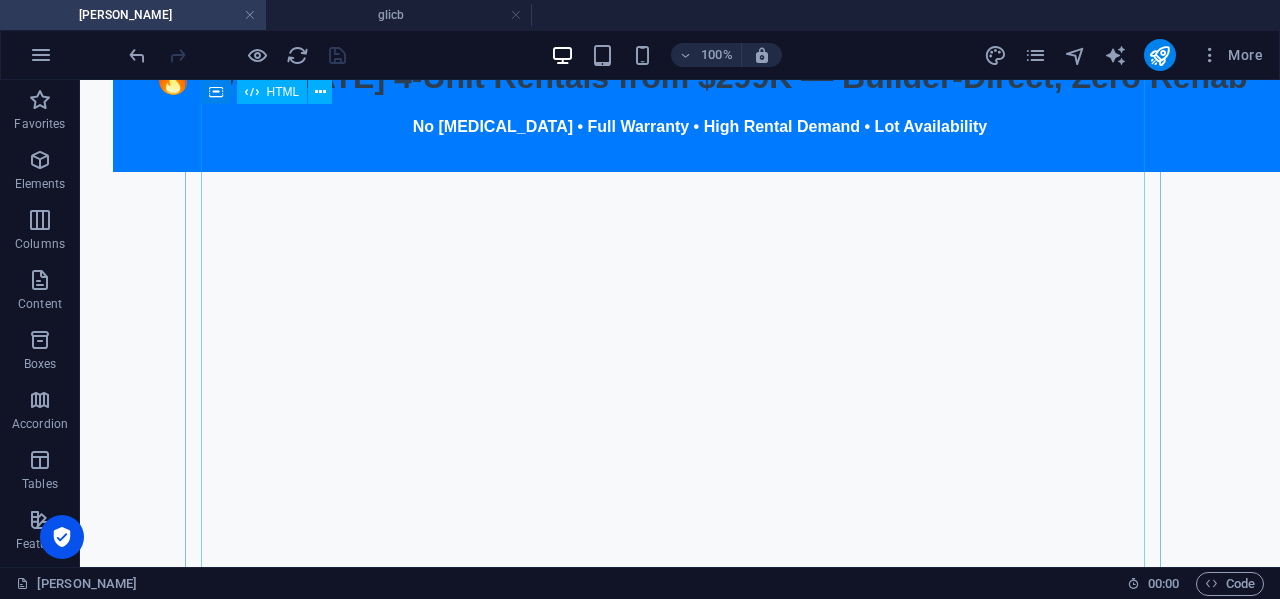 scroll, scrollTop: 0, scrollLeft: 0, axis: both 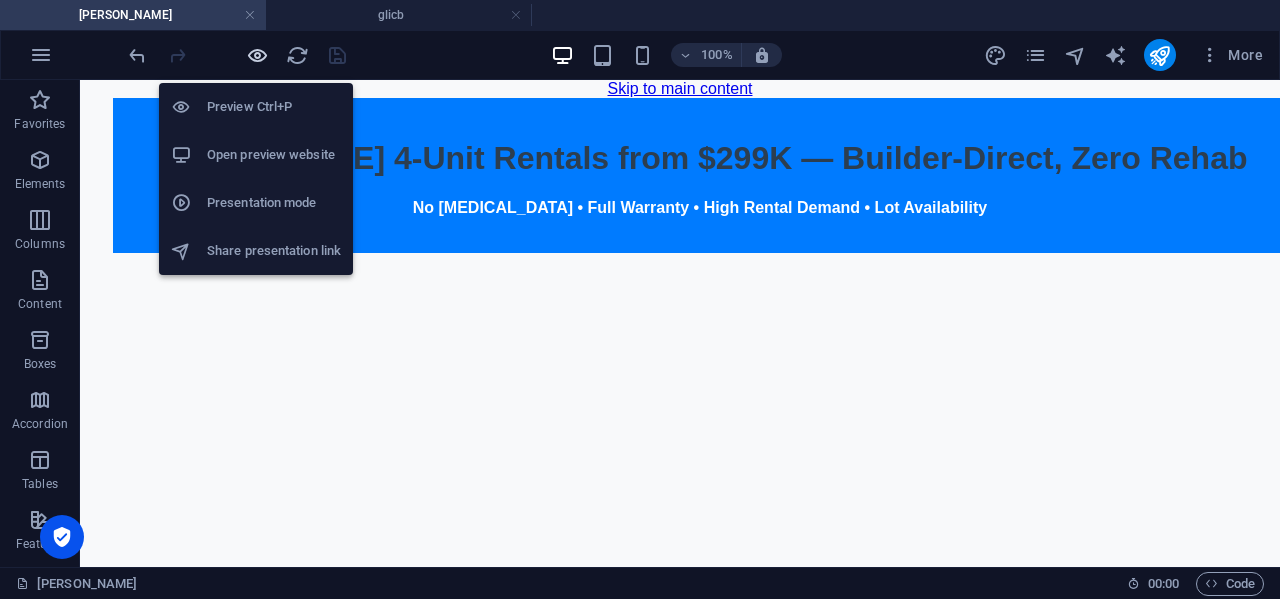 click at bounding box center (257, 55) 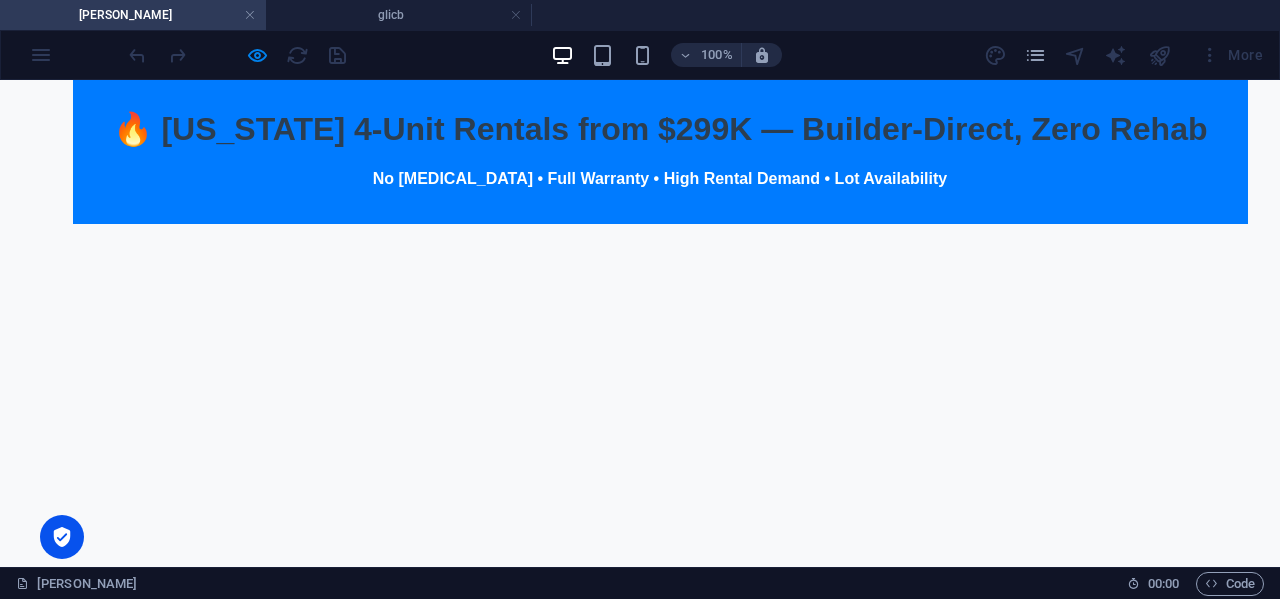 scroll, scrollTop: 0, scrollLeft: 0, axis: both 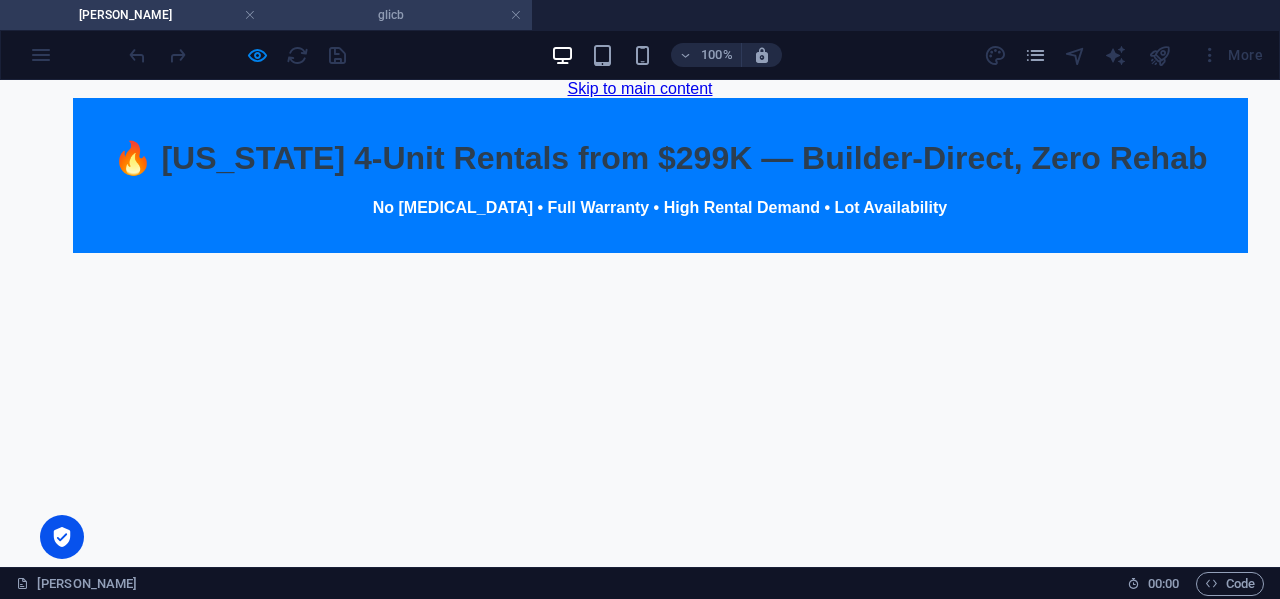 click on "glicb" at bounding box center [399, 15] 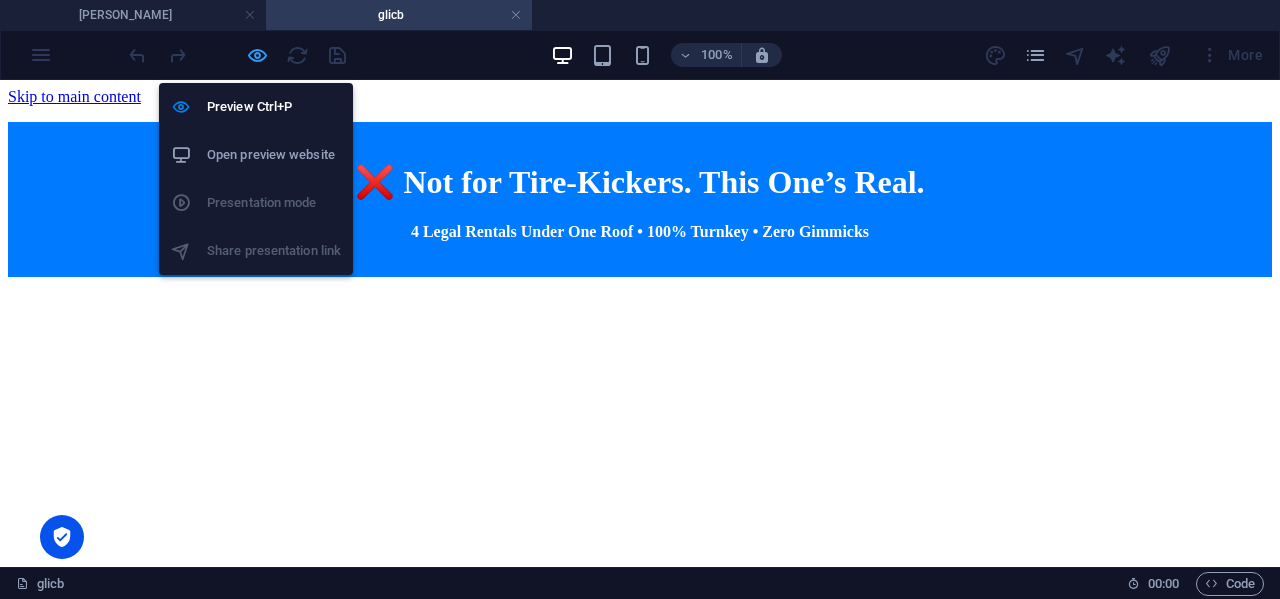 click at bounding box center (257, 55) 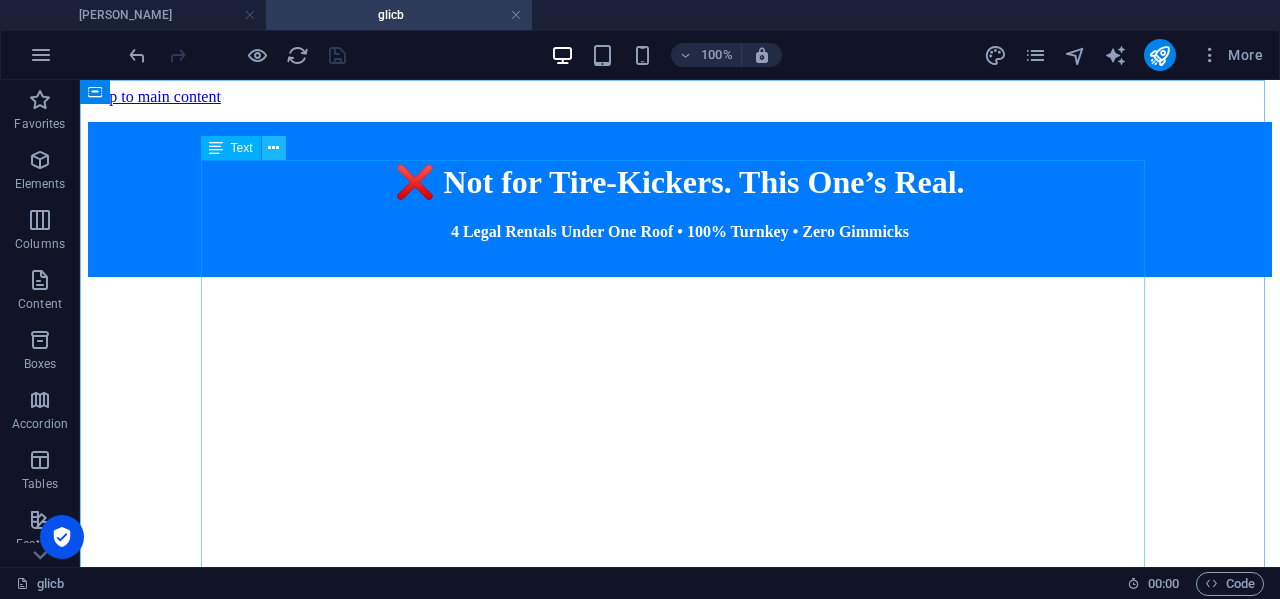 click at bounding box center (273, 148) 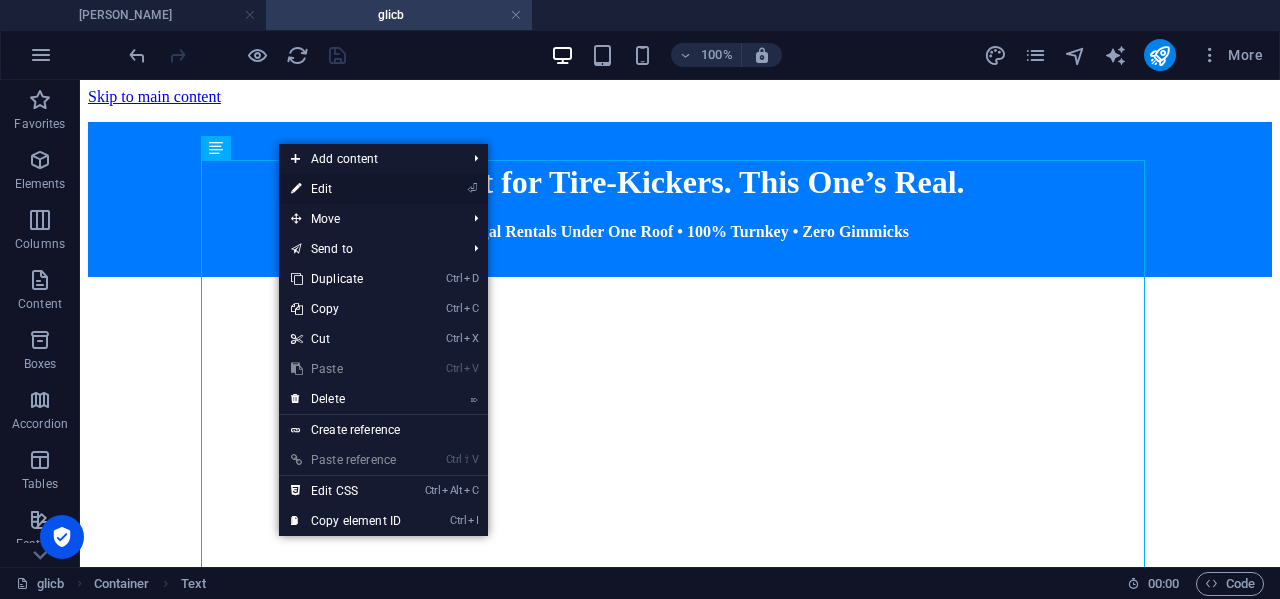 click on "⏎  Edit" at bounding box center [346, 189] 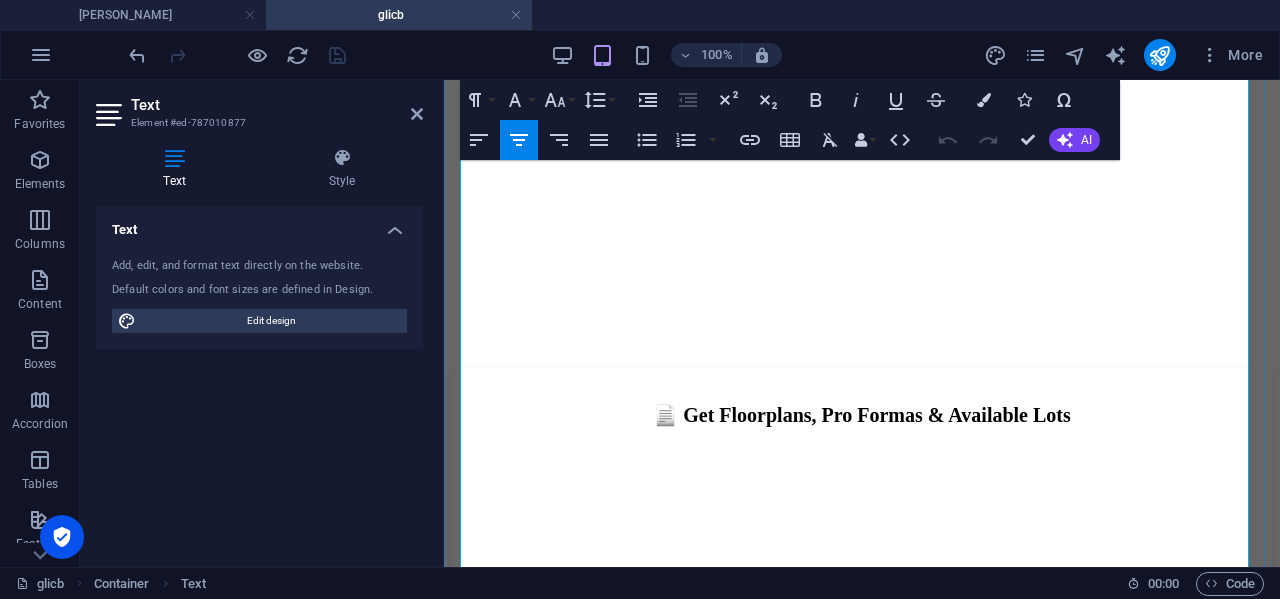 scroll, scrollTop: 0, scrollLeft: 0, axis: both 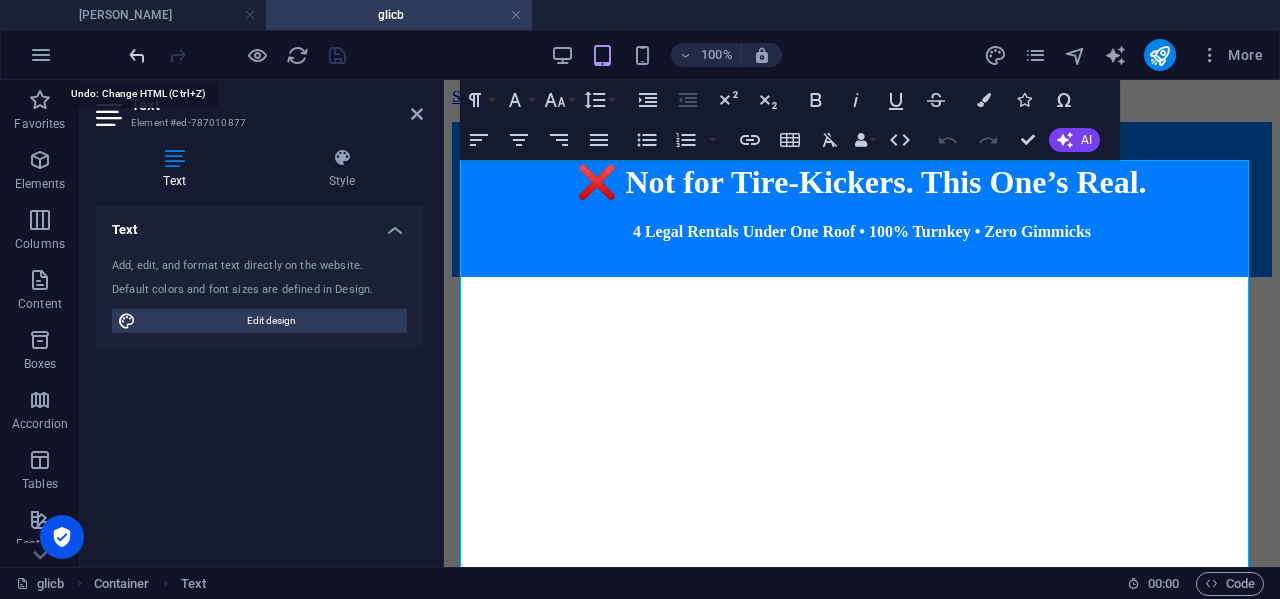 click at bounding box center (137, 55) 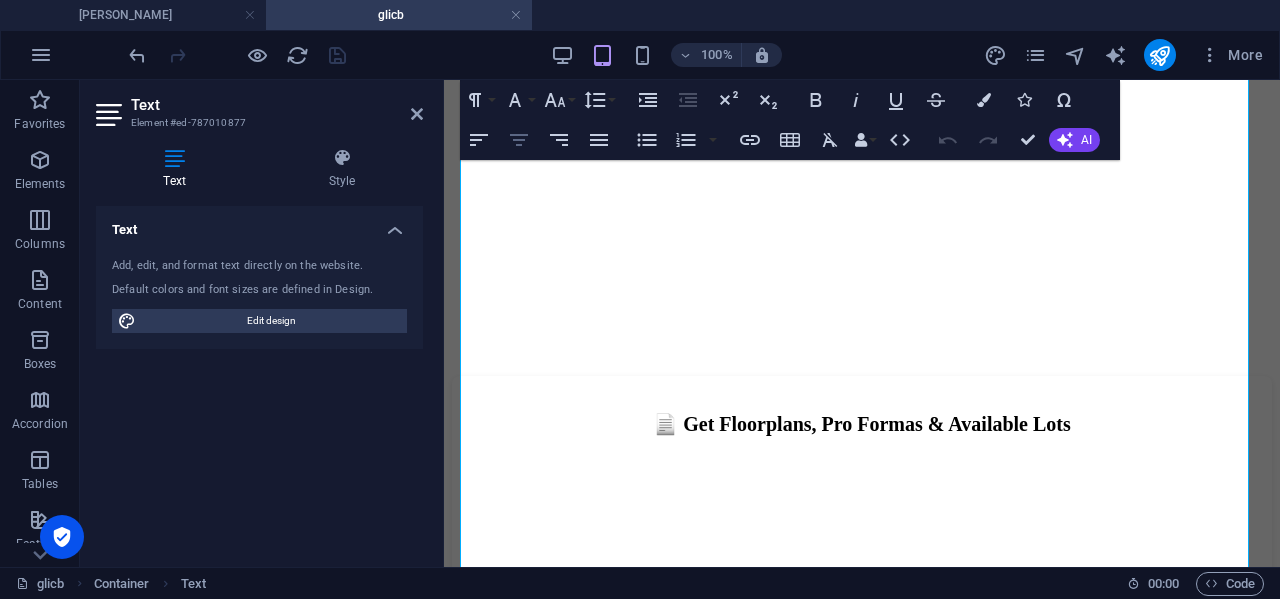 scroll, scrollTop: 0, scrollLeft: 0, axis: both 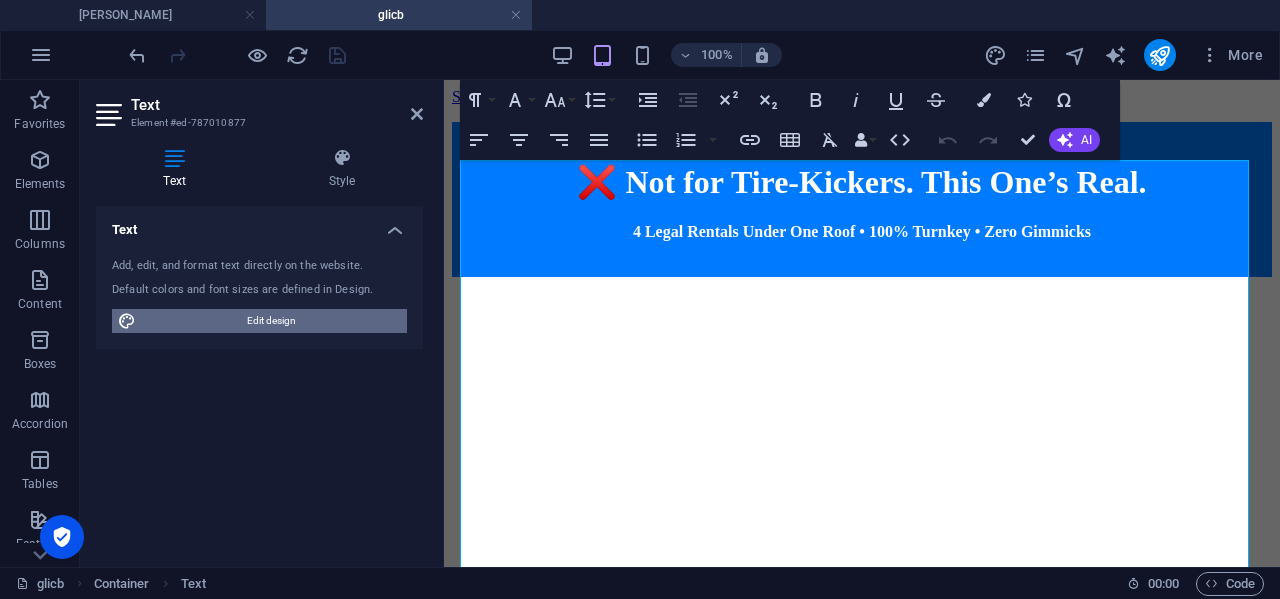 drag, startPoint x: 269, startPoint y: 317, endPoint x: 246, endPoint y: 139, distance: 179.4798 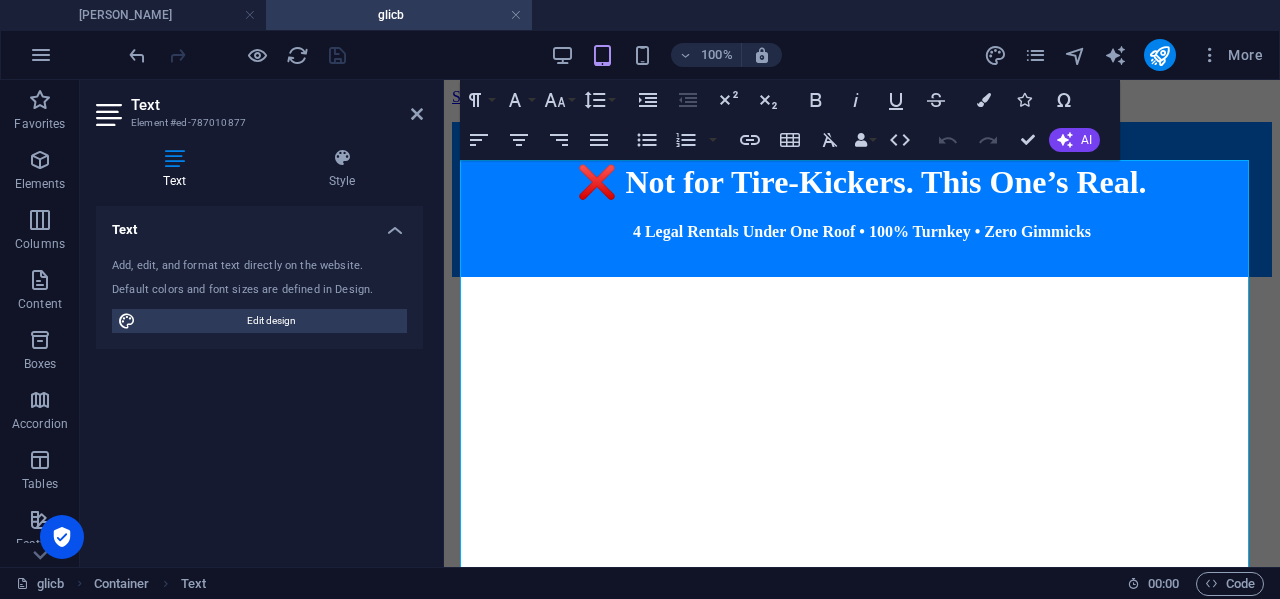 select on "px" 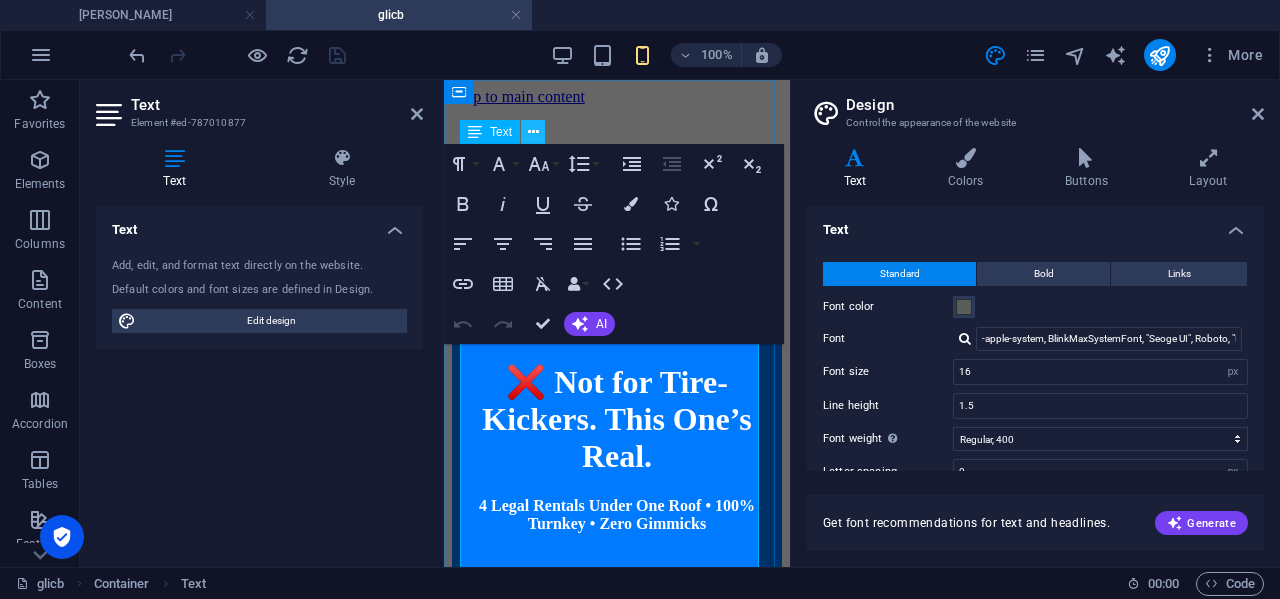 click at bounding box center (533, 132) 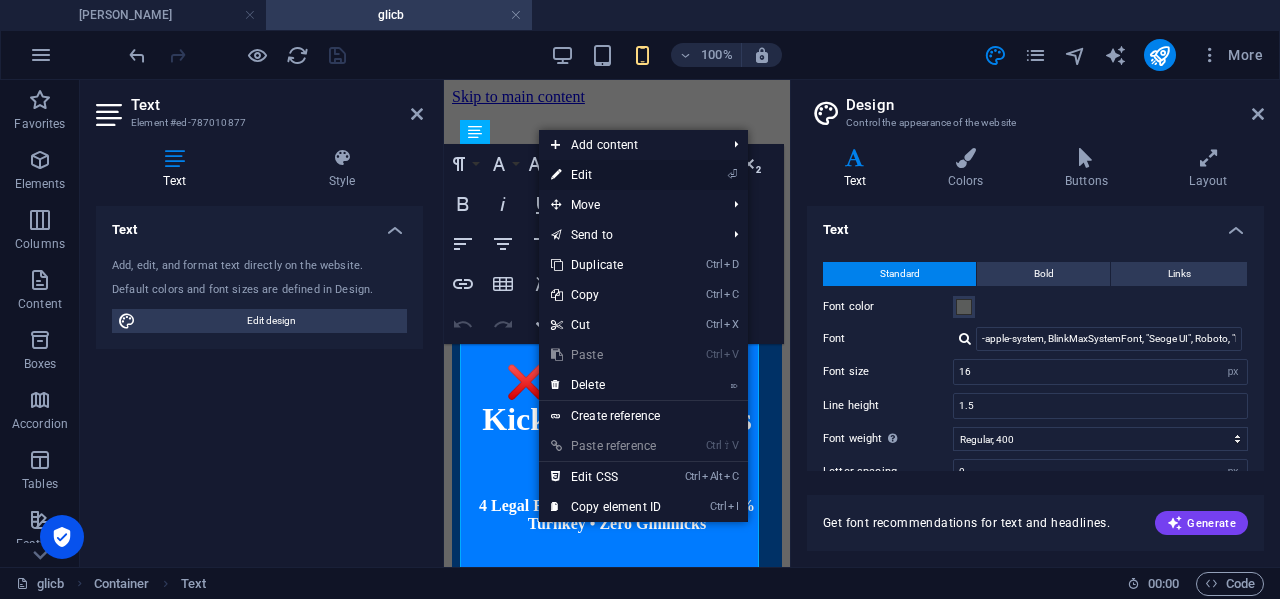 click on "⏎  Edit" at bounding box center (606, 175) 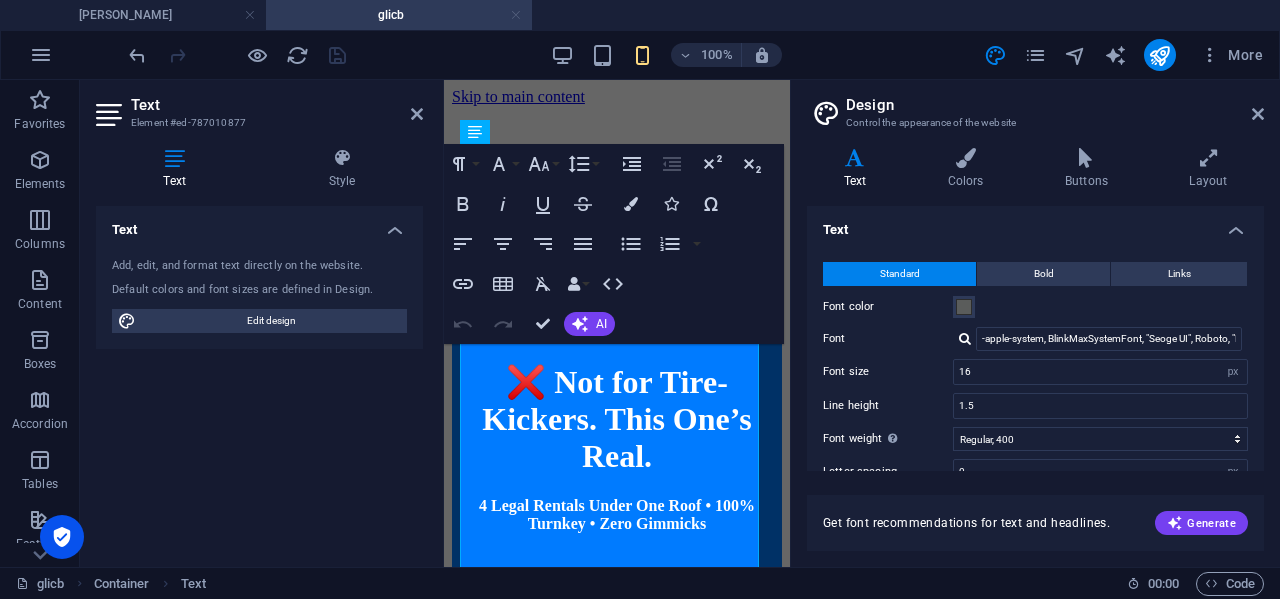 click at bounding box center [516, 15] 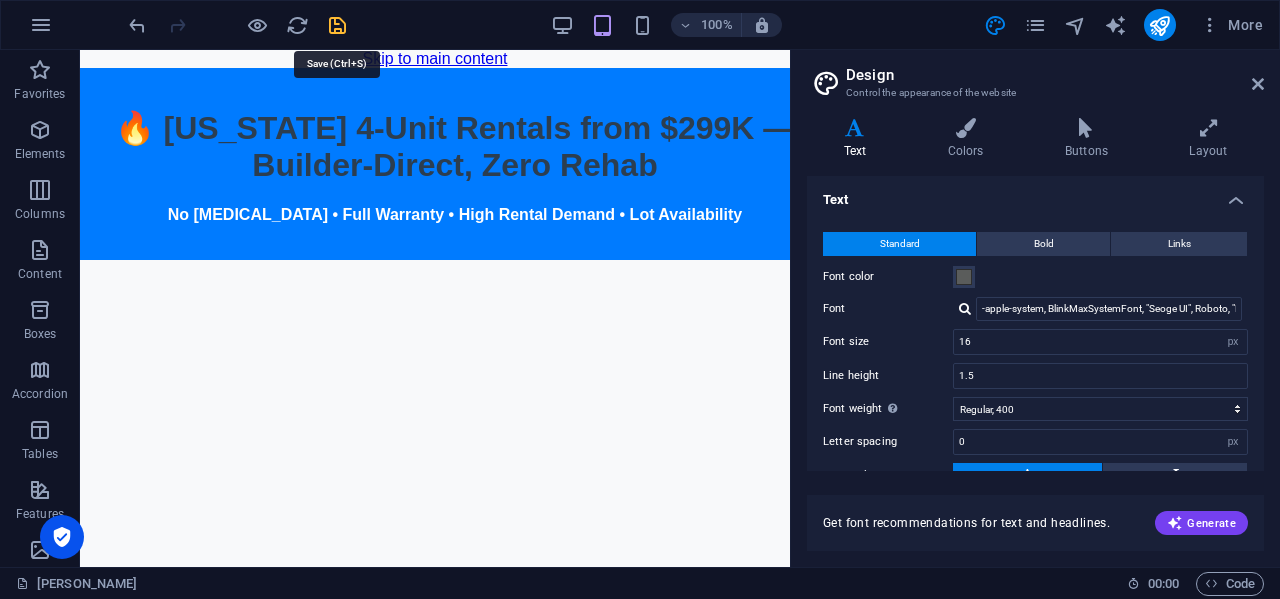 click at bounding box center [337, 25] 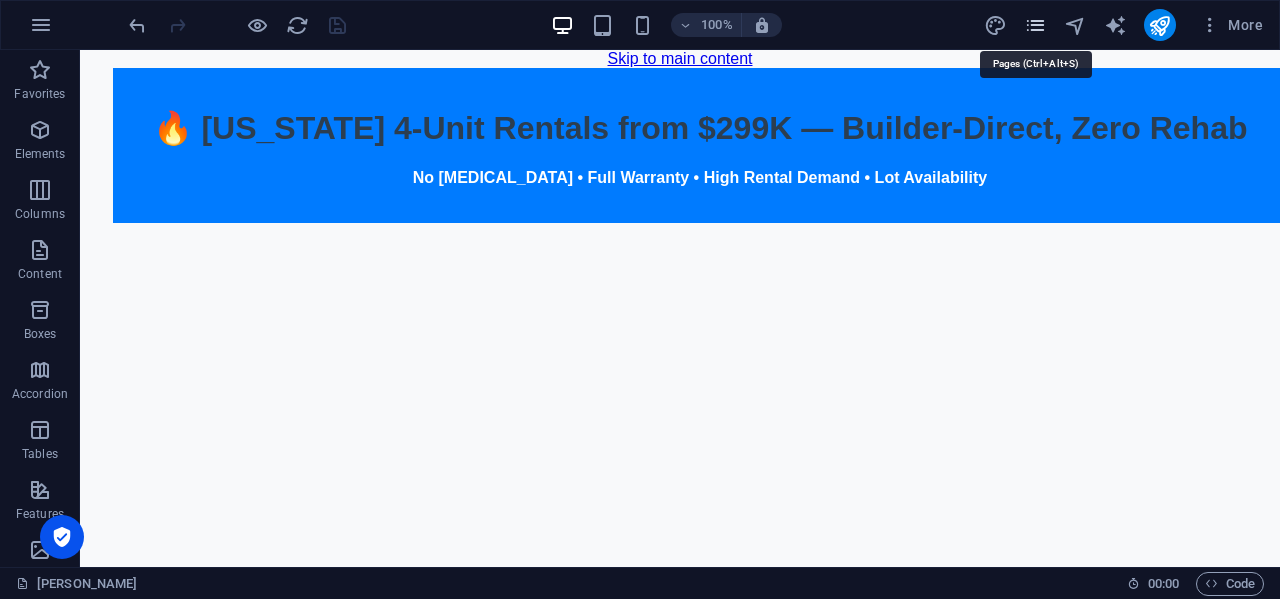 click at bounding box center (1035, 25) 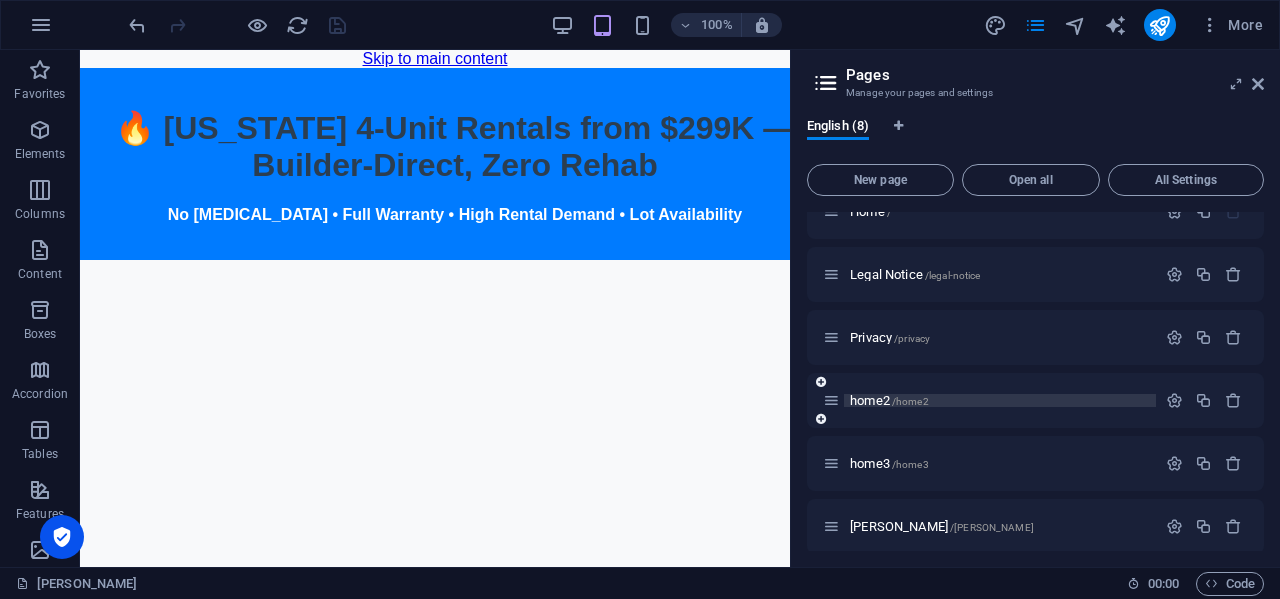 scroll, scrollTop: 165, scrollLeft: 0, axis: vertical 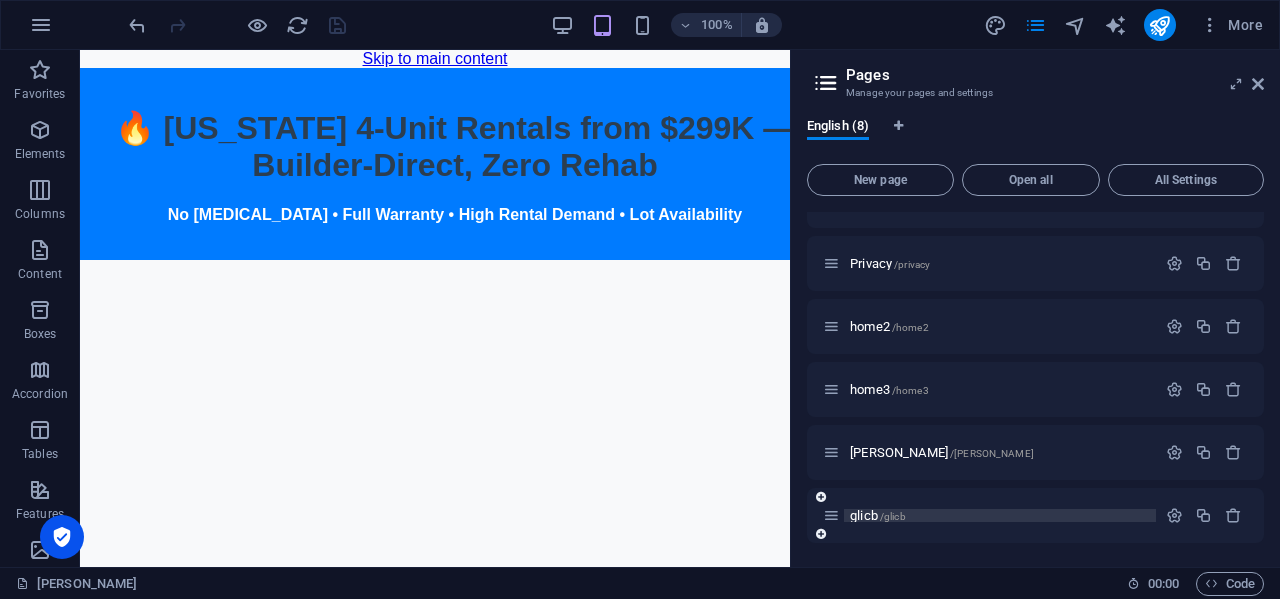 click on "glicb /glicb" at bounding box center (878, 515) 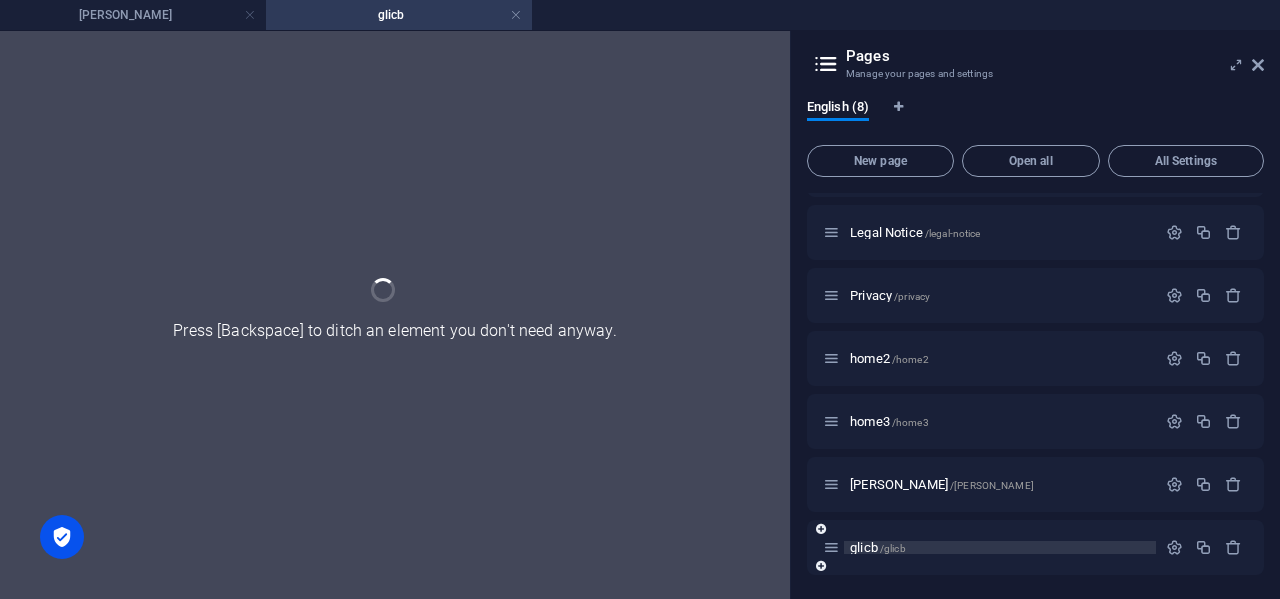 scroll, scrollTop: 114, scrollLeft: 0, axis: vertical 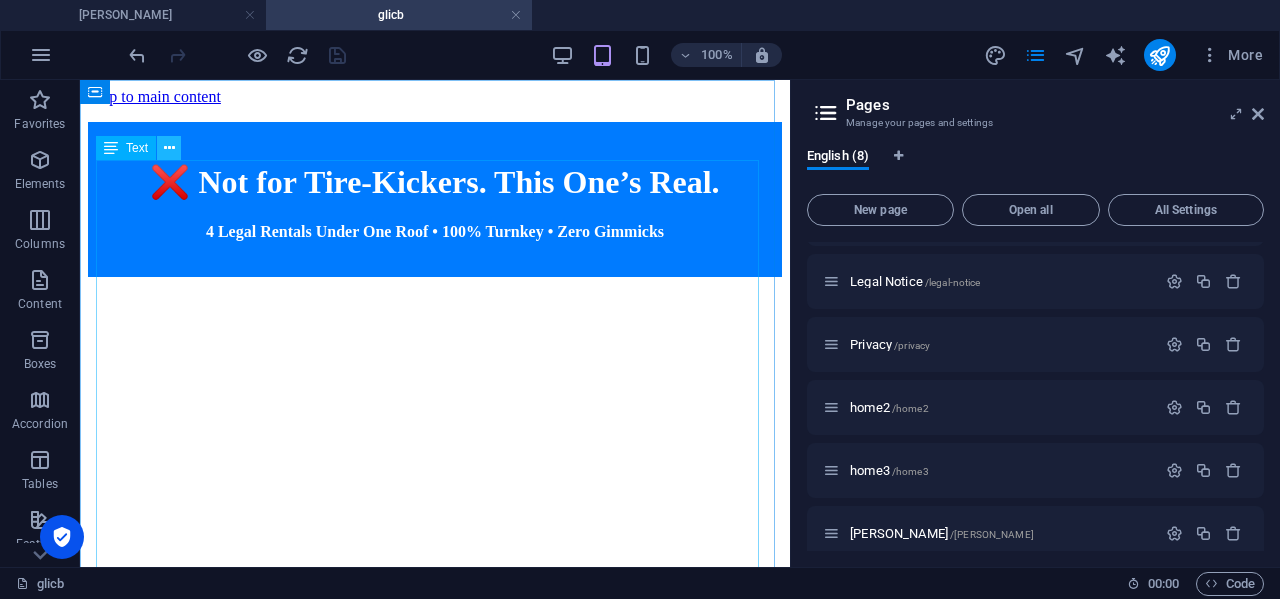 click at bounding box center (169, 148) 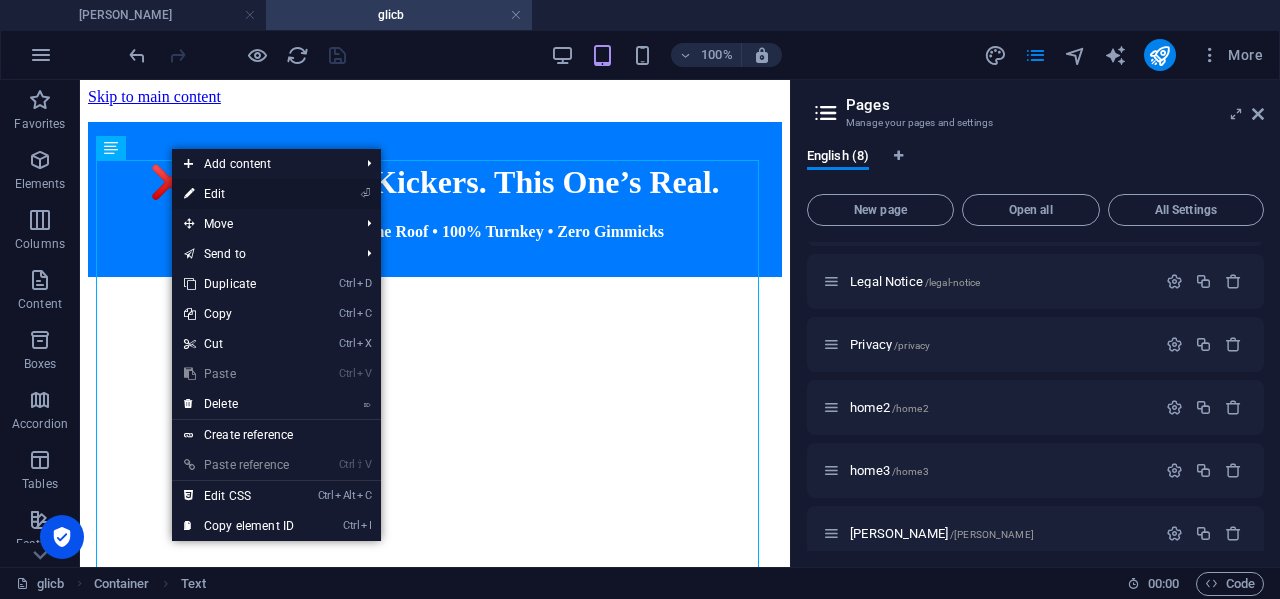 click on "⏎  Edit" at bounding box center (239, 194) 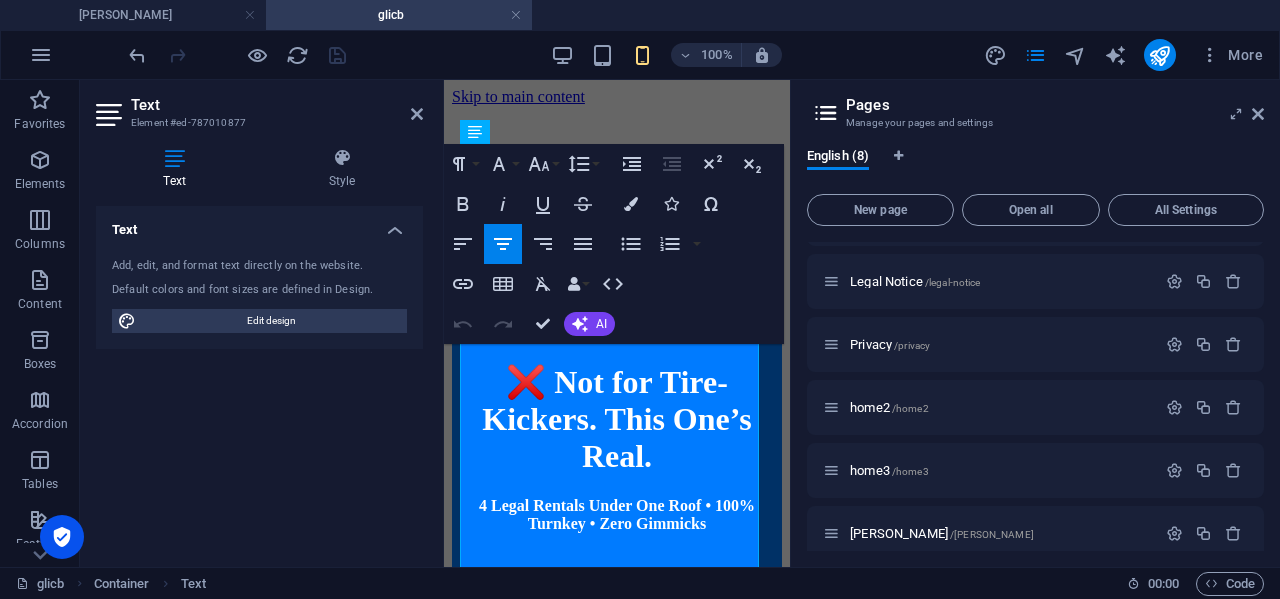 click on "Text" at bounding box center (259, 224) 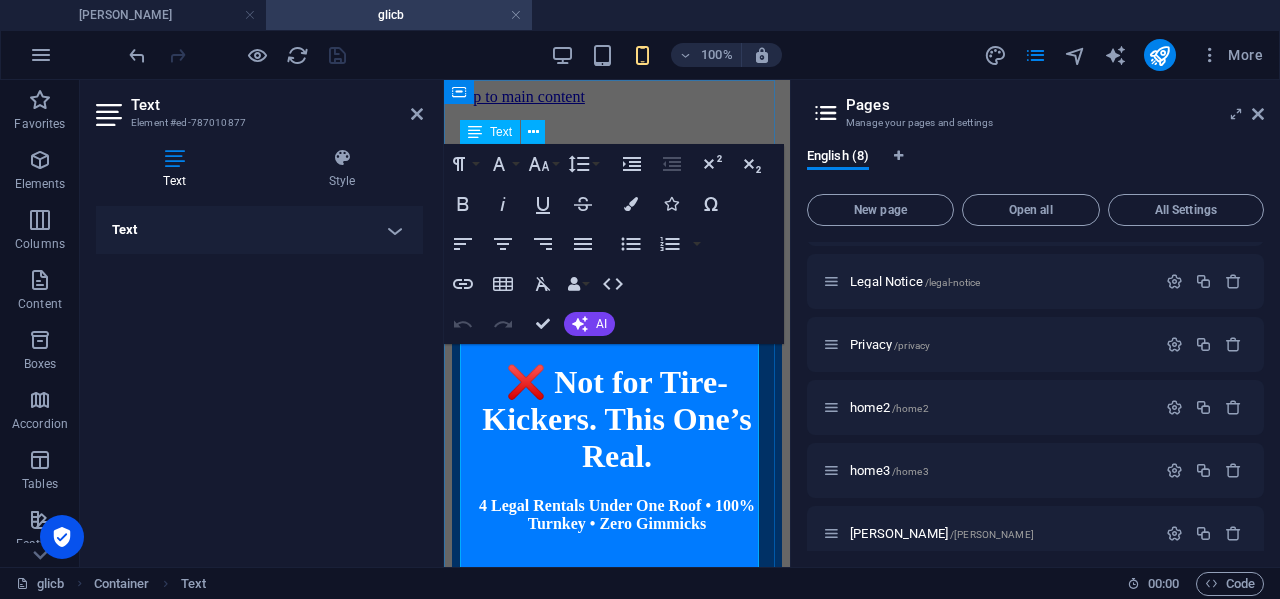 click at bounding box center [475, 132] 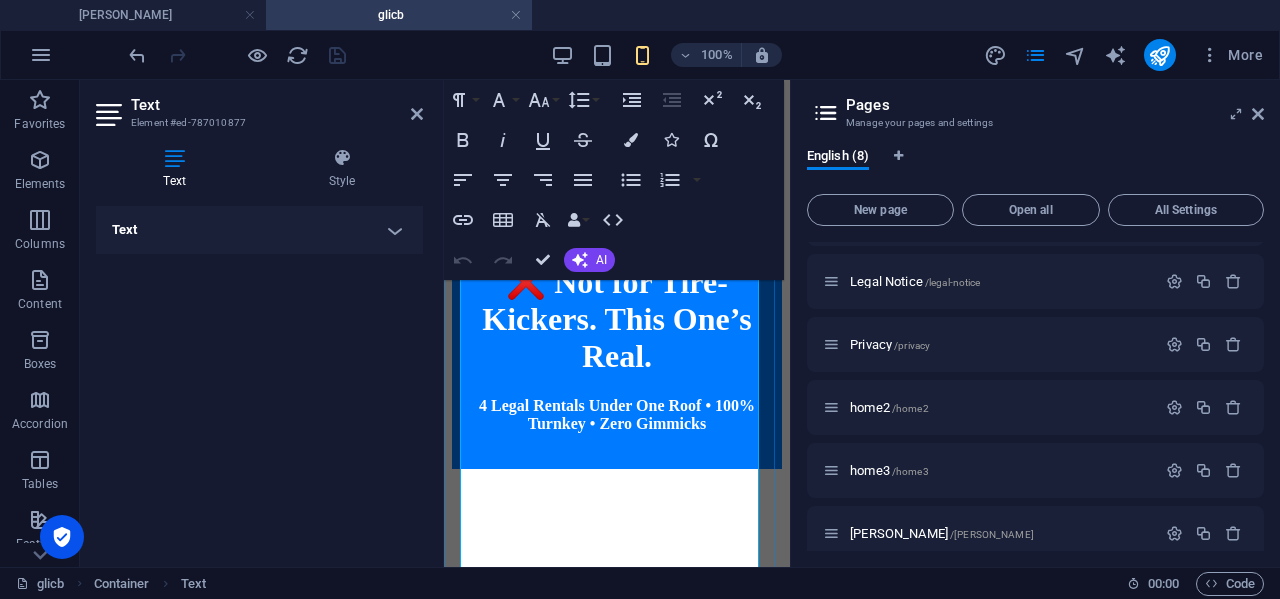scroll, scrollTop: 200, scrollLeft: 0, axis: vertical 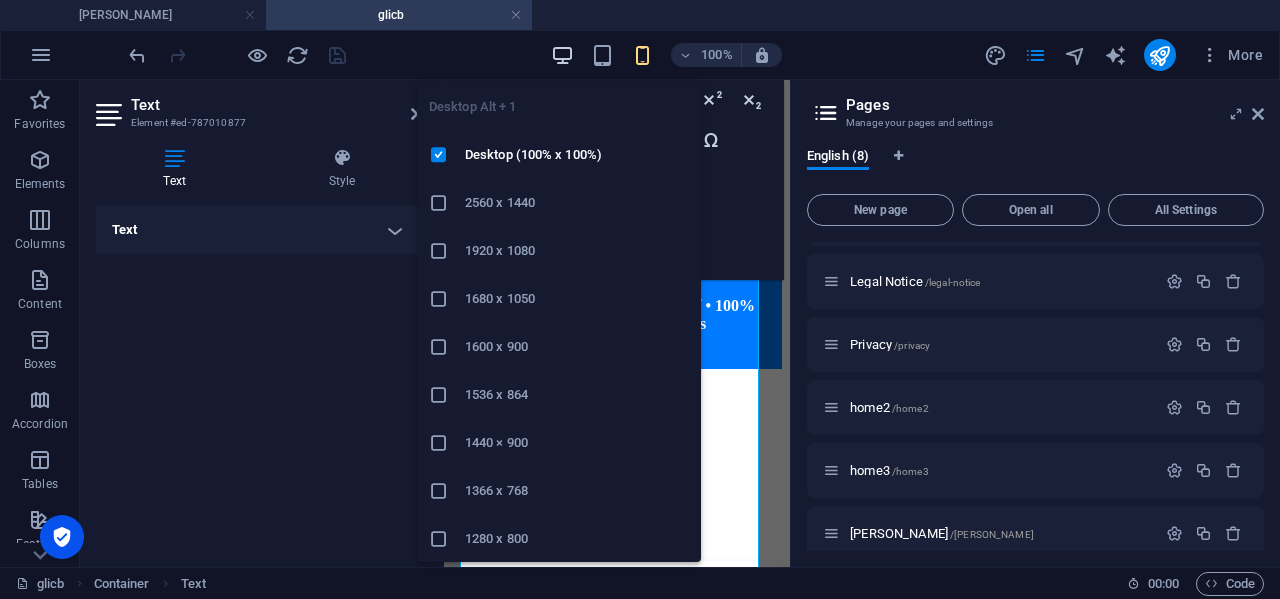 click at bounding box center [562, 55] 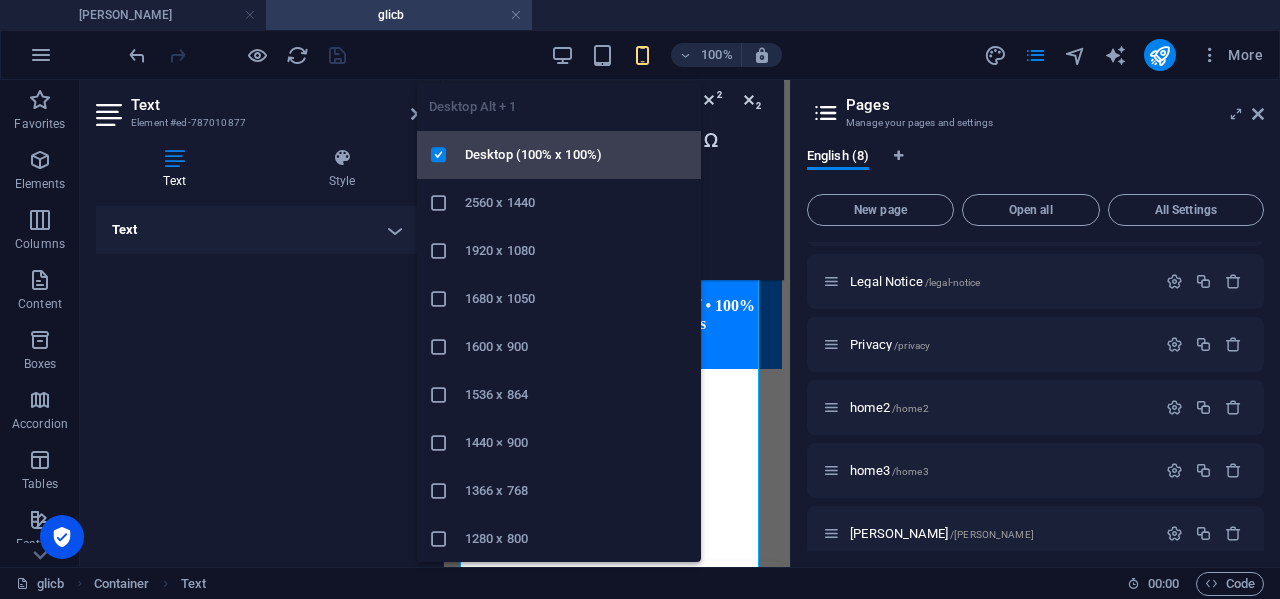 click on "Desktop (100% x 100%)" at bounding box center [577, 155] 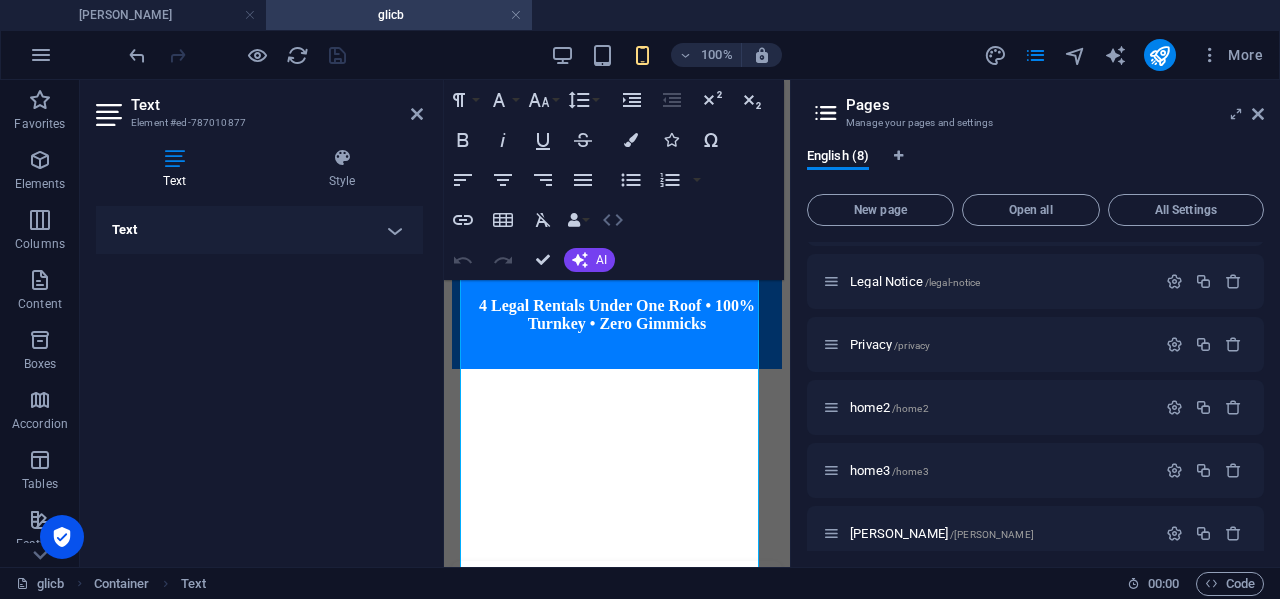 click 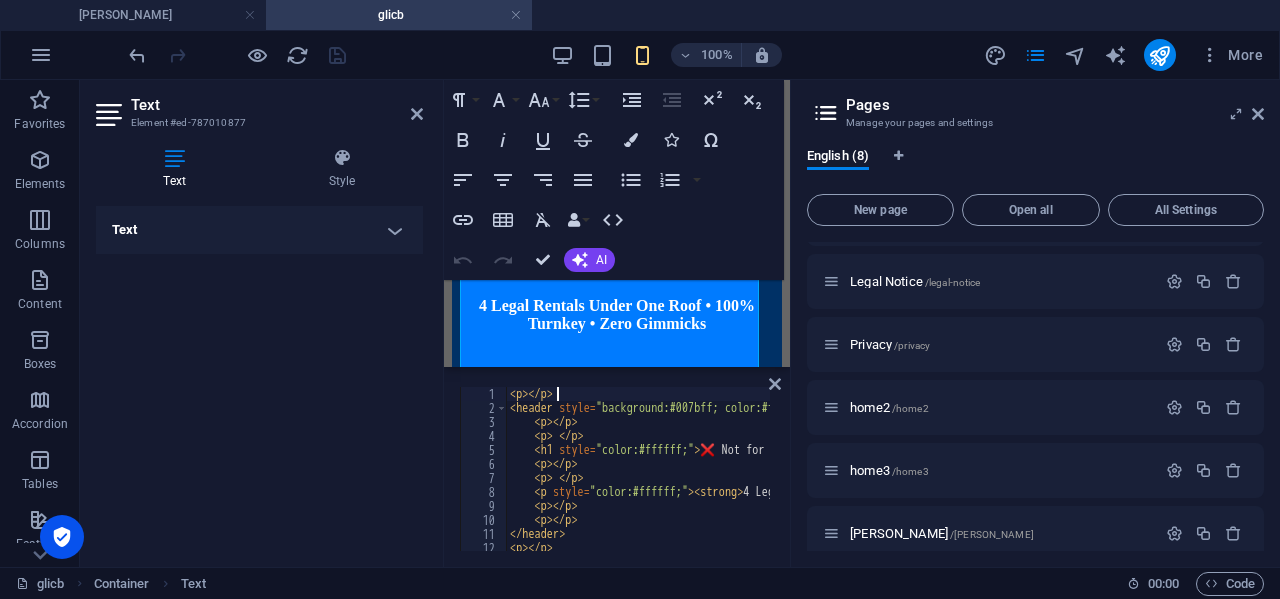 click on "< p > </ p > < header   style = "background:#007bff; color:#ffffff; padding:20px; text-align:center;" >      < p > </ p >      < p >   </ p >      < h1   style = "color:#ffffff;" > ❌ Not for Tire-Kickers. This One’s Real. </ h1 >      < p > </ p >      < p >   </ p >      < p   style = "color:#ffffff;" > < strong > 4 Legal Rentals Under One Roof • 100% Turnkey • Zero Gimmicks </ strong > </ p >      < p > </ p >      < p > </ p > </ header > < p > </ p > < p >" at bounding box center (1497, 481) 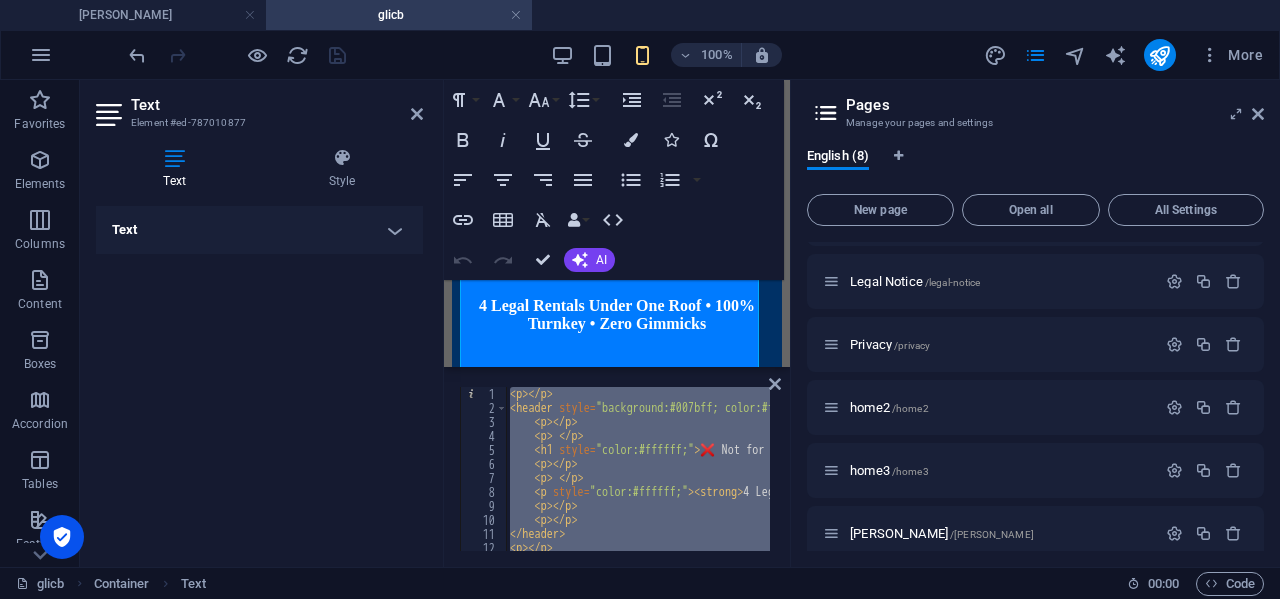 paste 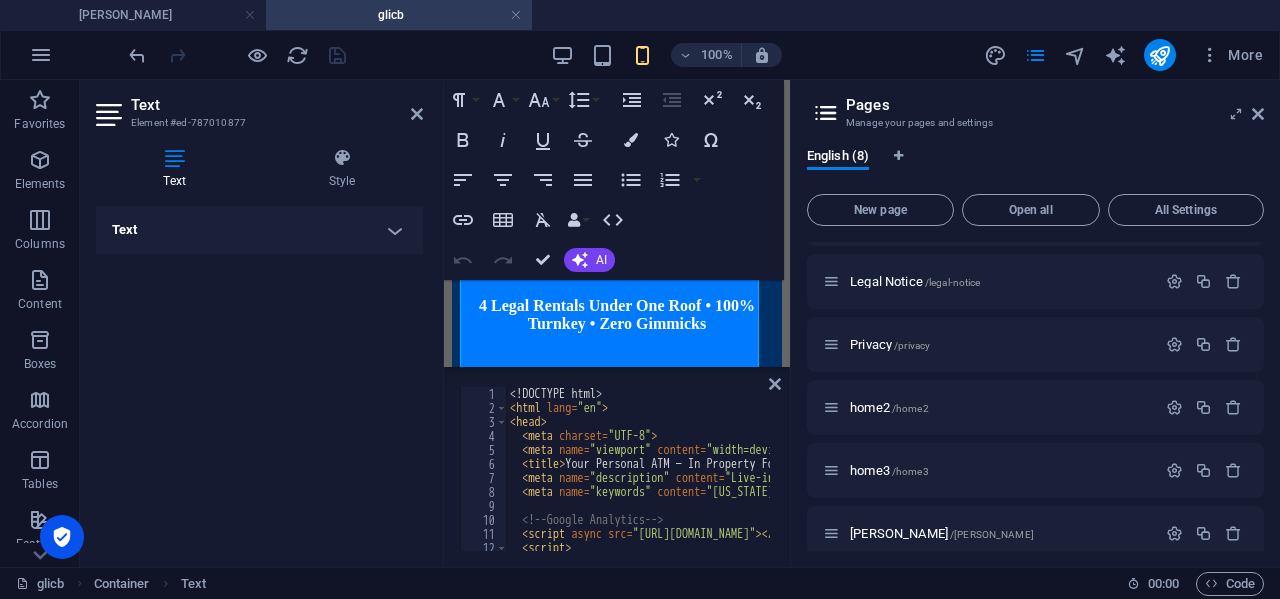 scroll, scrollTop: 0, scrollLeft: 0, axis: both 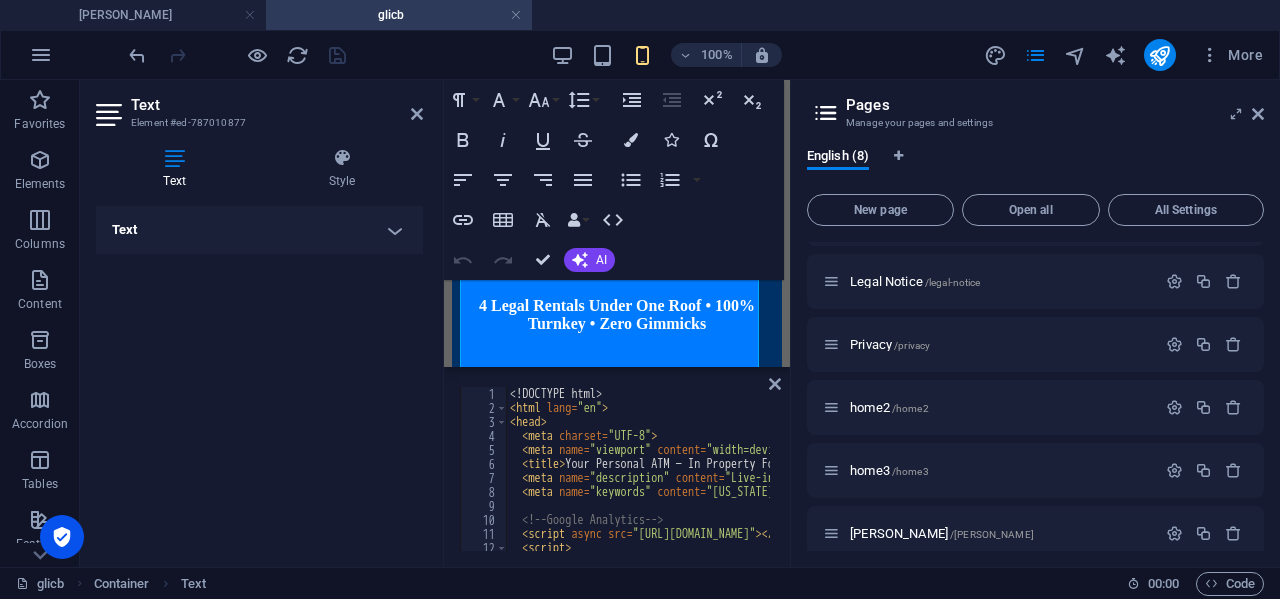 click on "Text Add, edit, and format text directly on the website. Default colors and font sizes are defined in Design. Edit design Alignment Left aligned Centered Right aligned" at bounding box center (259, 378) 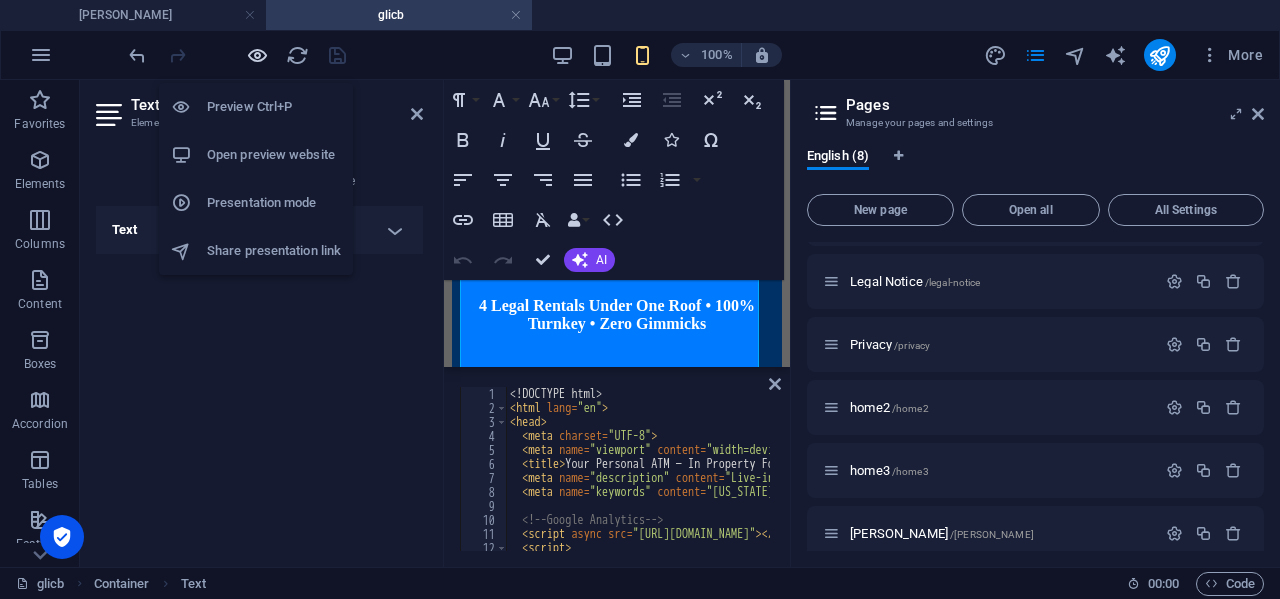 click at bounding box center (257, 55) 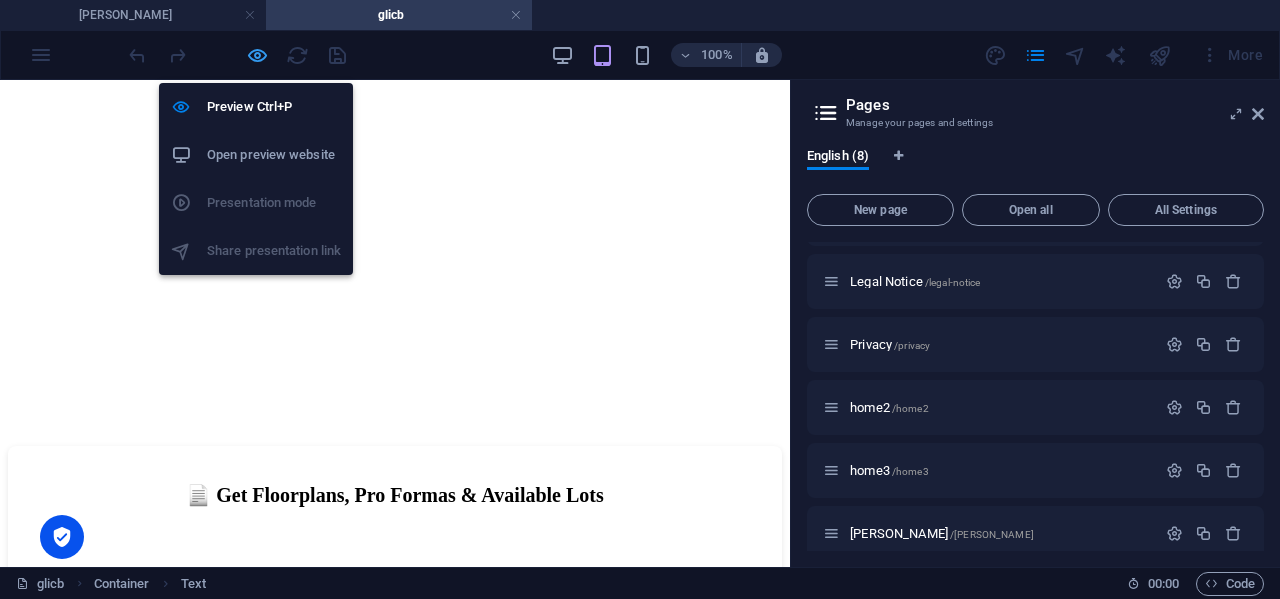 click at bounding box center (257, 55) 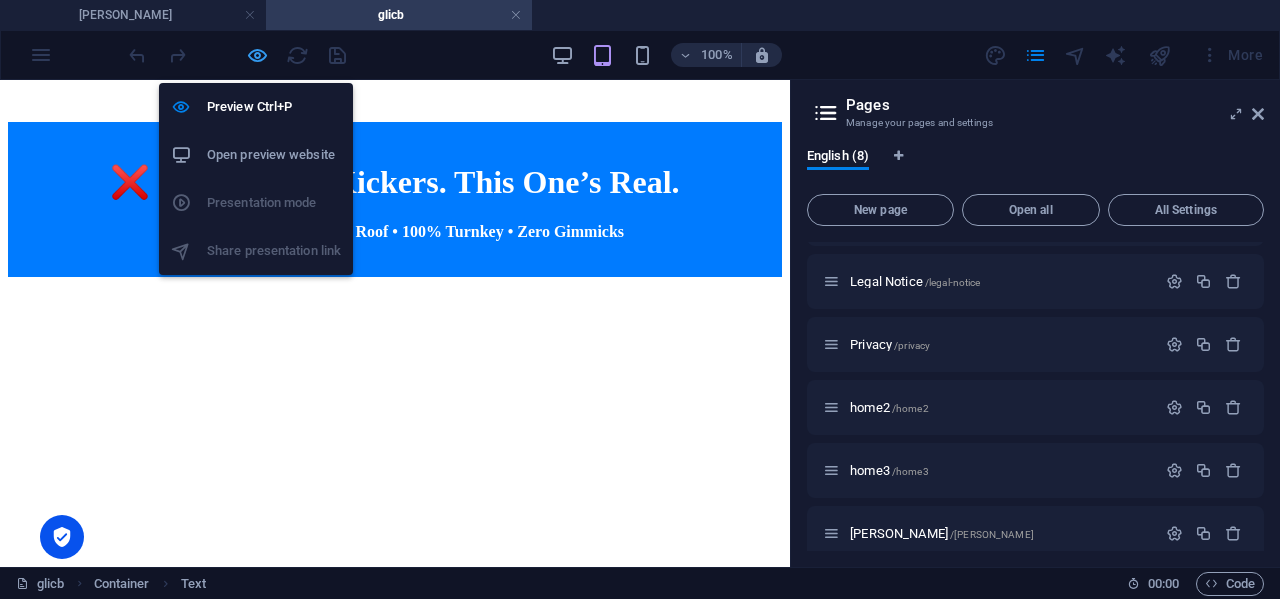 scroll, scrollTop: 0, scrollLeft: 0, axis: both 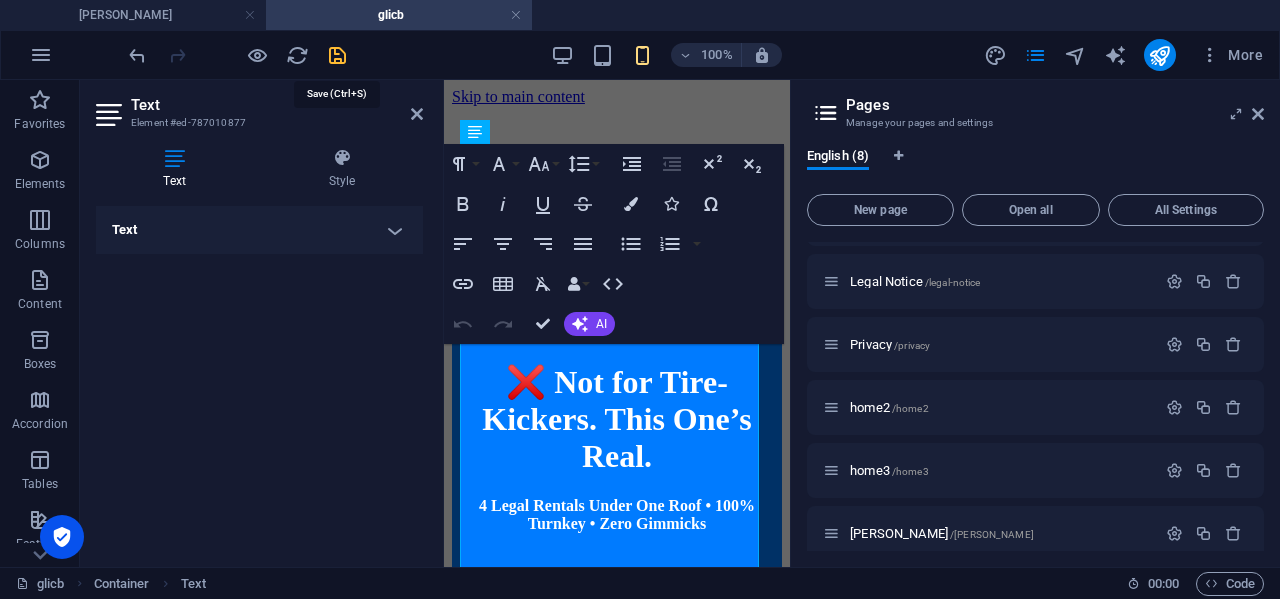 click at bounding box center [337, 55] 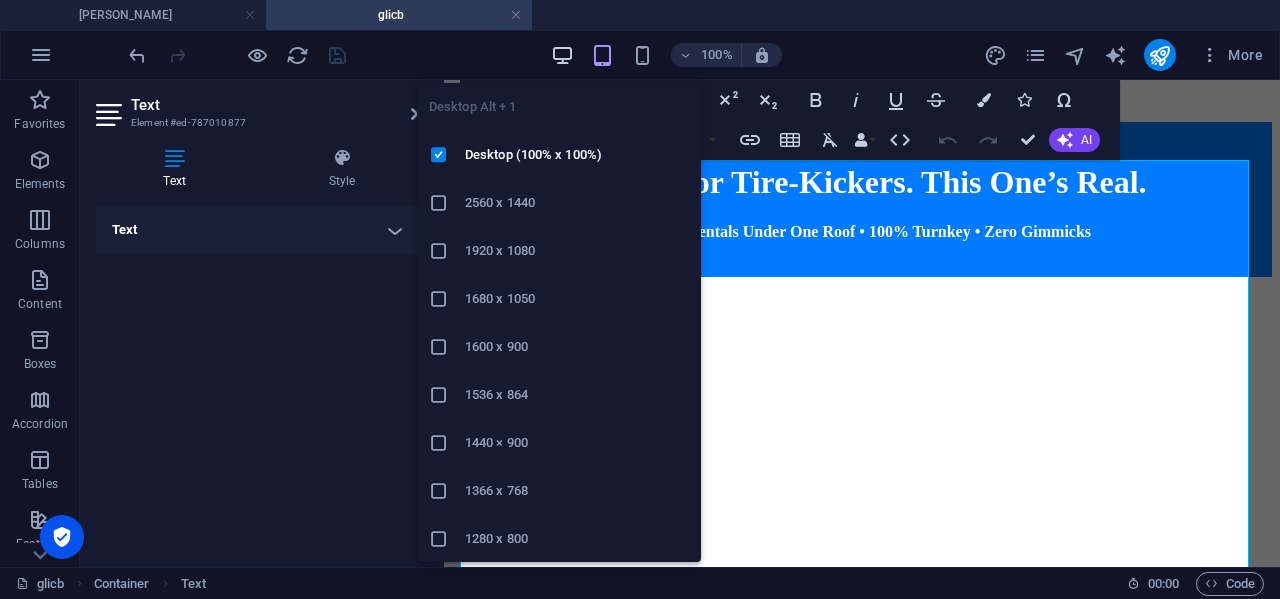 click at bounding box center (562, 55) 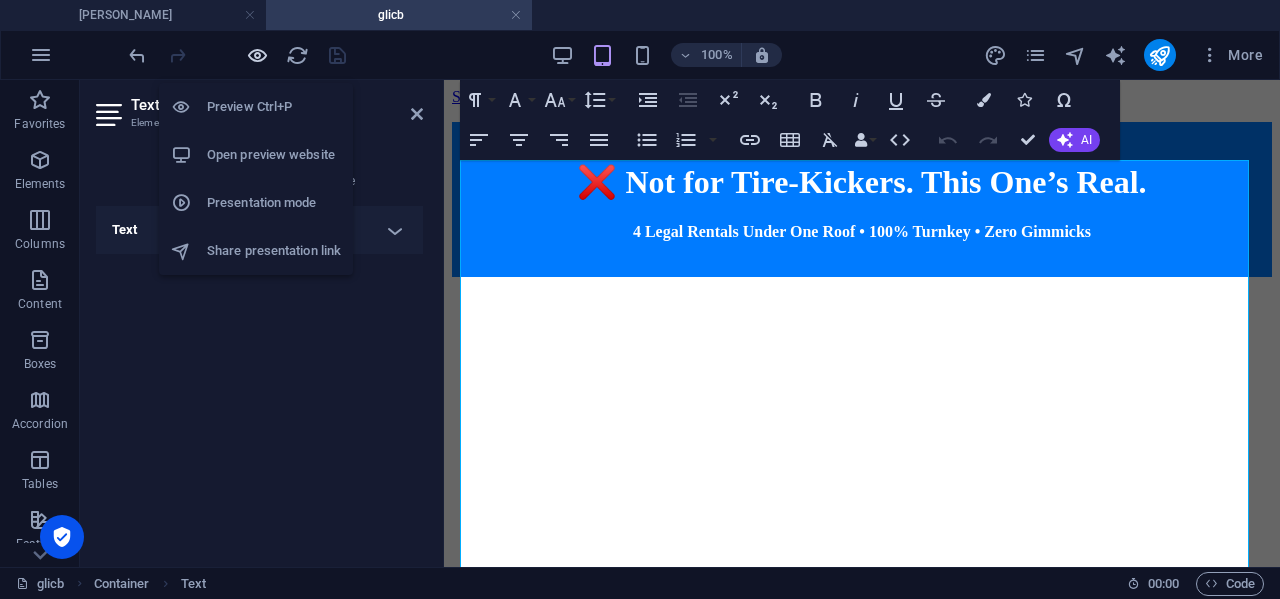 click at bounding box center [257, 55] 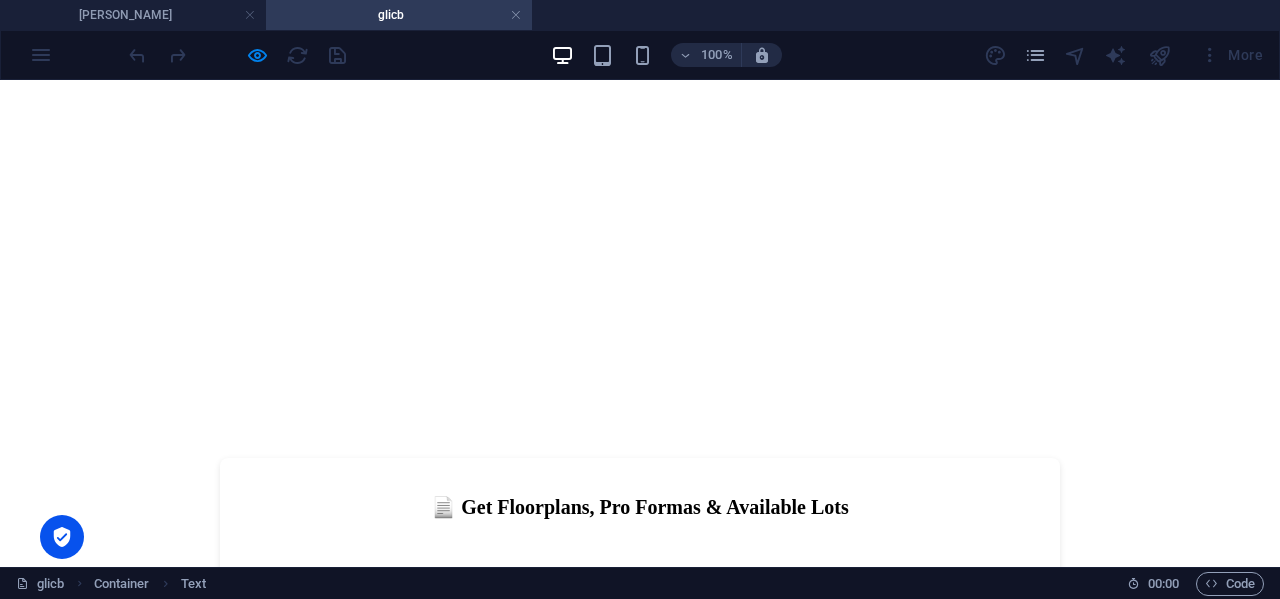 scroll, scrollTop: 0, scrollLeft: 0, axis: both 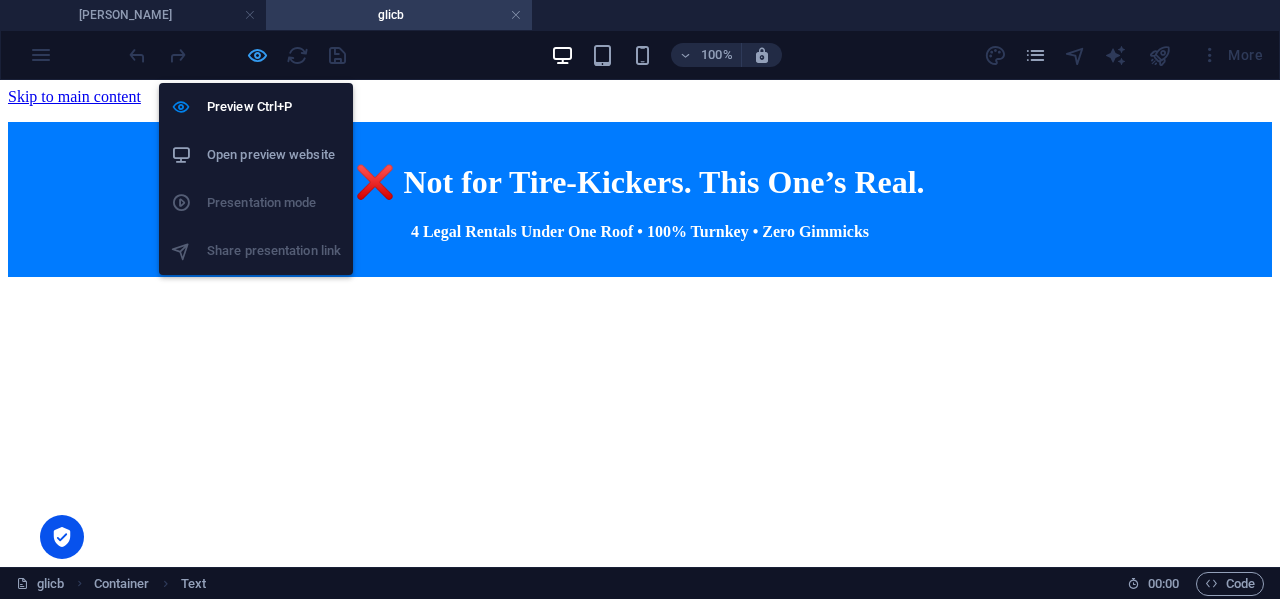 click at bounding box center (257, 55) 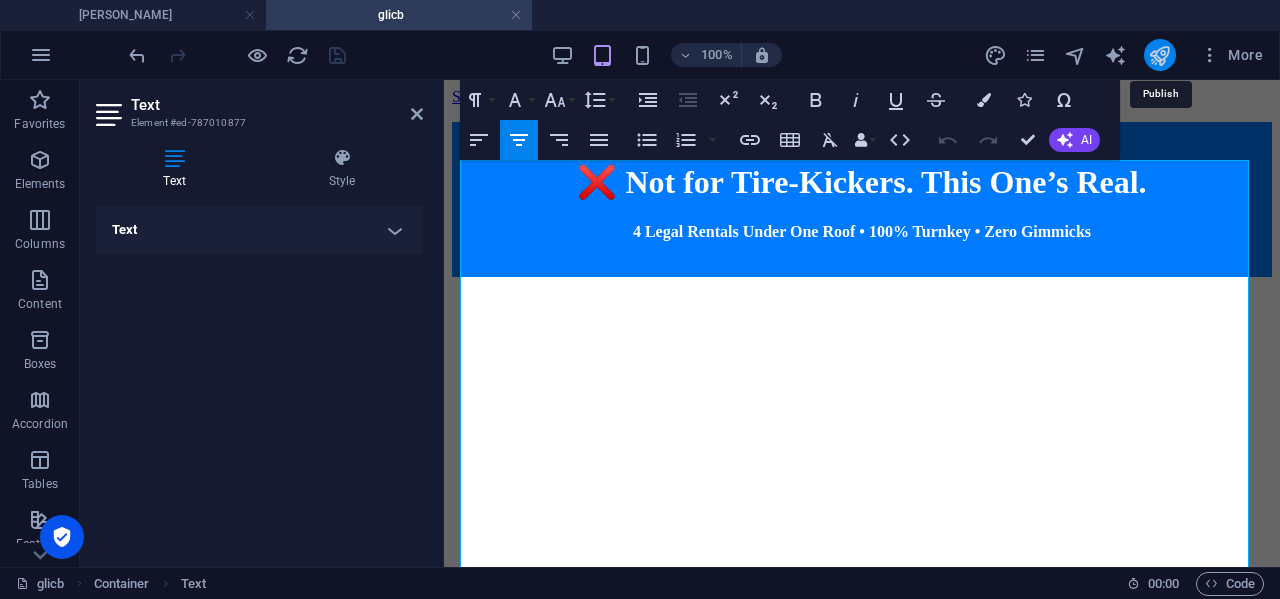 click at bounding box center [1159, 55] 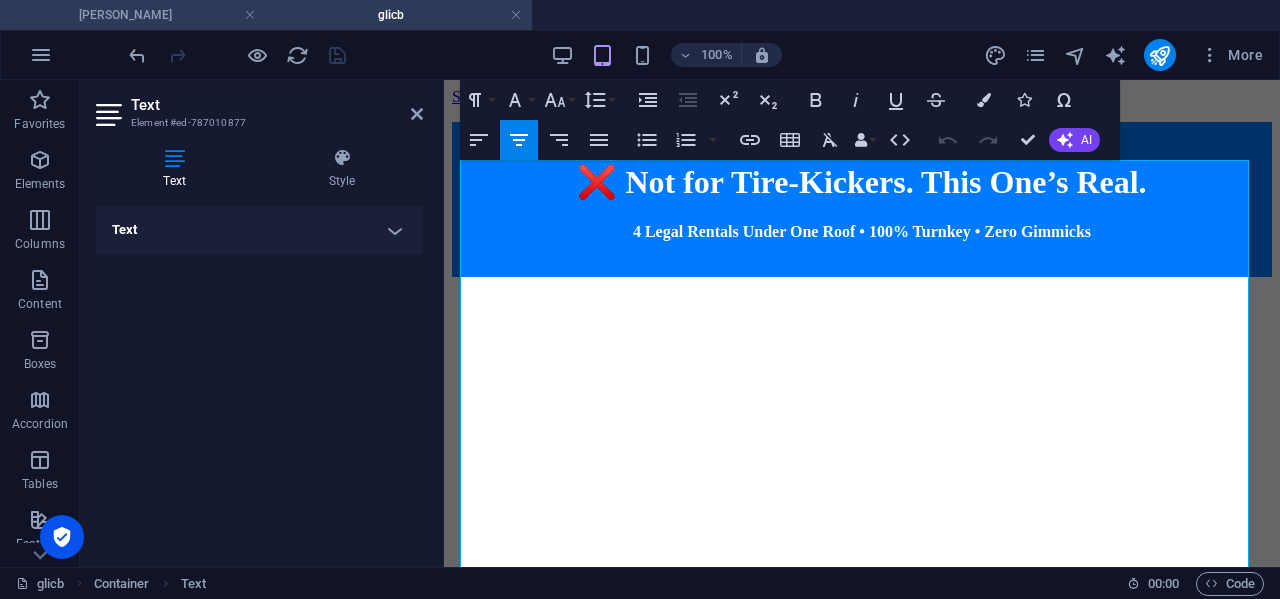 click on "[PERSON_NAME]" at bounding box center (133, 15) 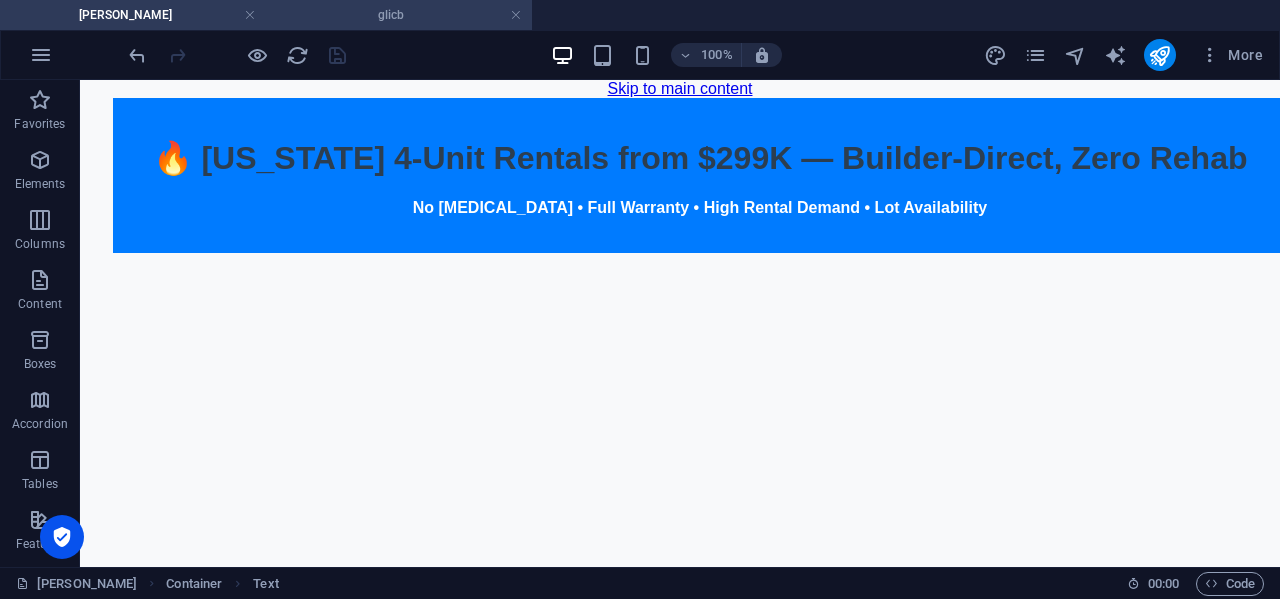 click on "glicb" at bounding box center [399, 15] 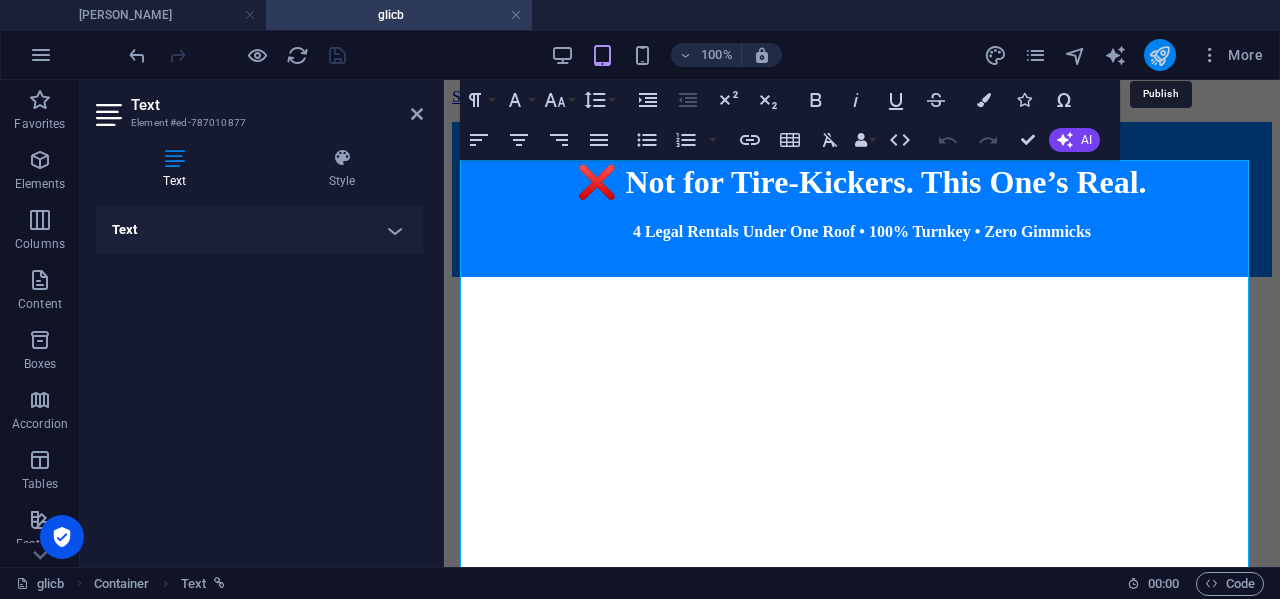 click at bounding box center [1159, 55] 